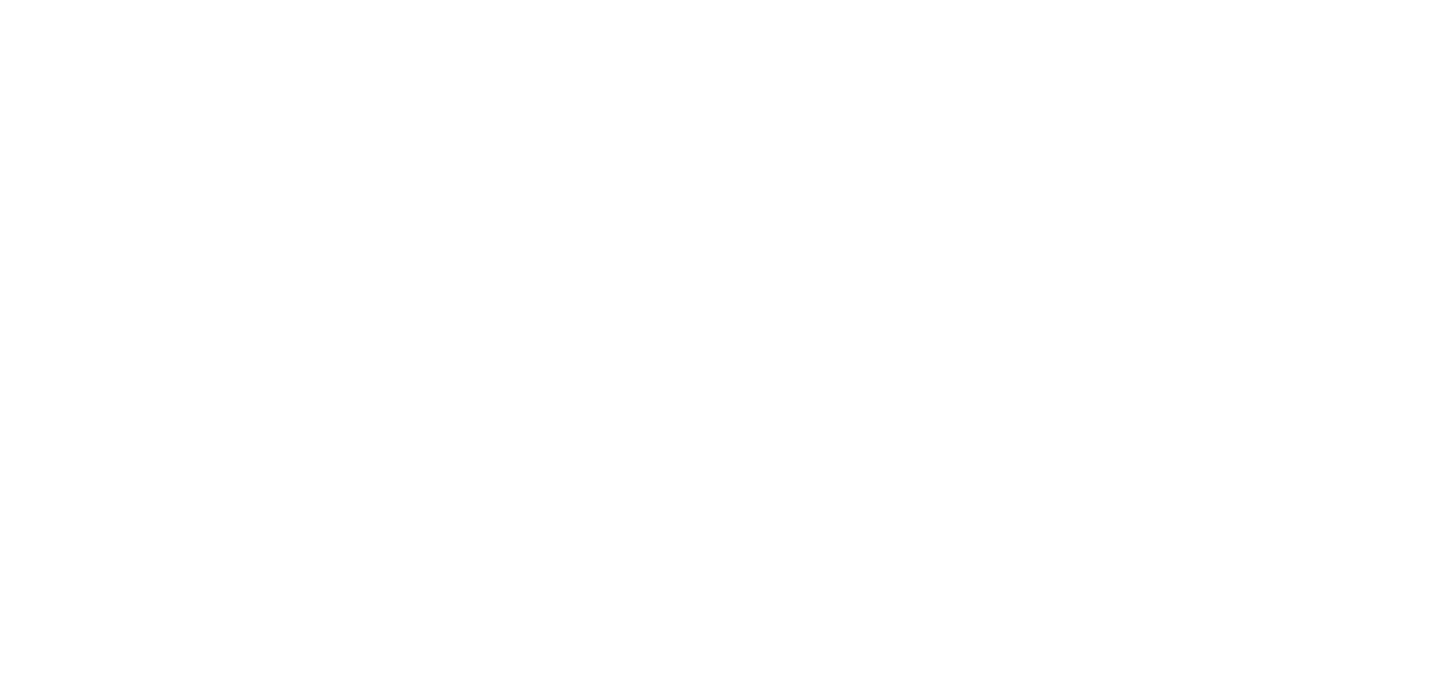 scroll, scrollTop: 0, scrollLeft: 0, axis: both 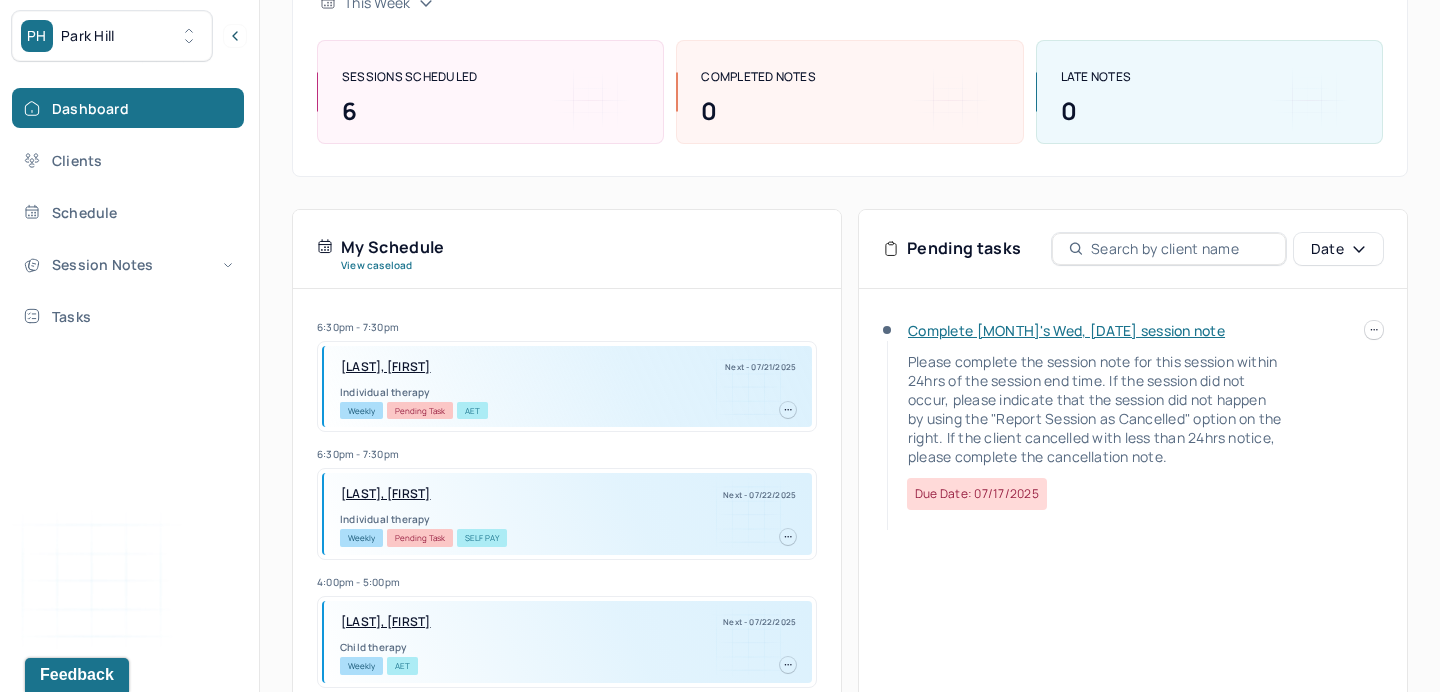 click at bounding box center [1374, 330] 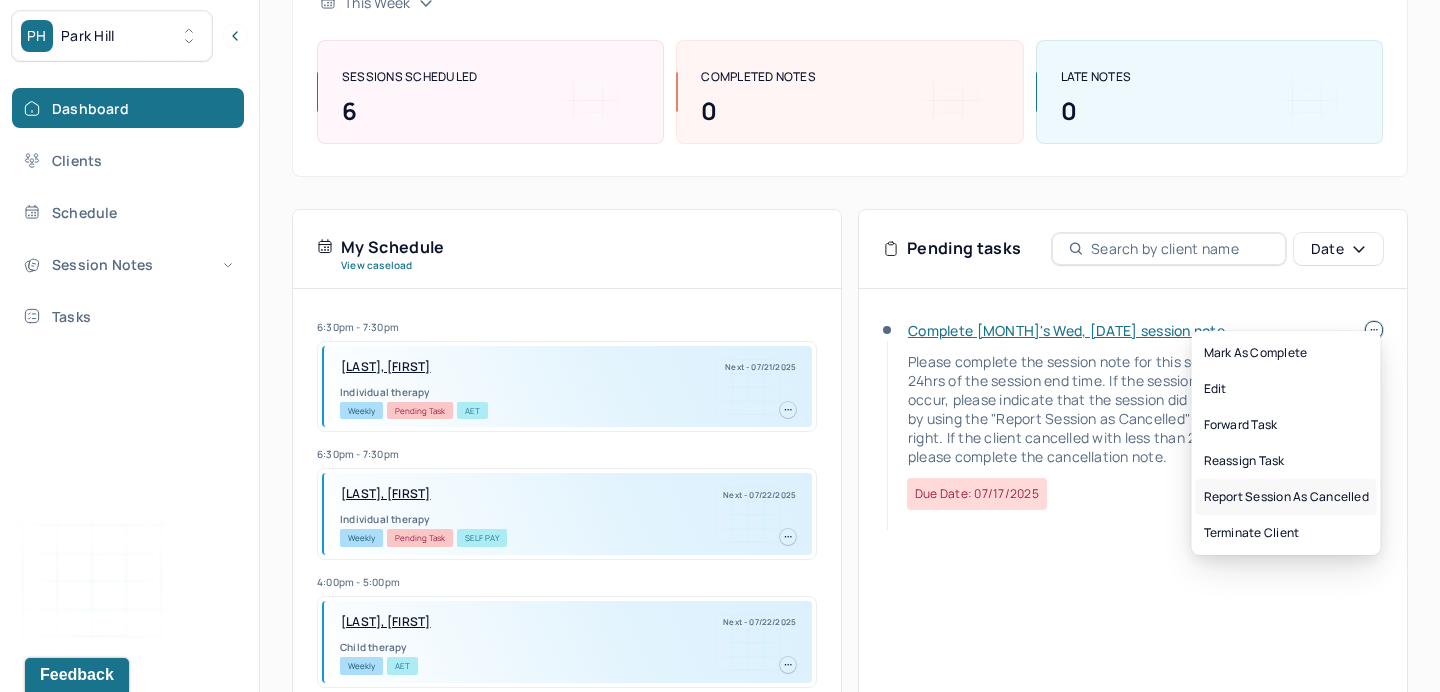 click on "Report session as cancelled" at bounding box center (1286, 497) 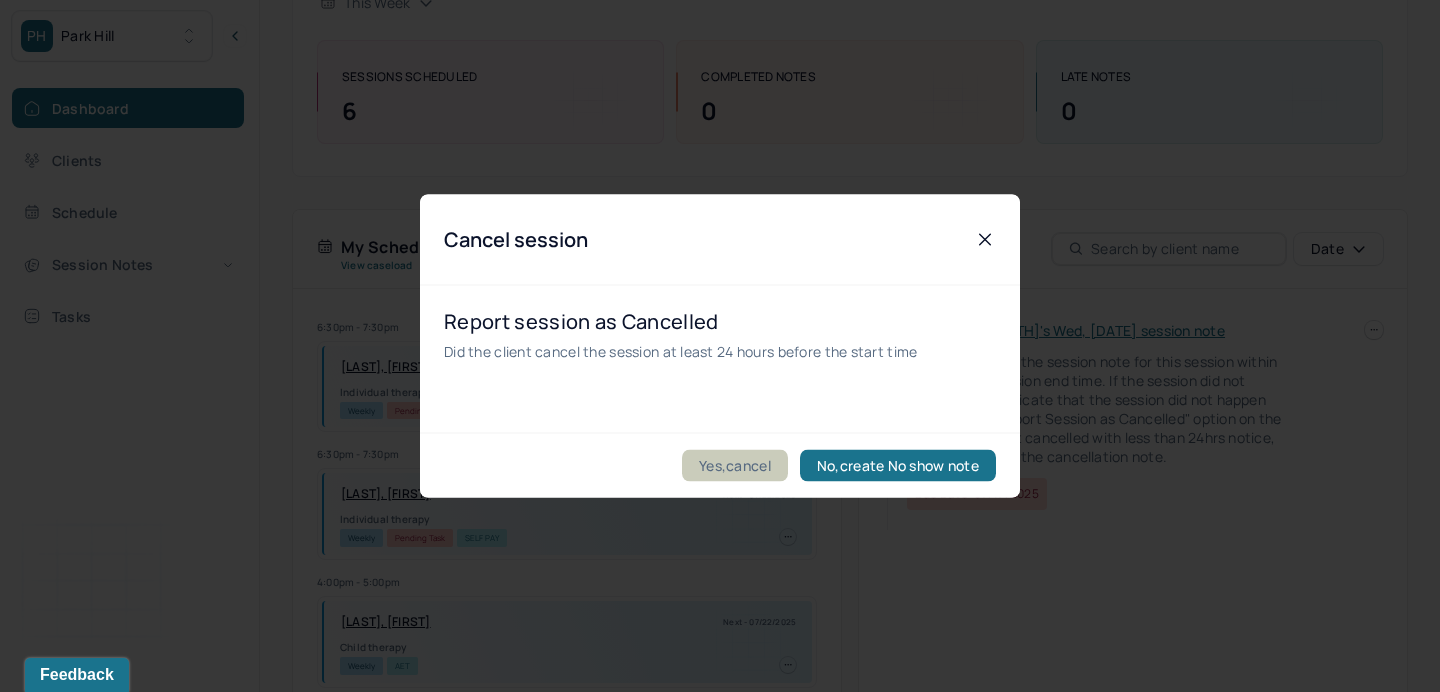 click on "Yes,cancel" at bounding box center (735, 466) 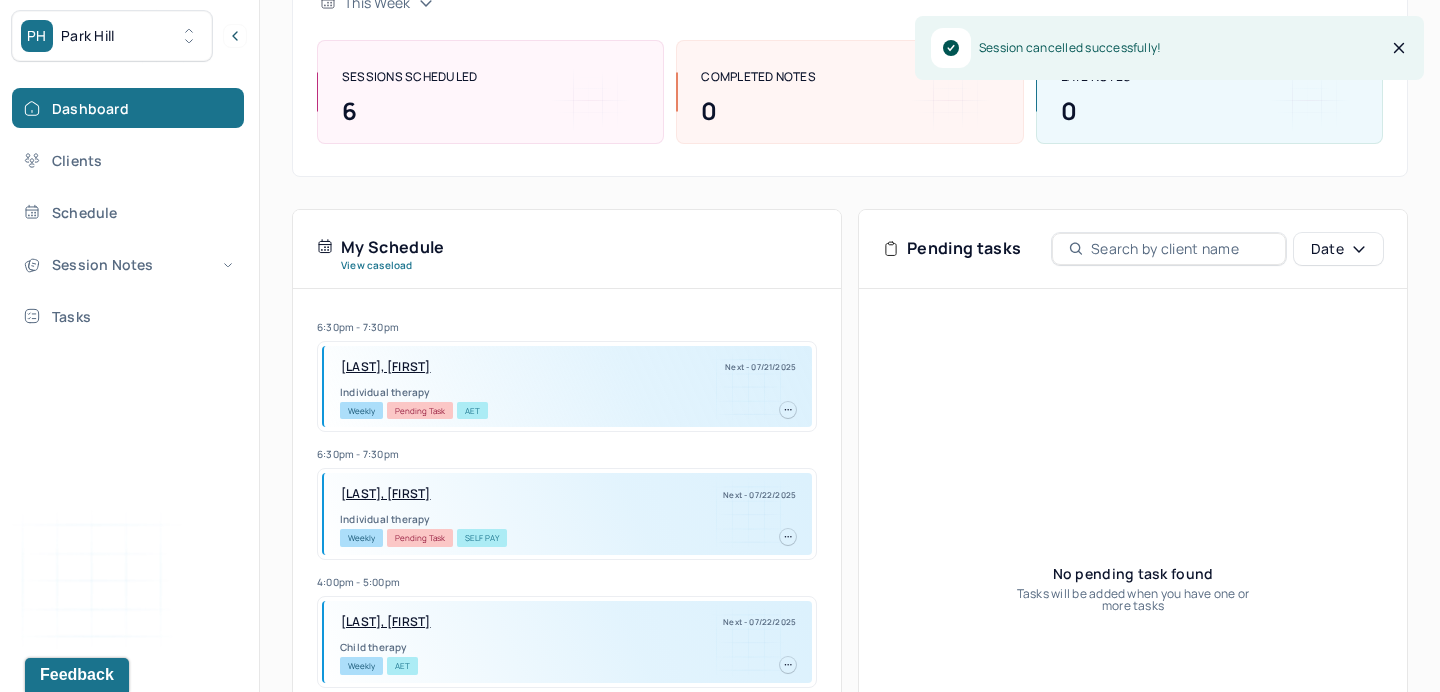 click on "PH Park Hill" at bounding box center (112, 36) 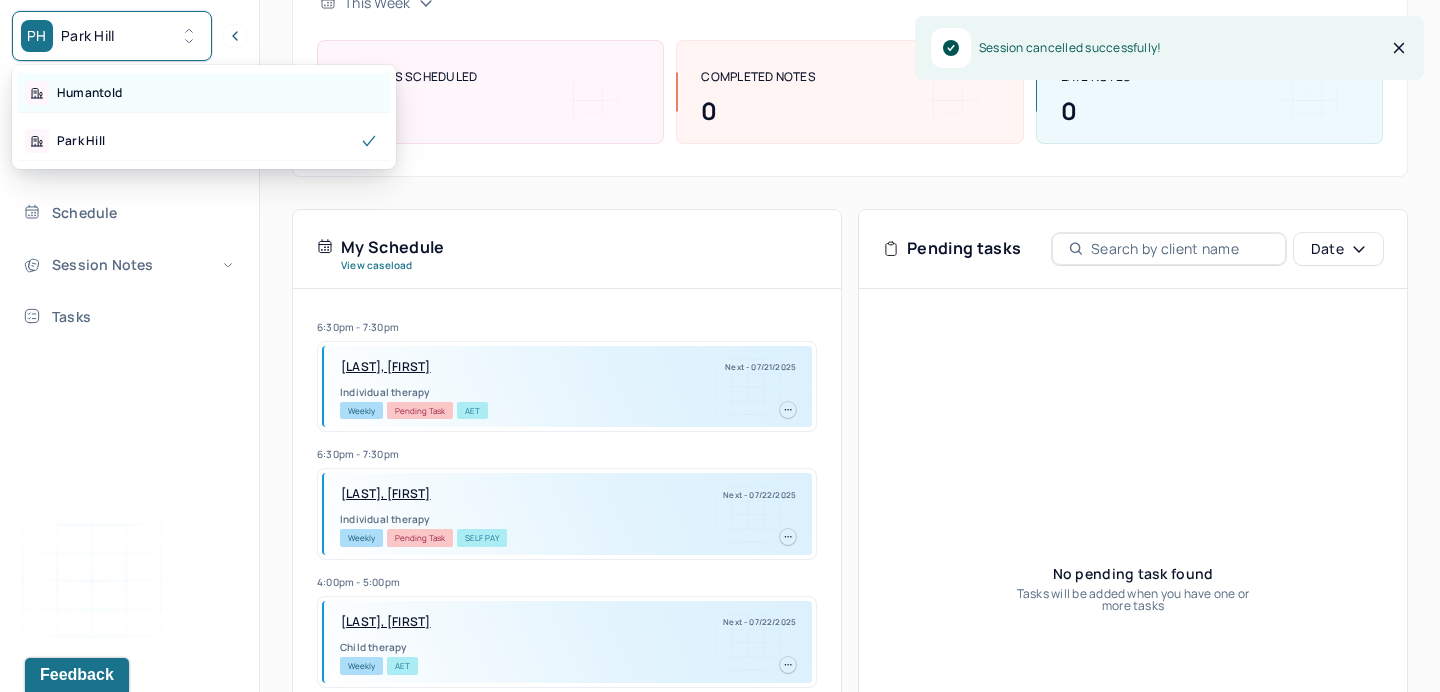 click on "Humantold" at bounding box center (204, 93) 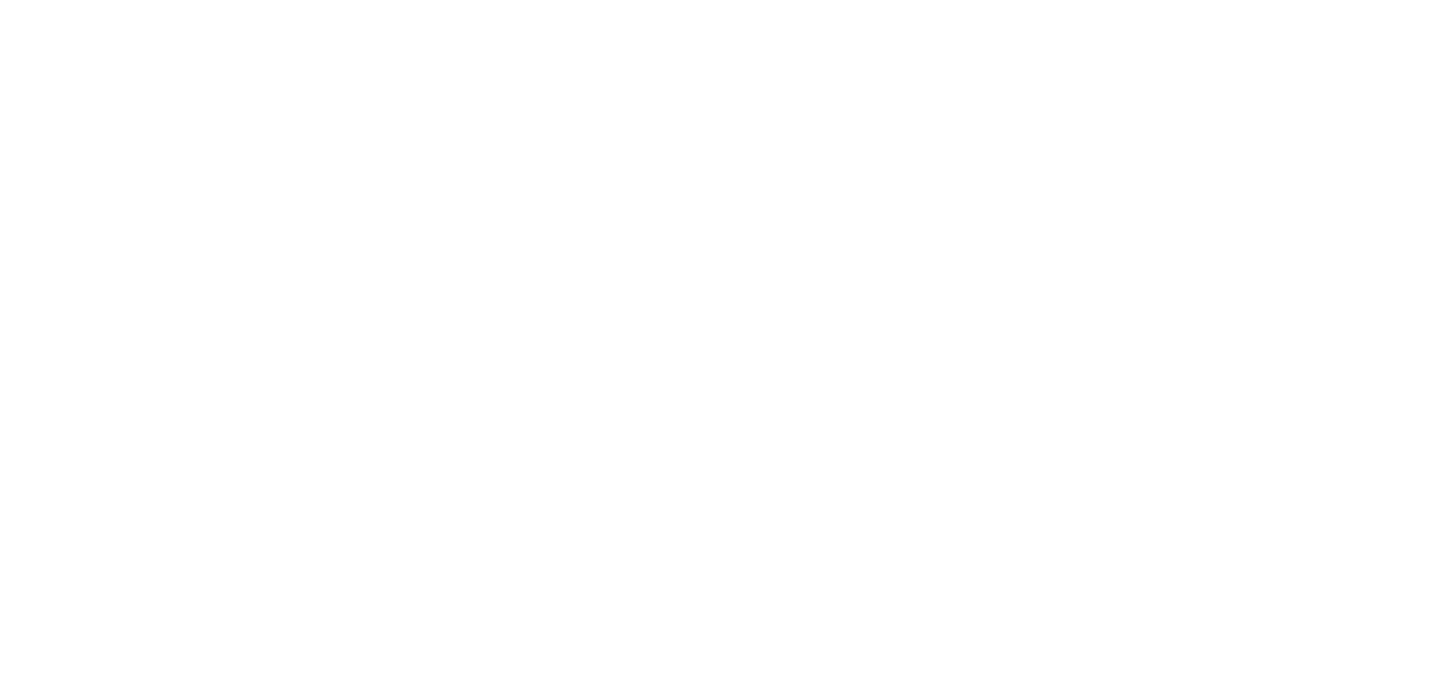 scroll, scrollTop: 0, scrollLeft: 0, axis: both 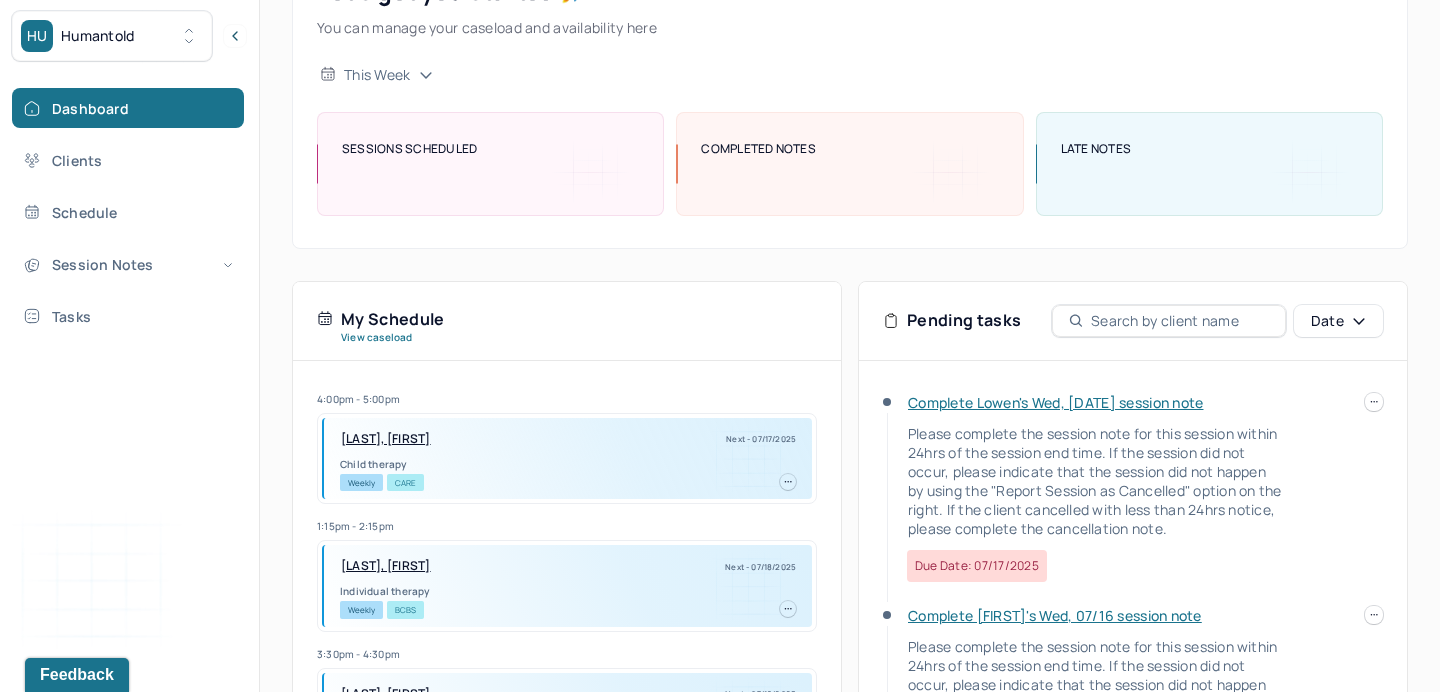 click on "Complete [FIRST]'s Wed, 07/16 session note Please complete the session note for this session within 24hrs of the session end time. If the session did not occur, please indicate that the session did not happen by using the "Report Session as Cancelled" option on the right. If the client cancelled with less than 24hrs notice, please complete the cancellation note. Due date: 07/17/2025     Complete [FIRST]'s Wed, 07/16 session note Please complete the session note for this session within 24hrs of the session end time. If the session did not occur, please indicate that the session did not happen by using the "Report Session as Cancelled" option on the right. If the client cancelled with less than 24hrs notice, please complete the cancellation note. Due date: 07/17/2025" at bounding box center [1133, 660] 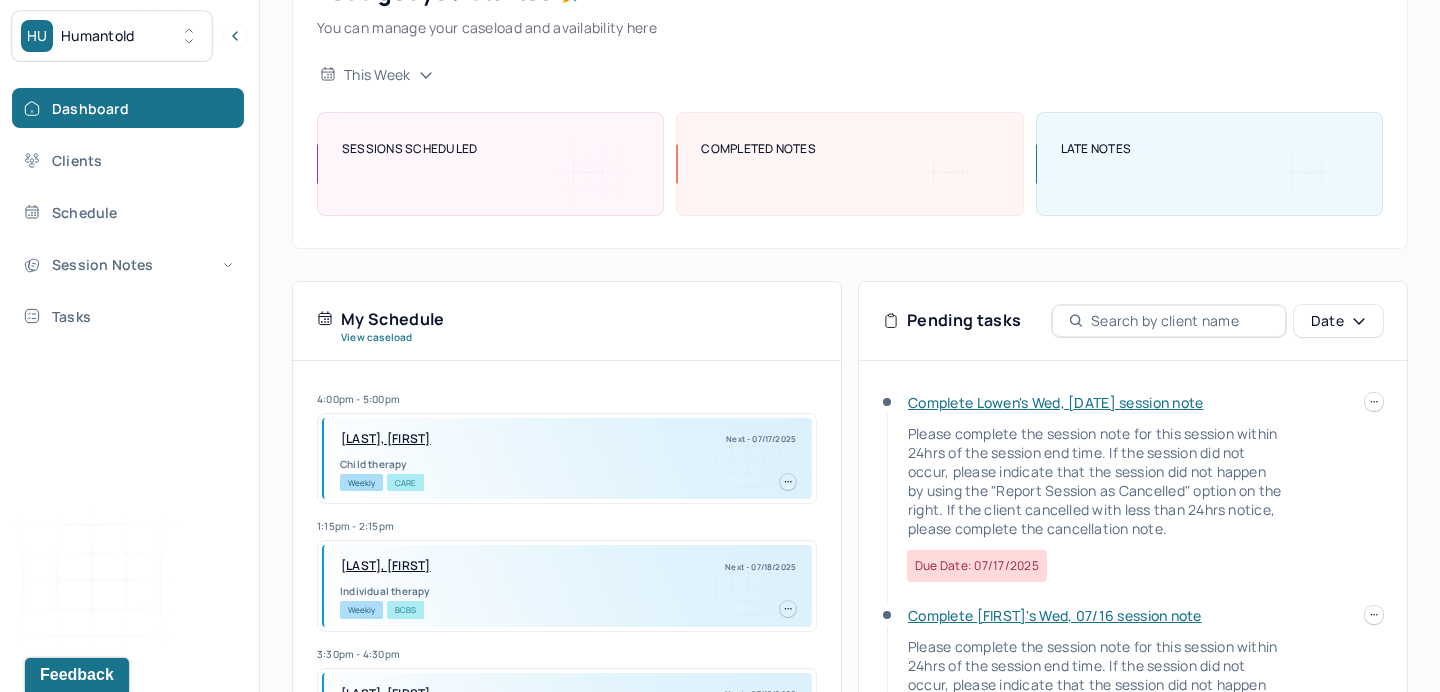 click at bounding box center (1374, 402) 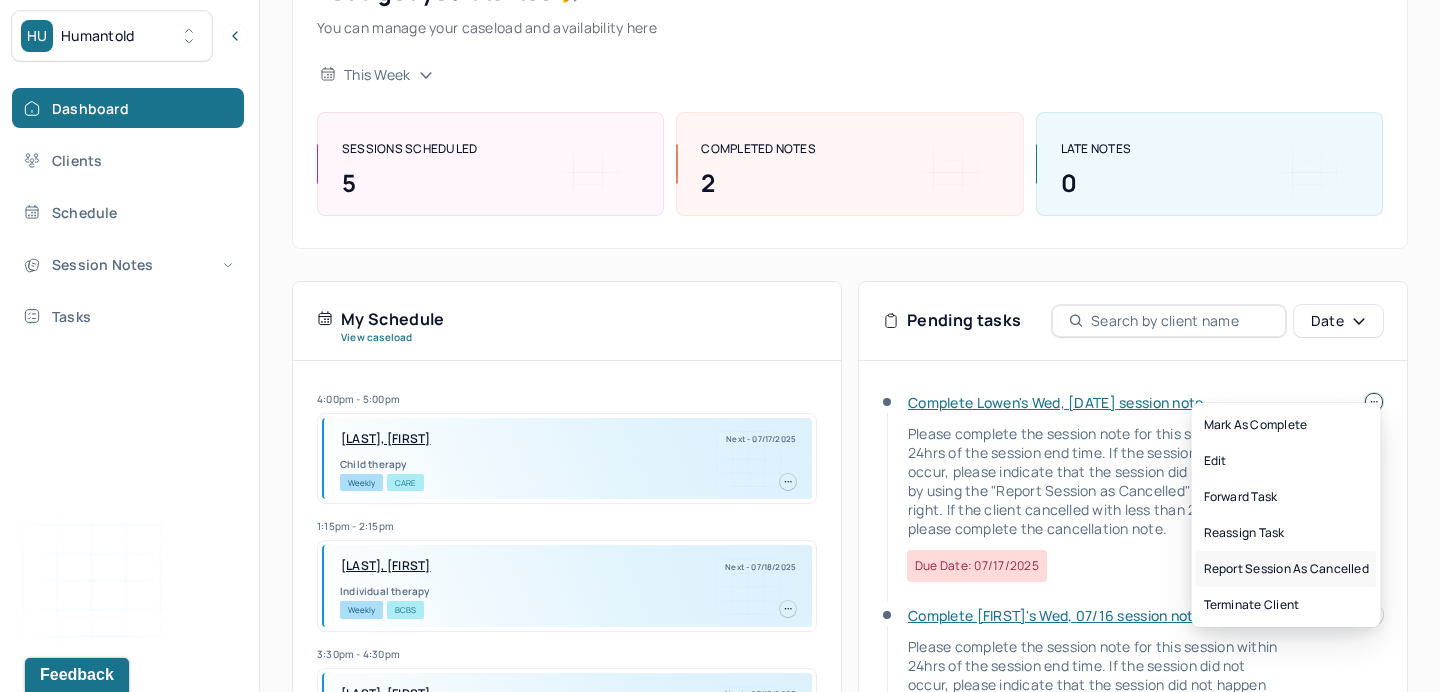 click on "Report session as cancelled" at bounding box center [1286, 569] 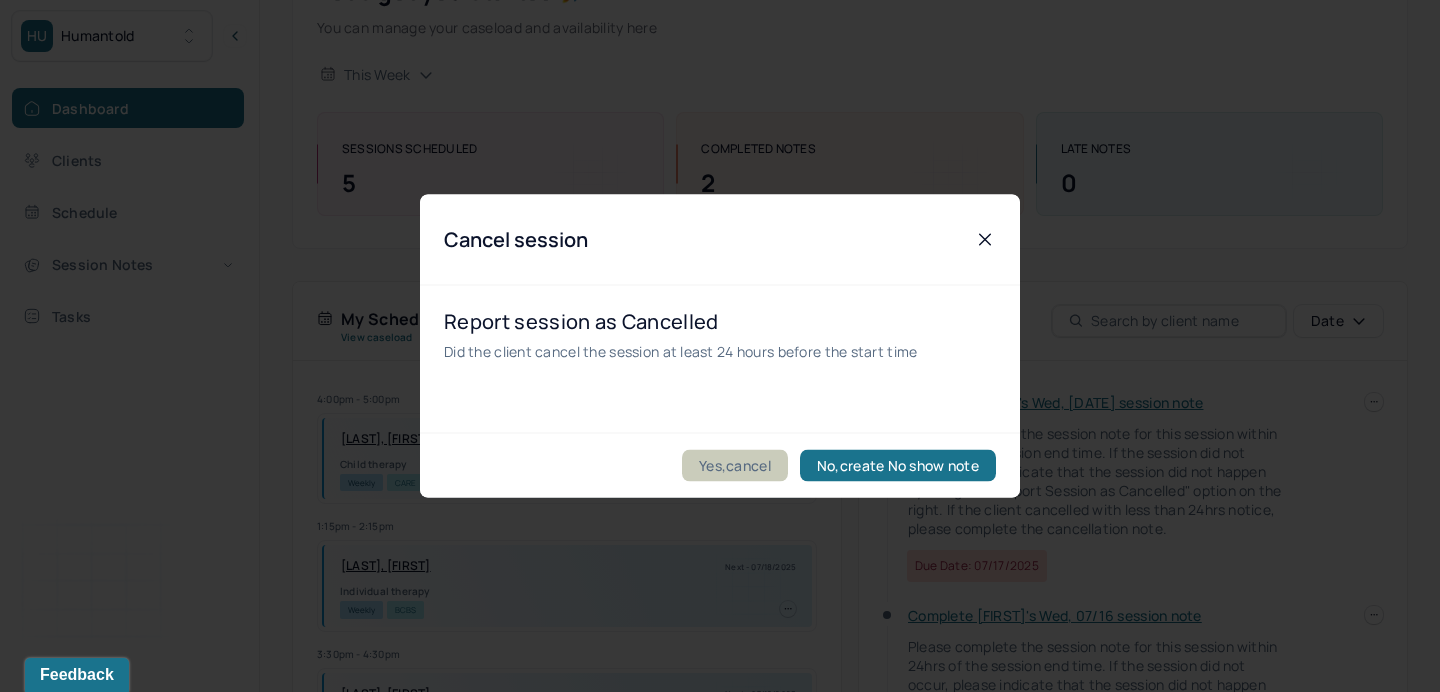 click on "Yes,cancel" at bounding box center [735, 466] 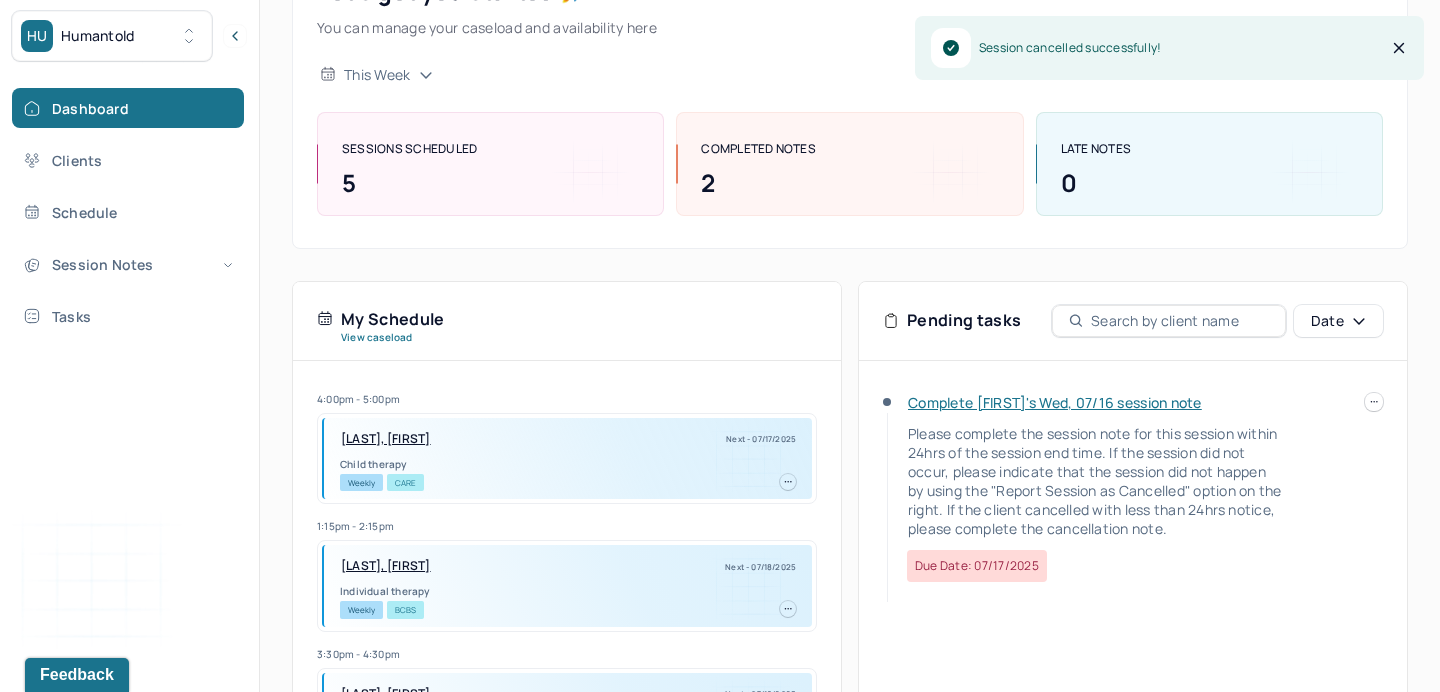 click on "Complete [FIRST]'s Wed, 07/16 session note" at bounding box center [1055, 402] 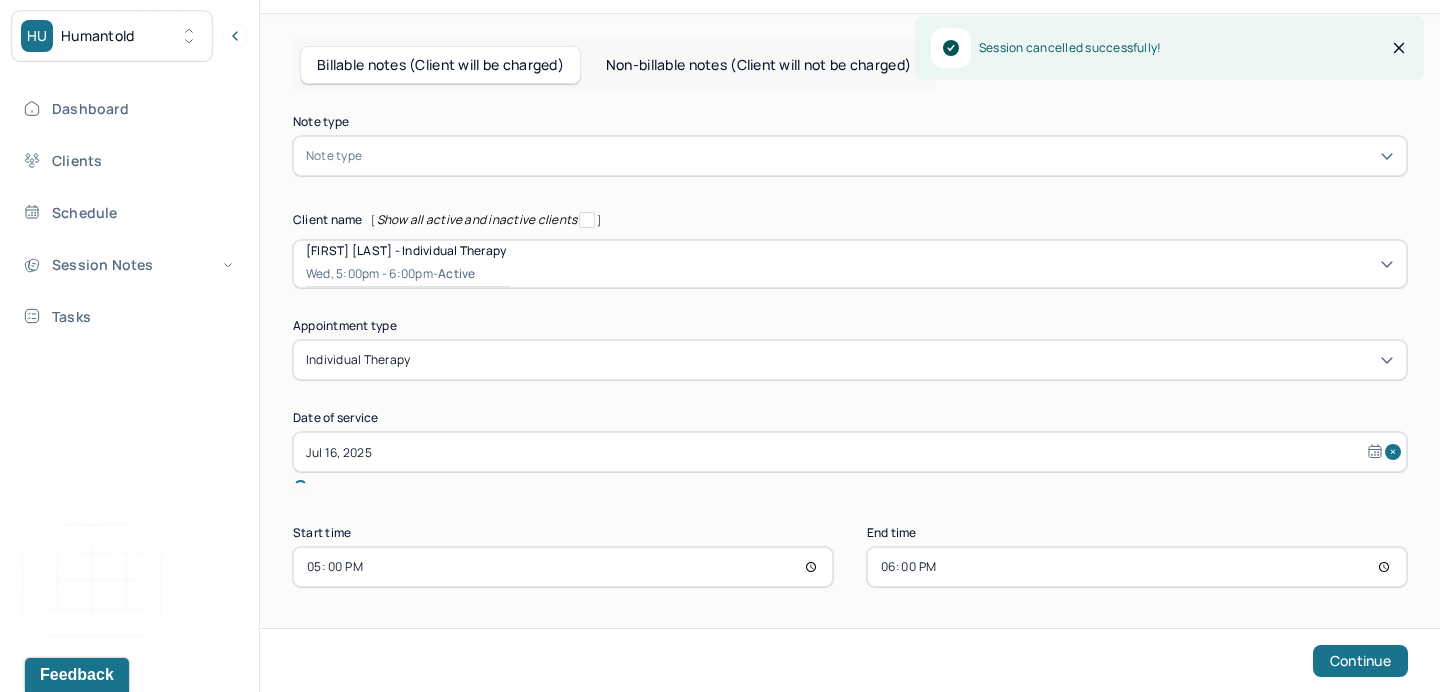 scroll, scrollTop: 79, scrollLeft: 0, axis: vertical 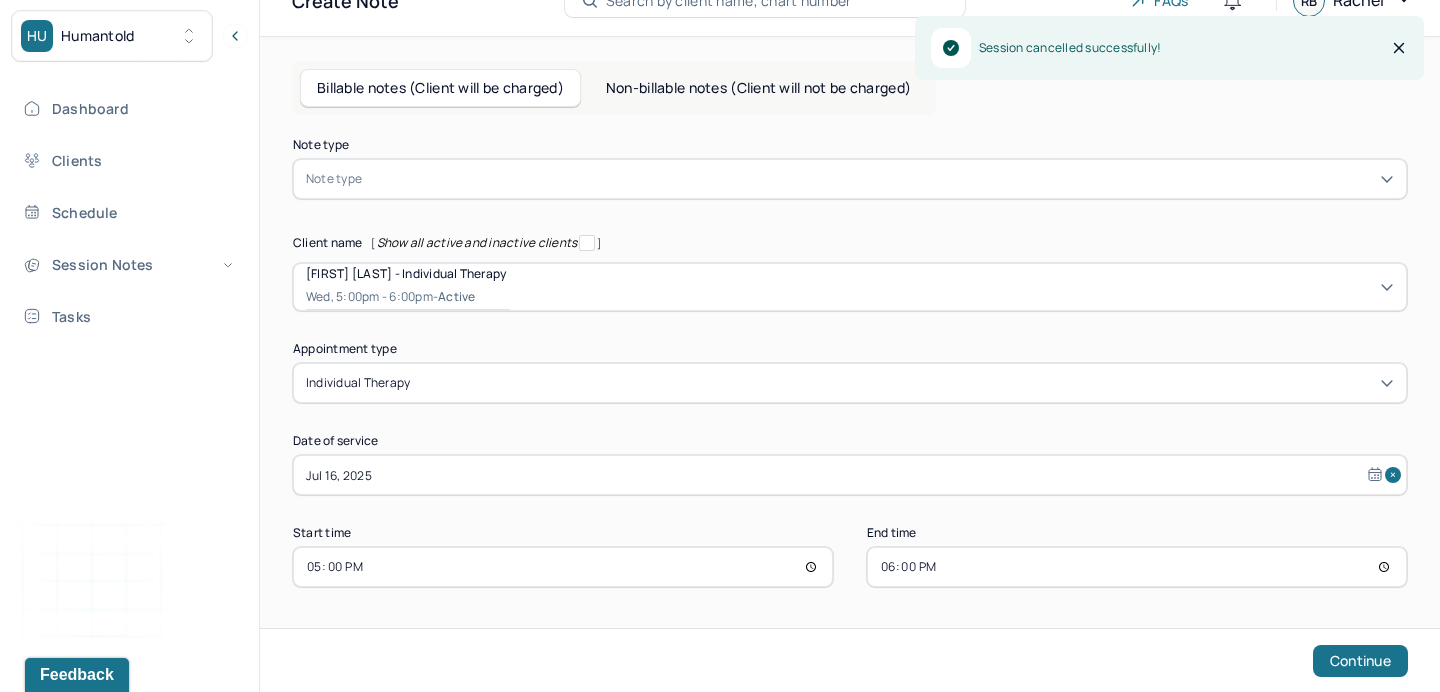 click at bounding box center [880, 179] 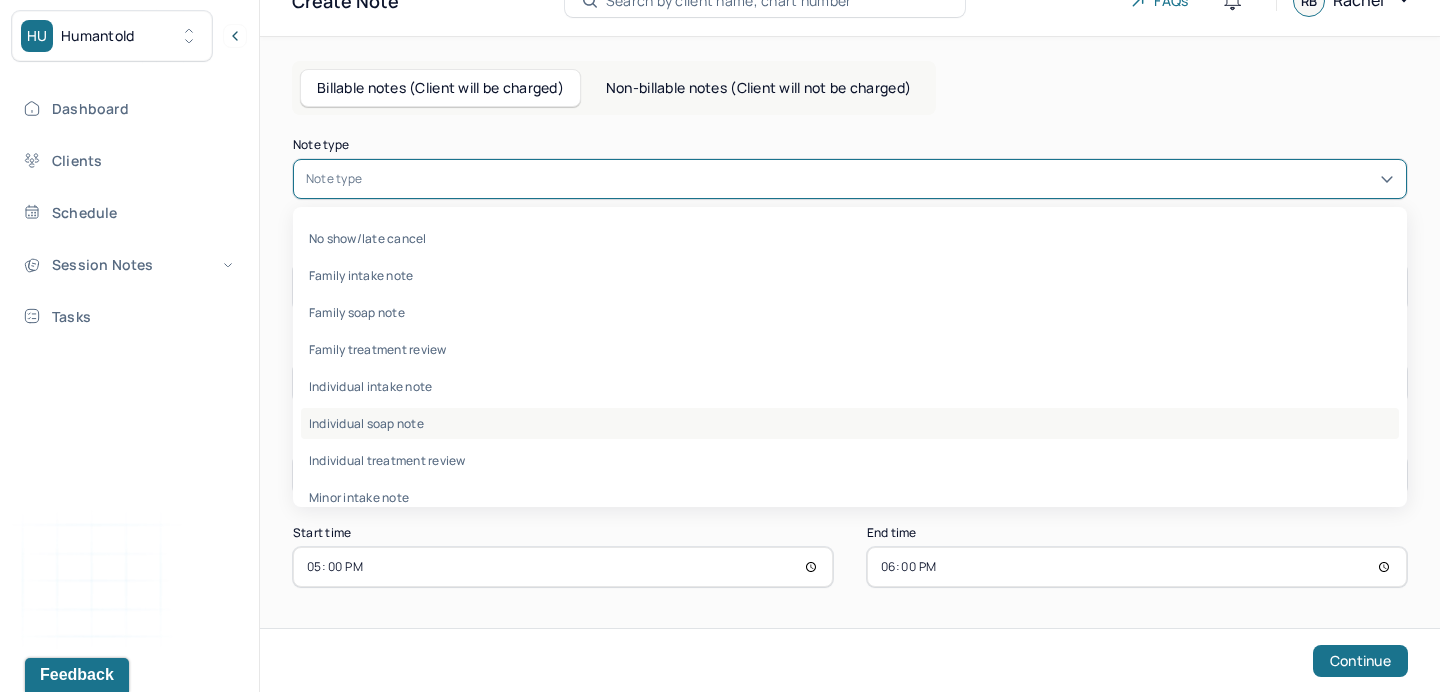 click on "Individual soap note" at bounding box center [850, 423] 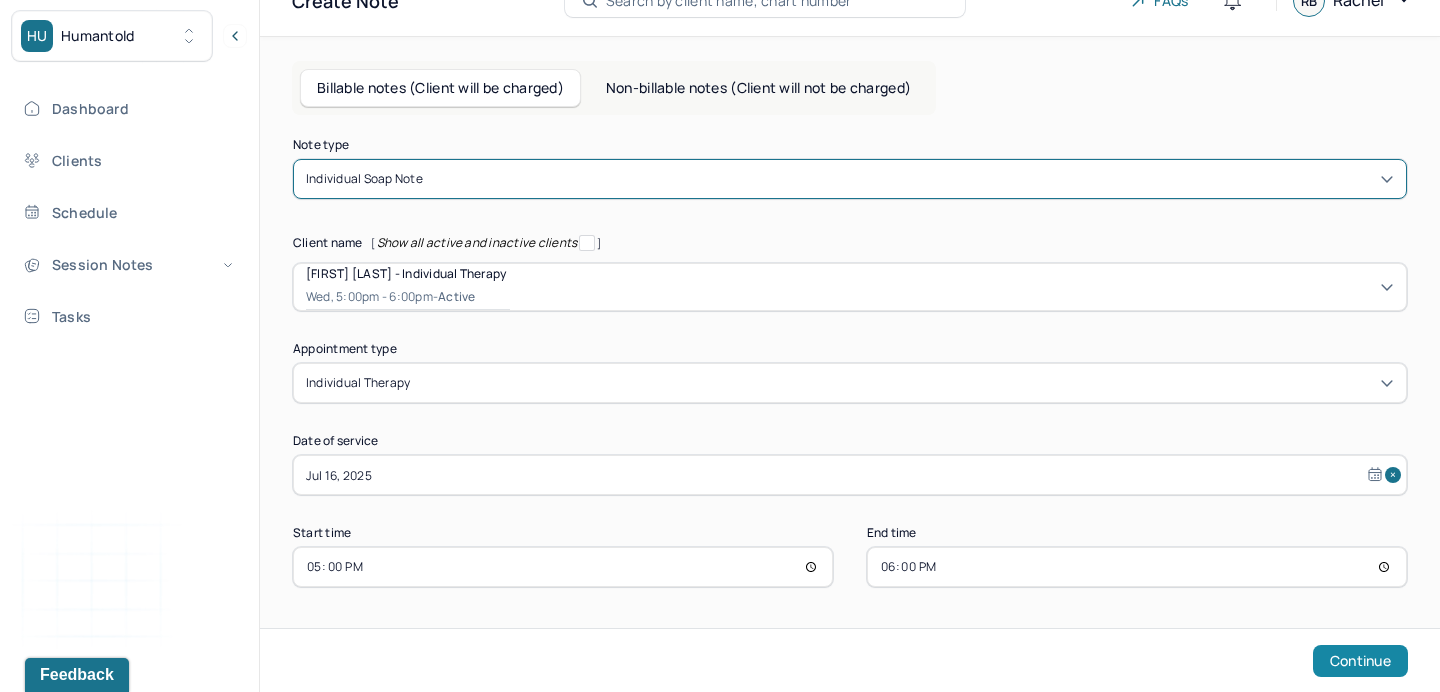 click on "Continue" at bounding box center (1360, 661) 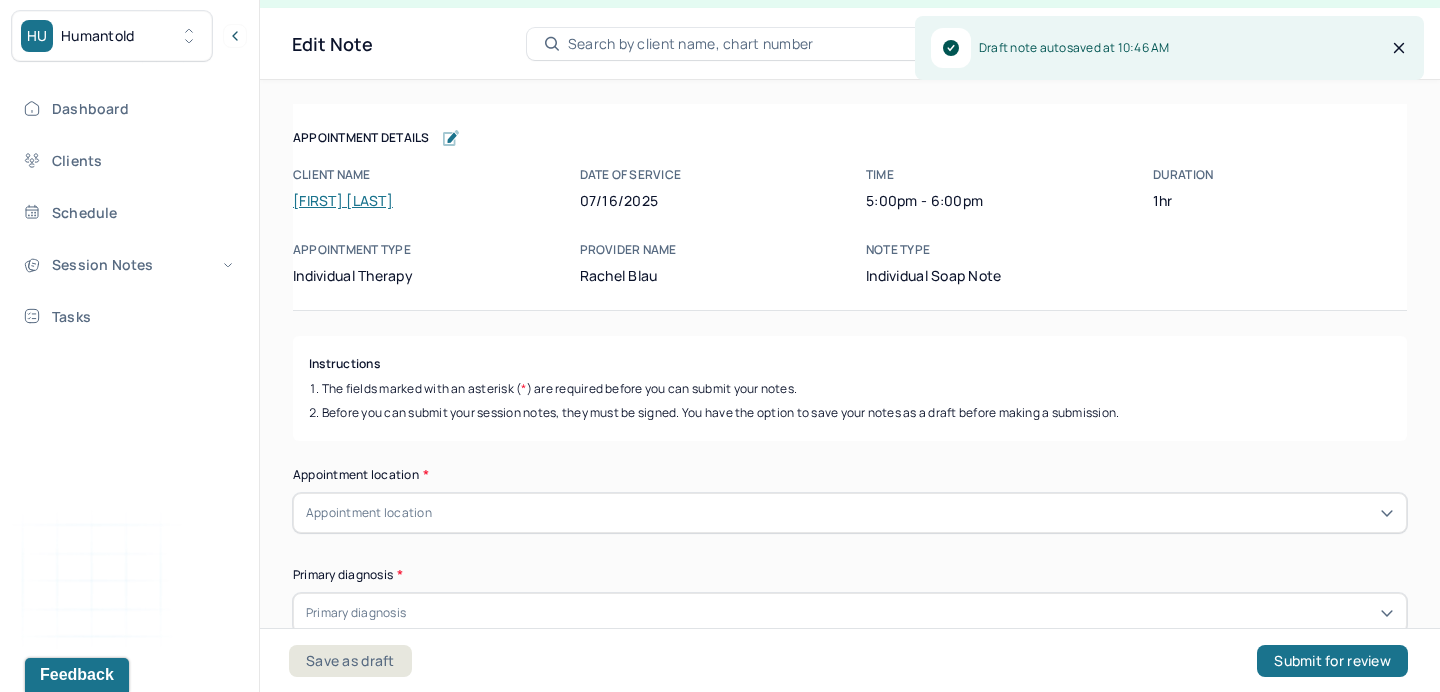 scroll, scrollTop: 36, scrollLeft: 0, axis: vertical 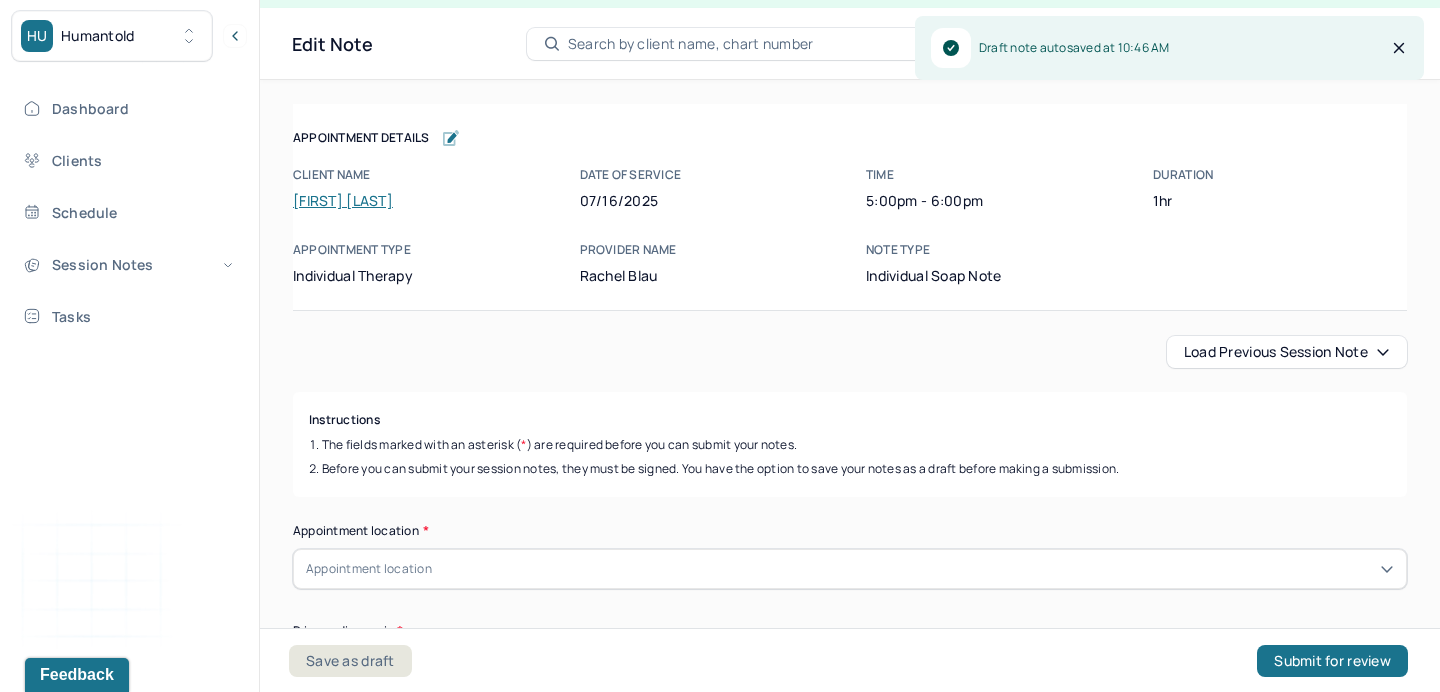 click on "Load previous session note" at bounding box center (1287, 352) 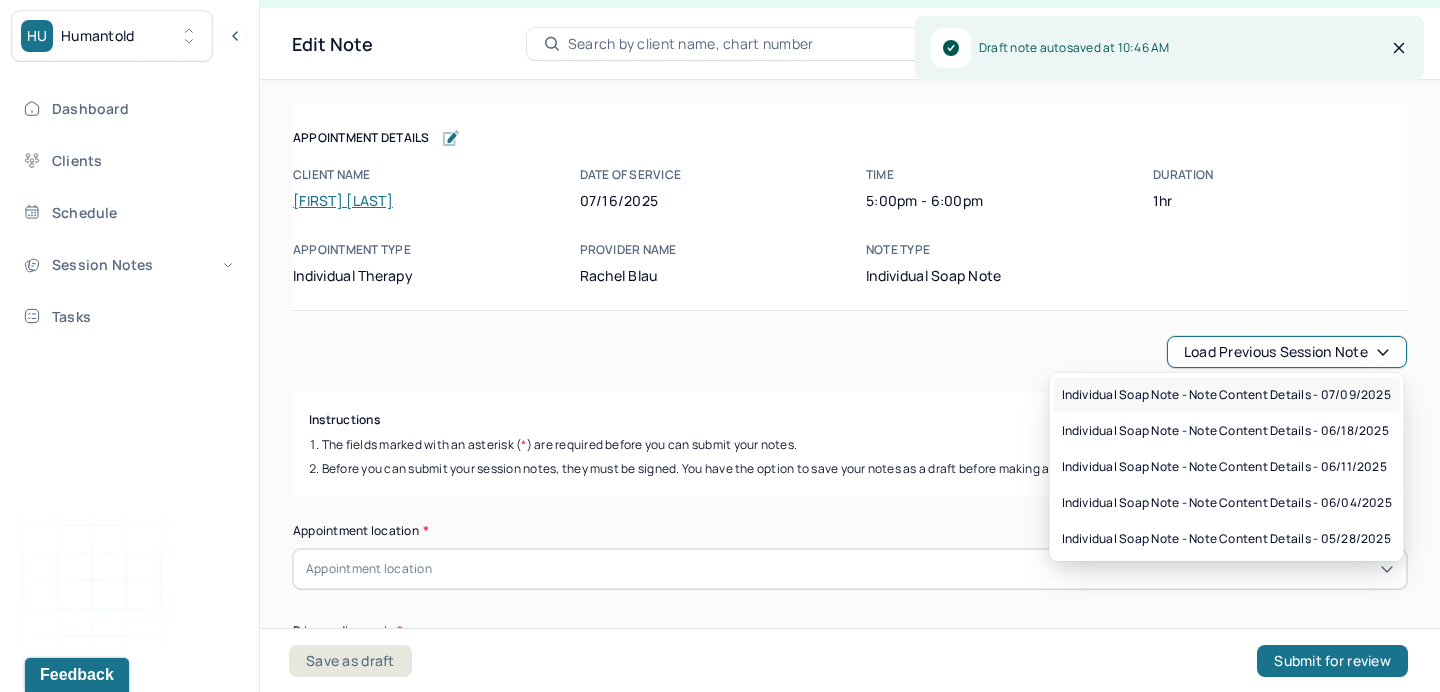 click on "Individual soap note   - Note content Details -   07/09/2025" at bounding box center (1226, 395) 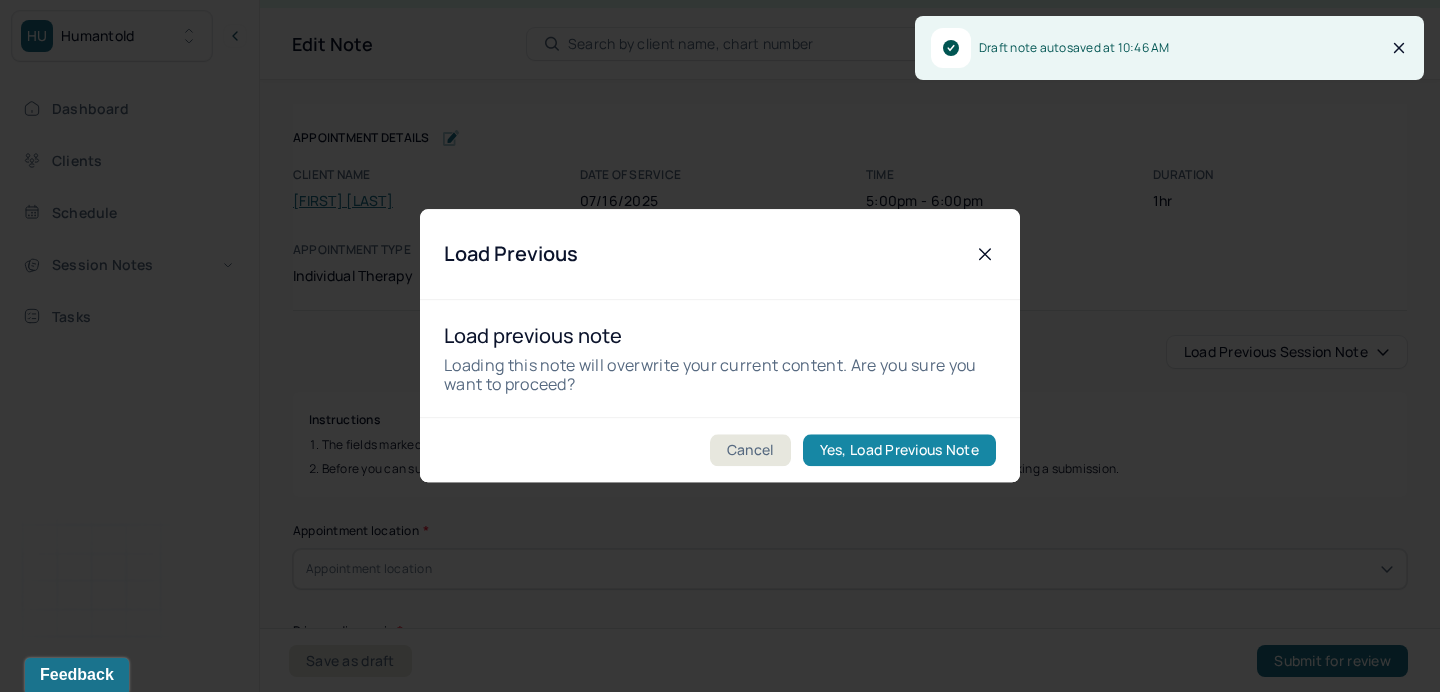 click on "Yes, Load Previous Note" at bounding box center (899, 451) 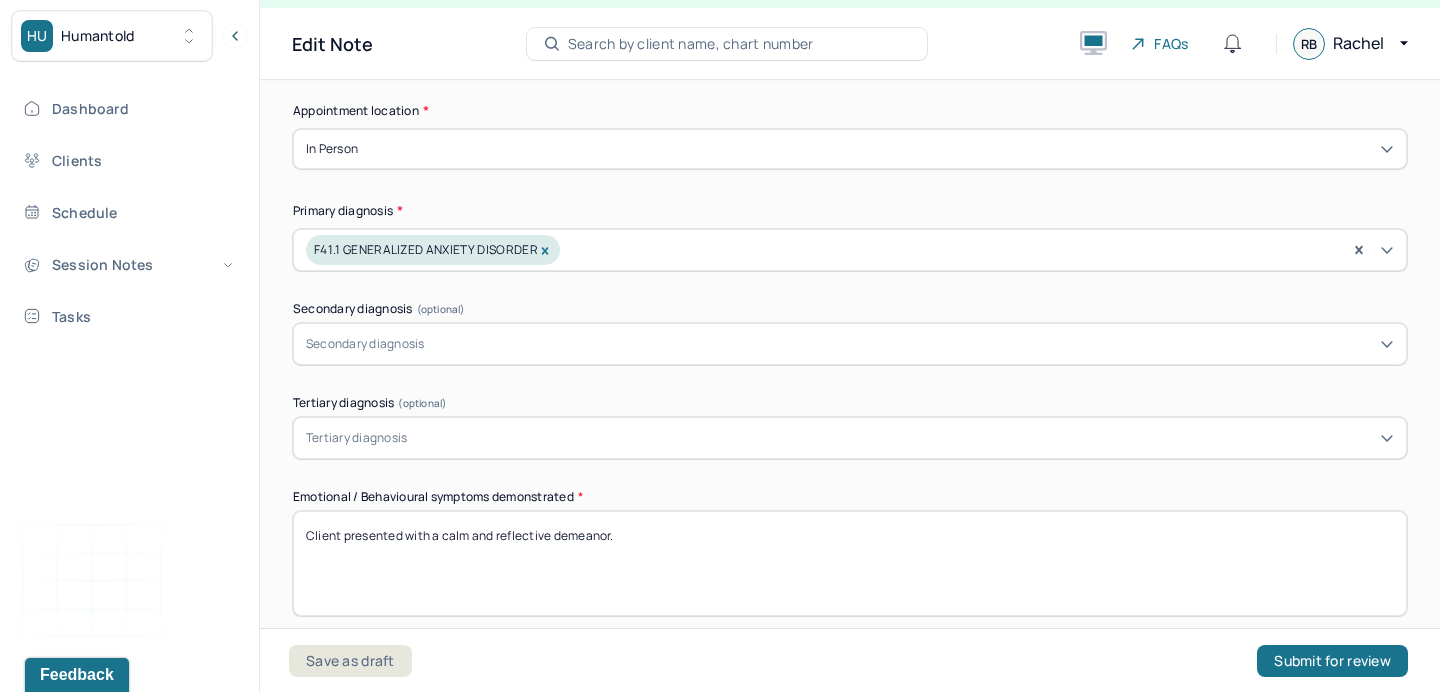 scroll, scrollTop: 425, scrollLeft: 0, axis: vertical 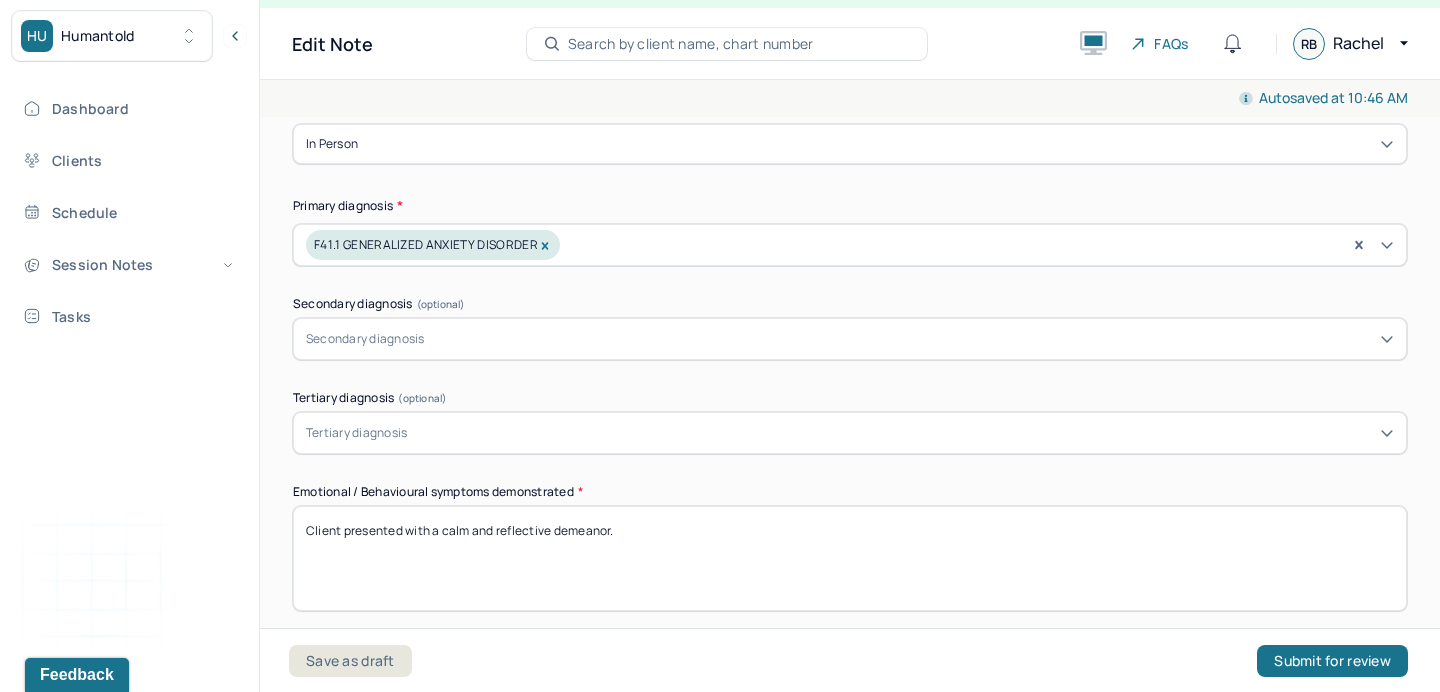 click on "Client presented with a calm and reflective demeanor." at bounding box center (850, 558) 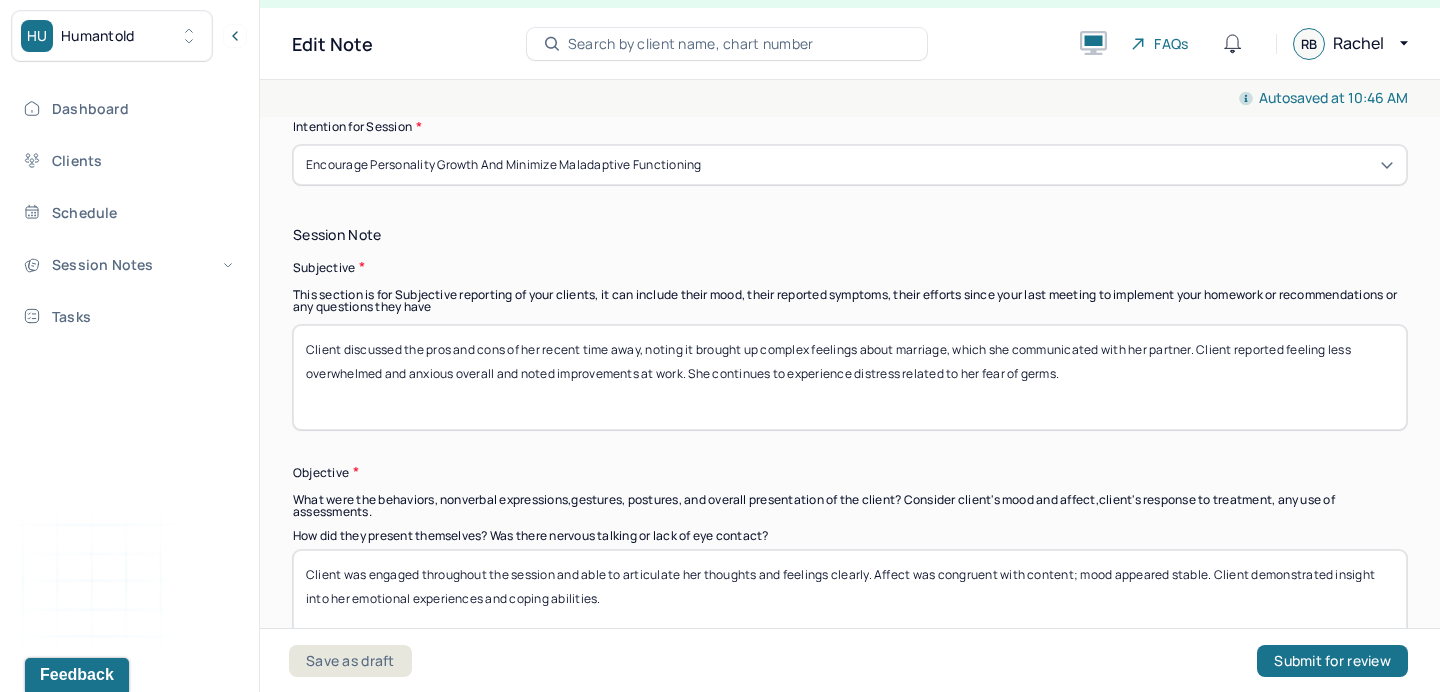 scroll, scrollTop: 1052, scrollLeft: 0, axis: vertical 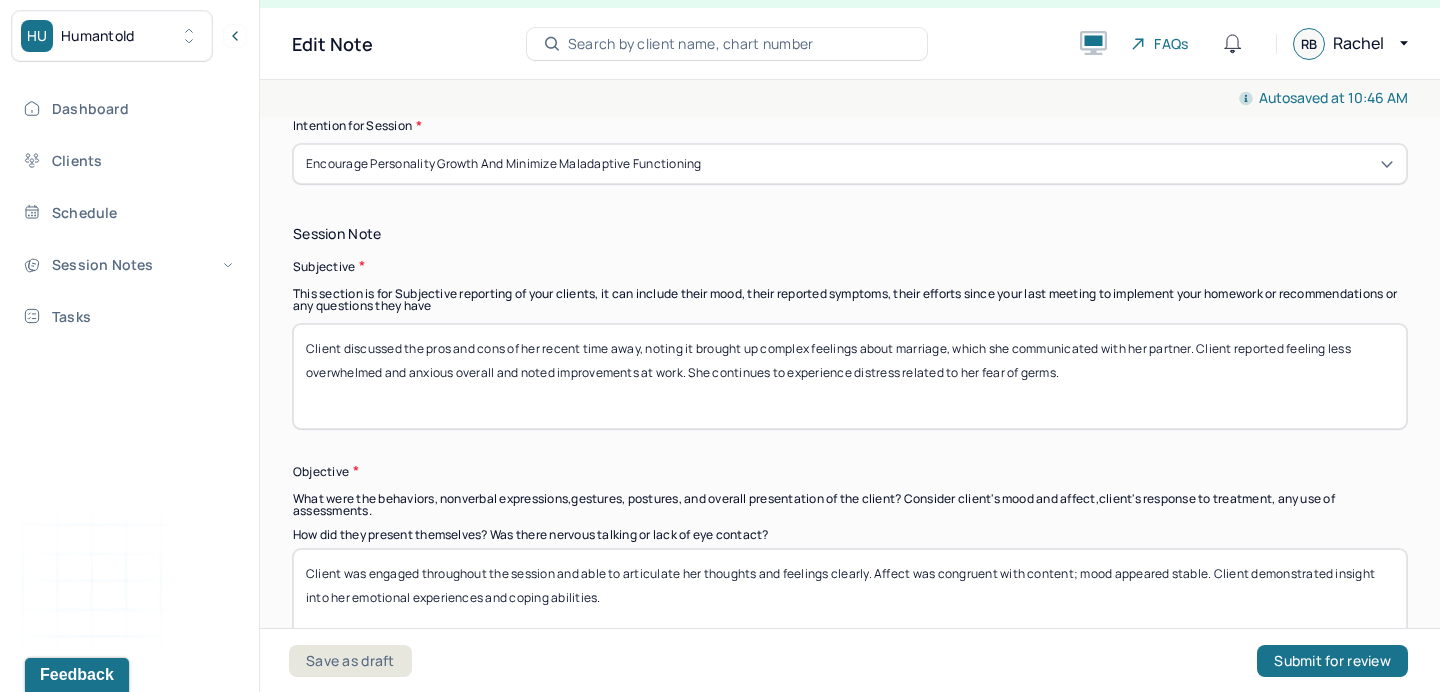 type 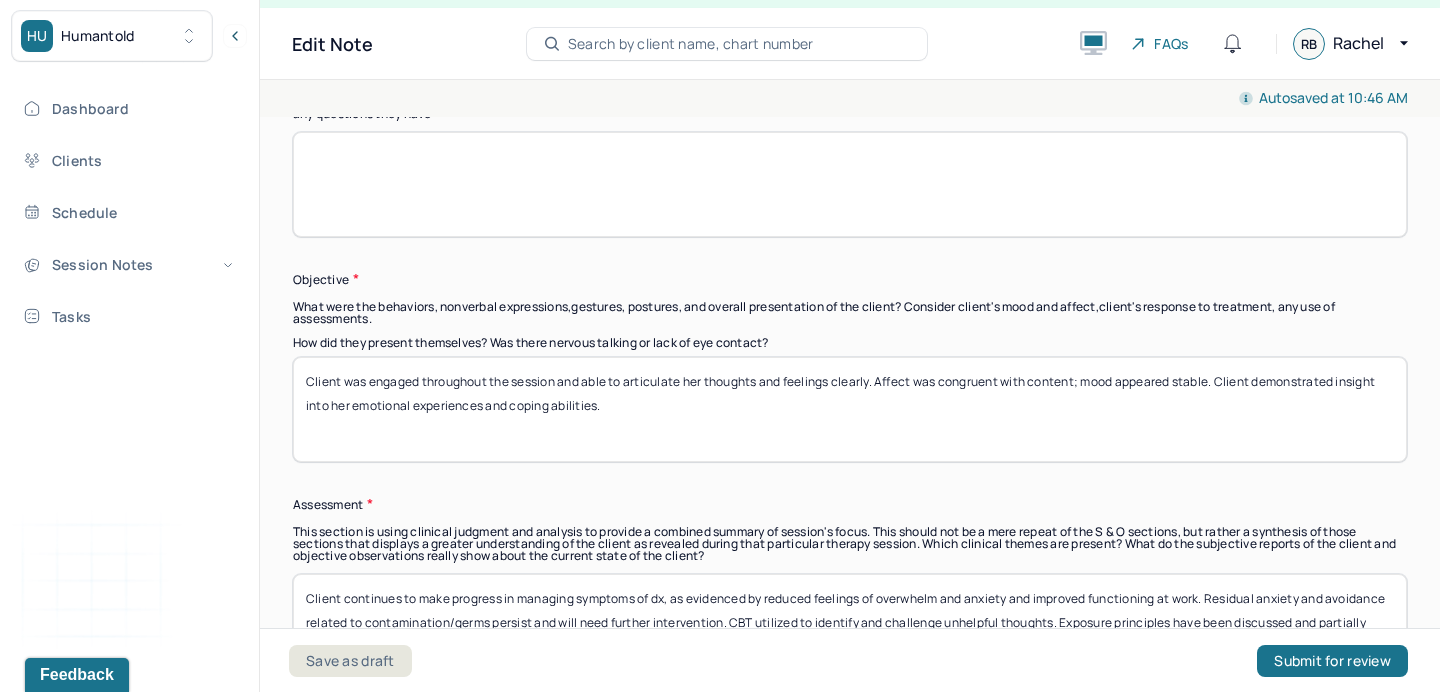 scroll, scrollTop: 1246, scrollLeft: 0, axis: vertical 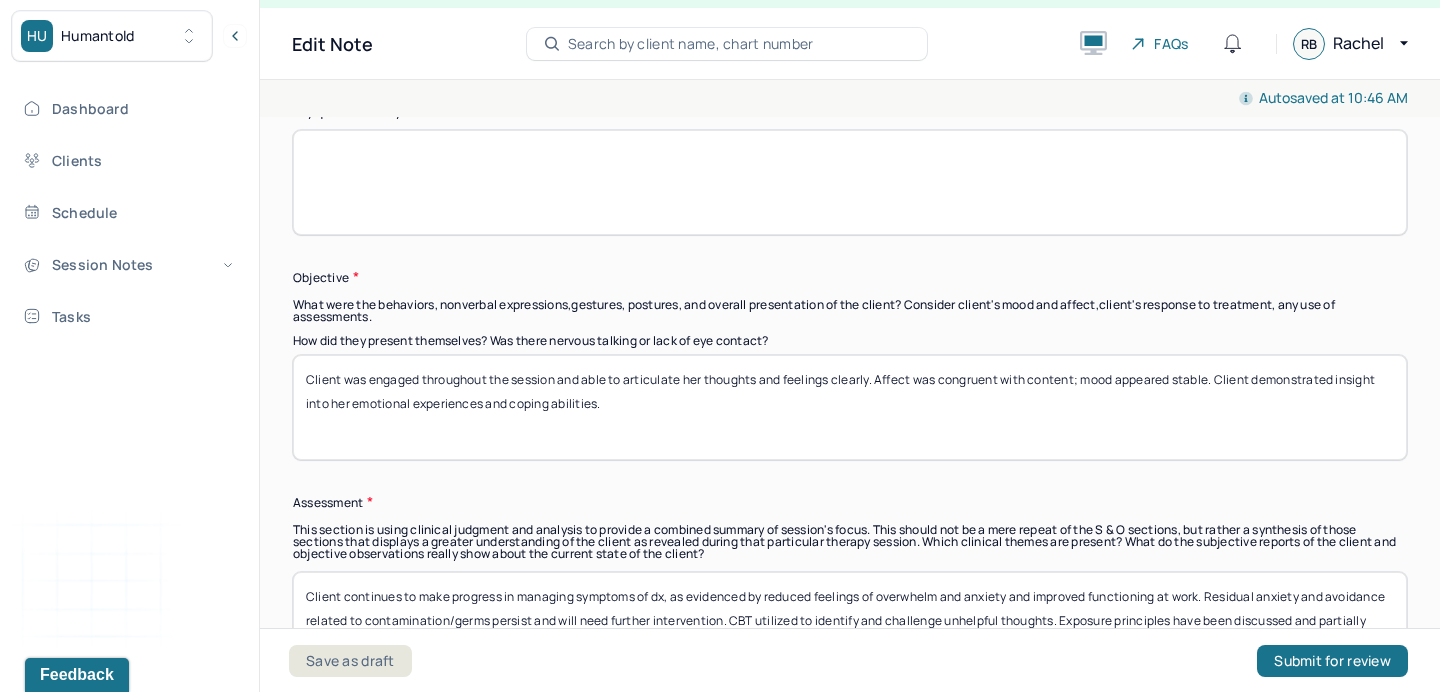 type 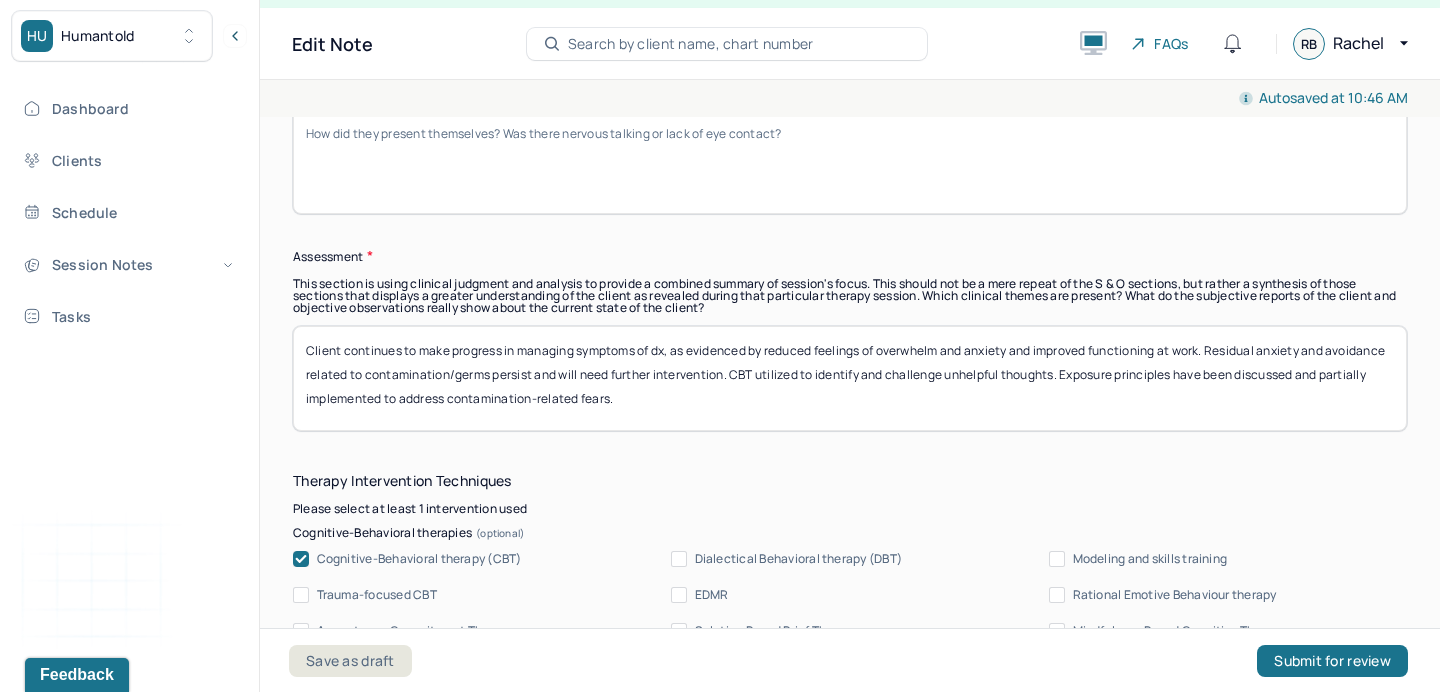 type 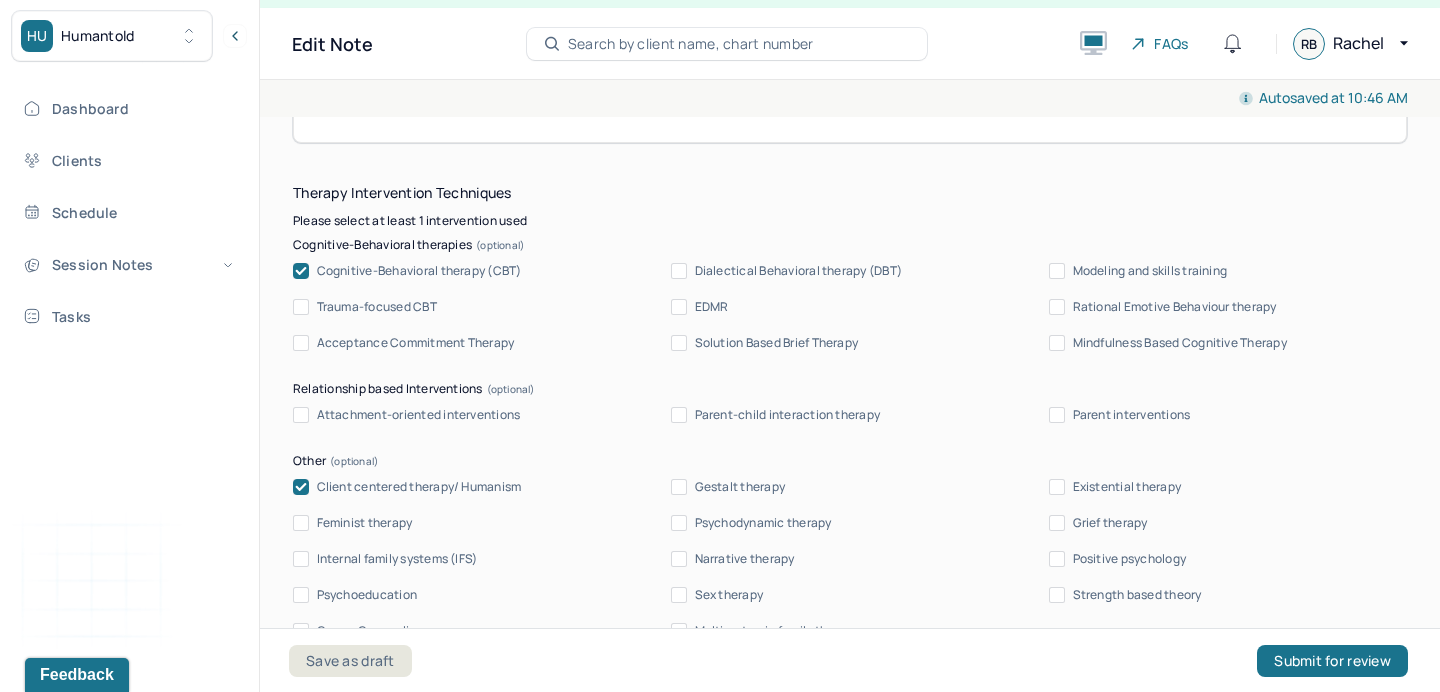 scroll, scrollTop: 1779, scrollLeft: 0, axis: vertical 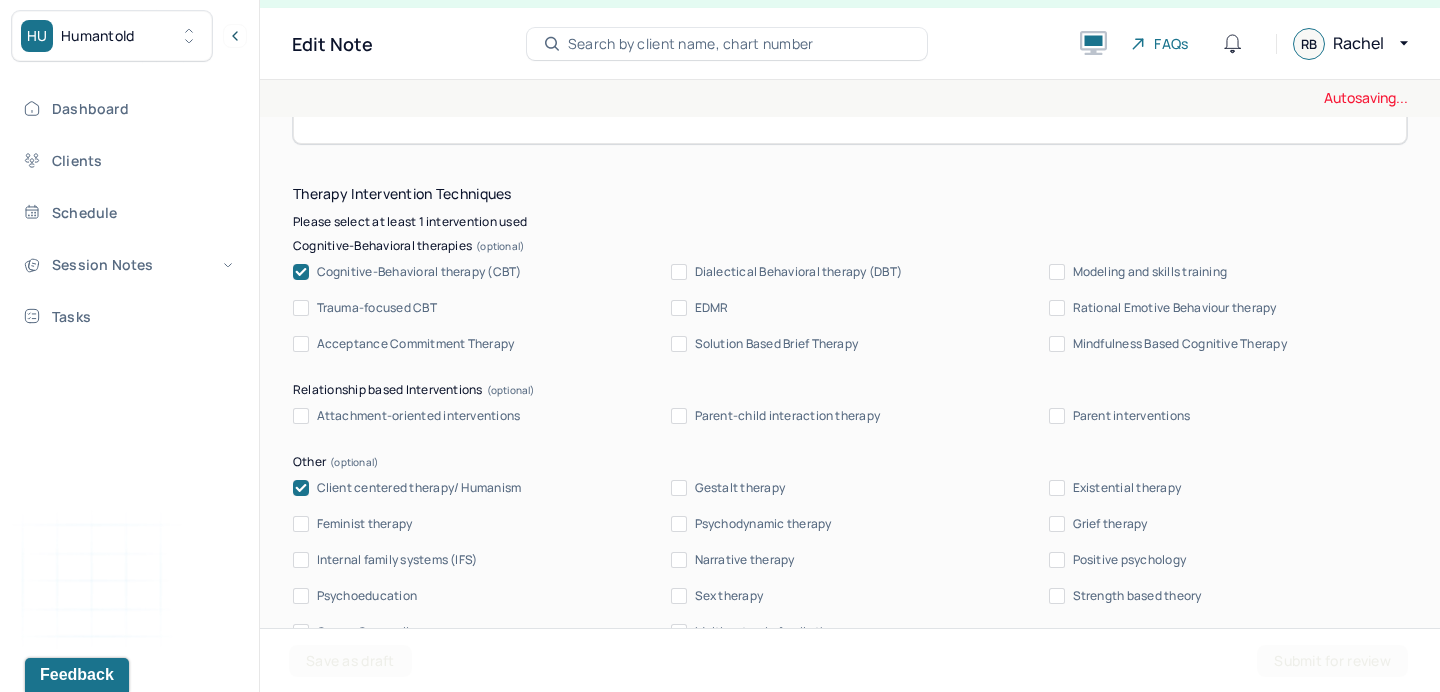 type 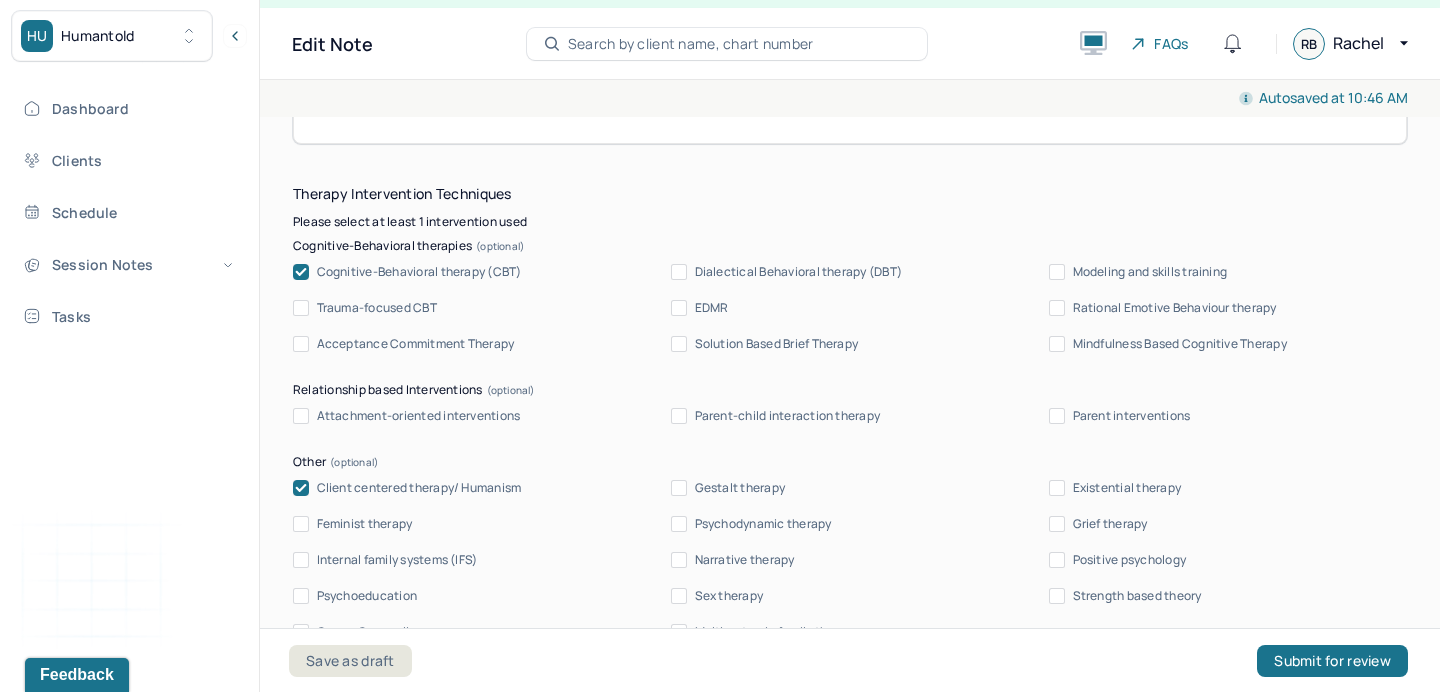 click on "Cognitive-Behavioral therapy (CBT)" at bounding box center [419, 272] 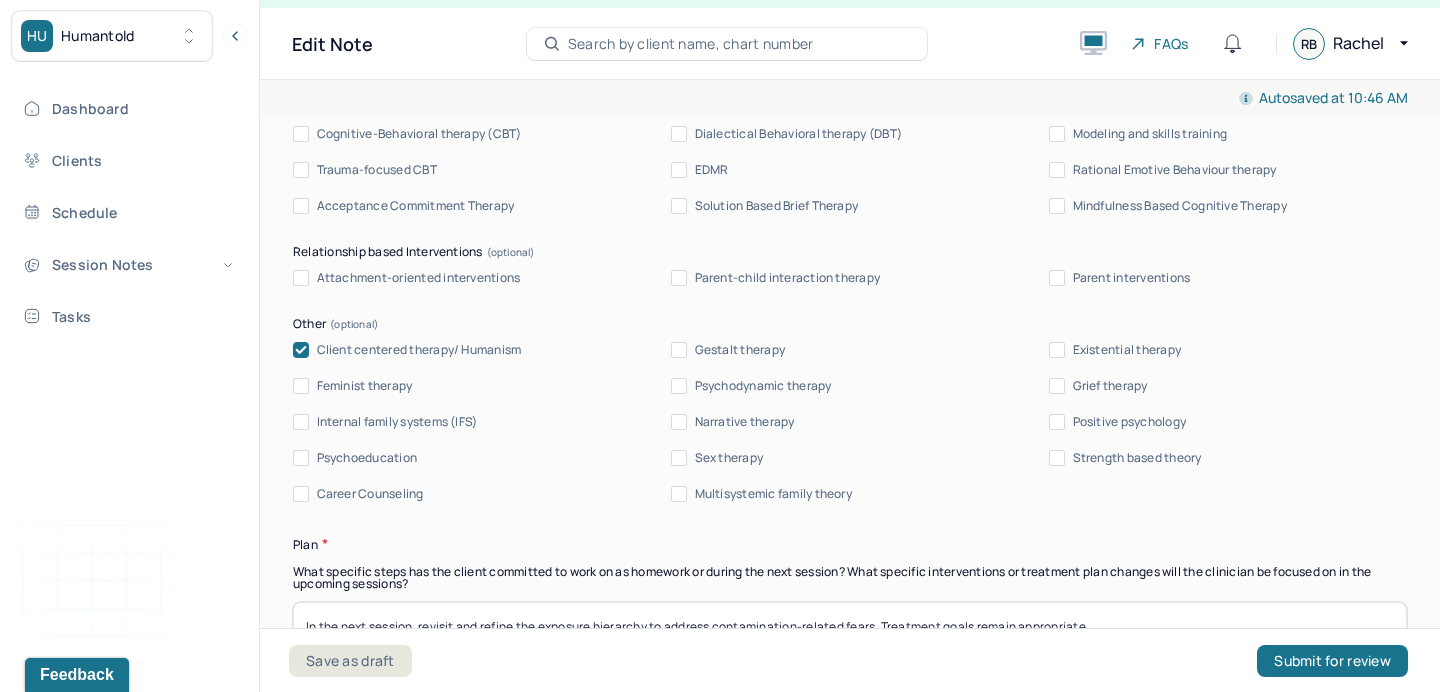 click on "Client centered therapy/ Humanism" at bounding box center [419, 350] 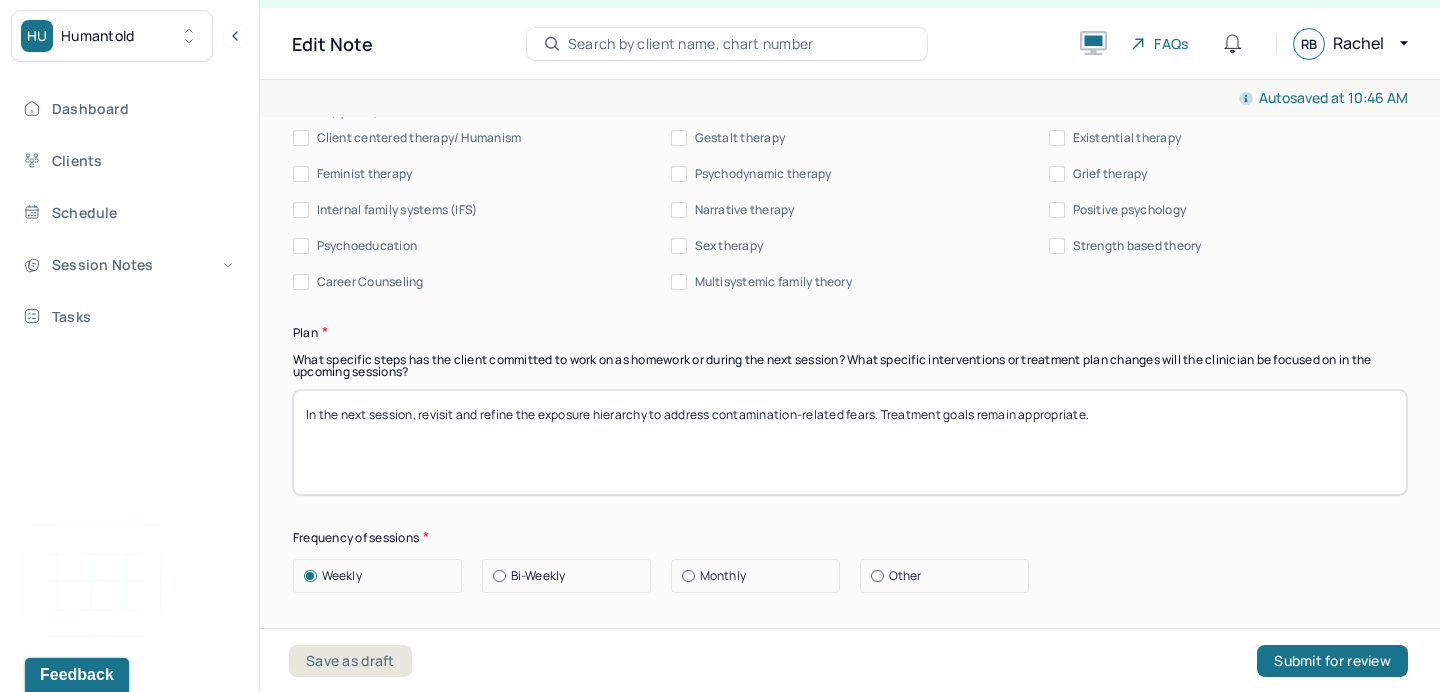 scroll, scrollTop: 2132, scrollLeft: 0, axis: vertical 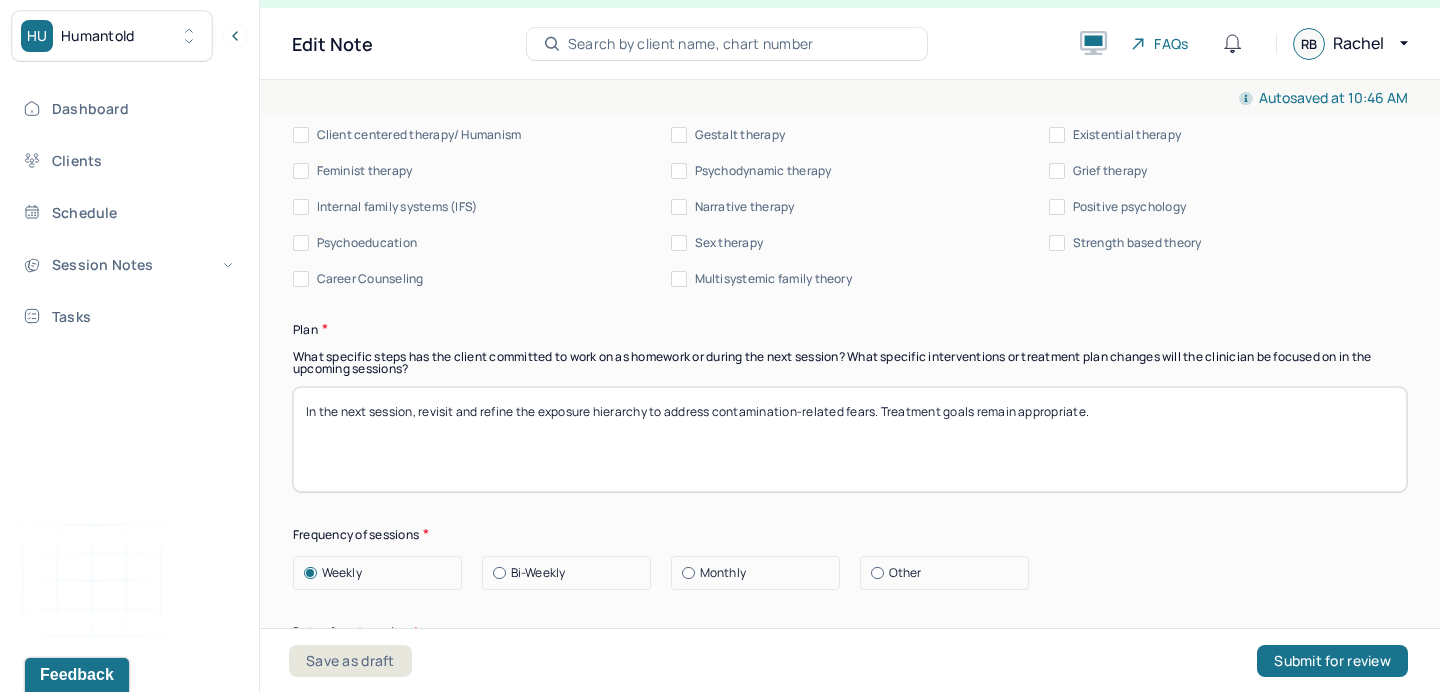 click on "In the next session, revisit and refine the exposure hierarchy to address contamination-related fears. Treatment goals remain appropriate." at bounding box center (850, 439) 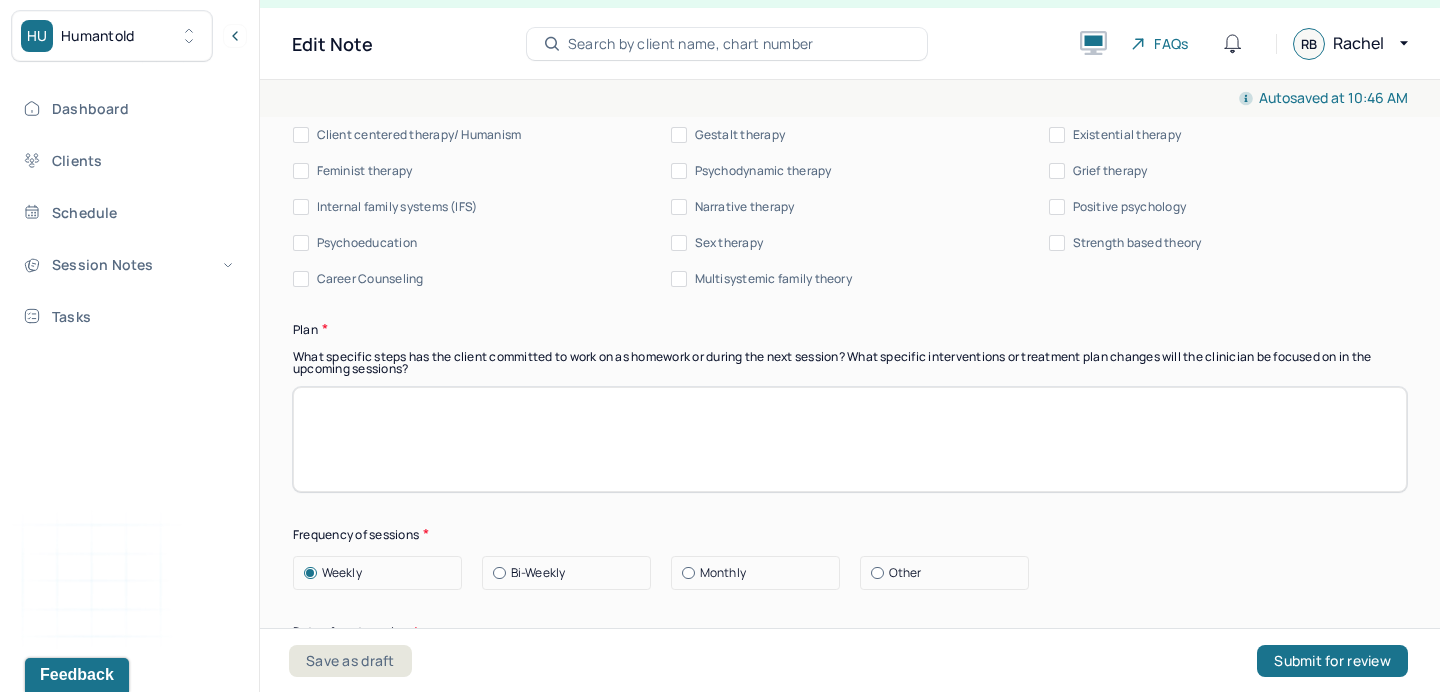 scroll, scrollTop: 2441, scrollLeft: 0, axis: vertical 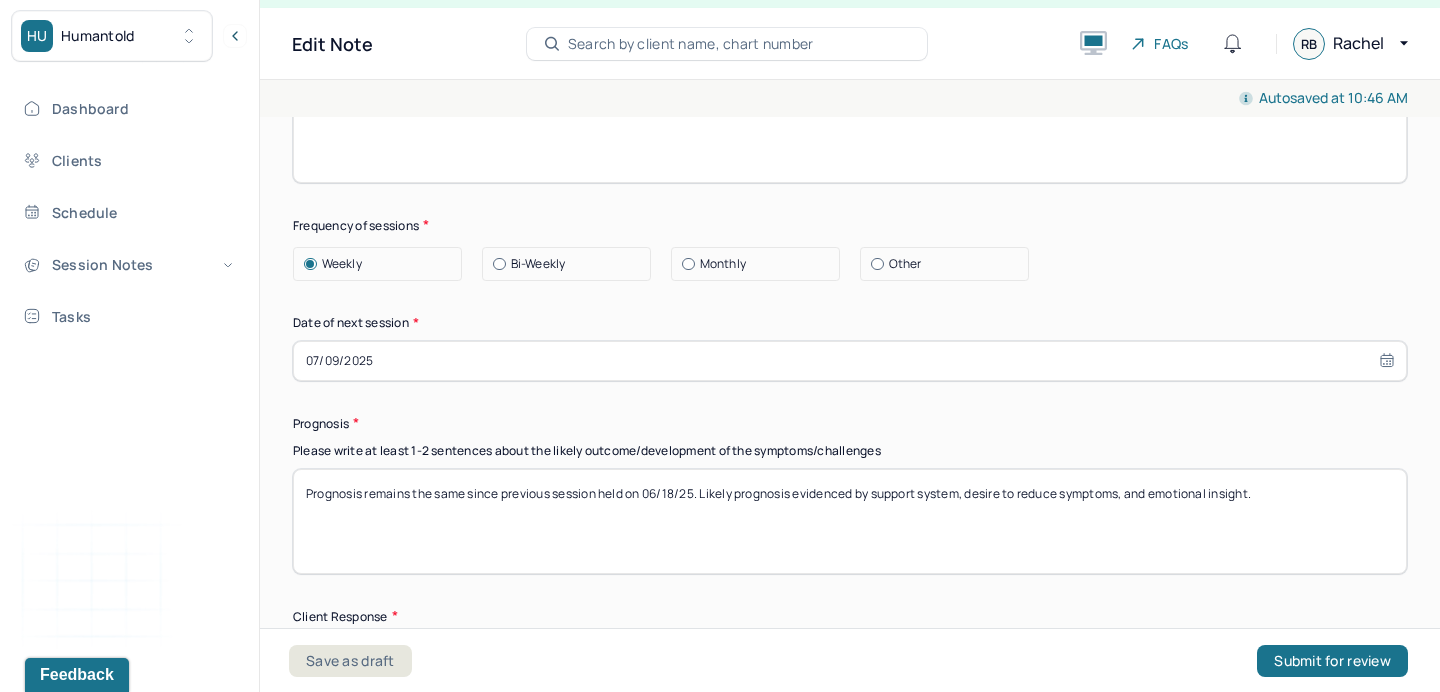 type 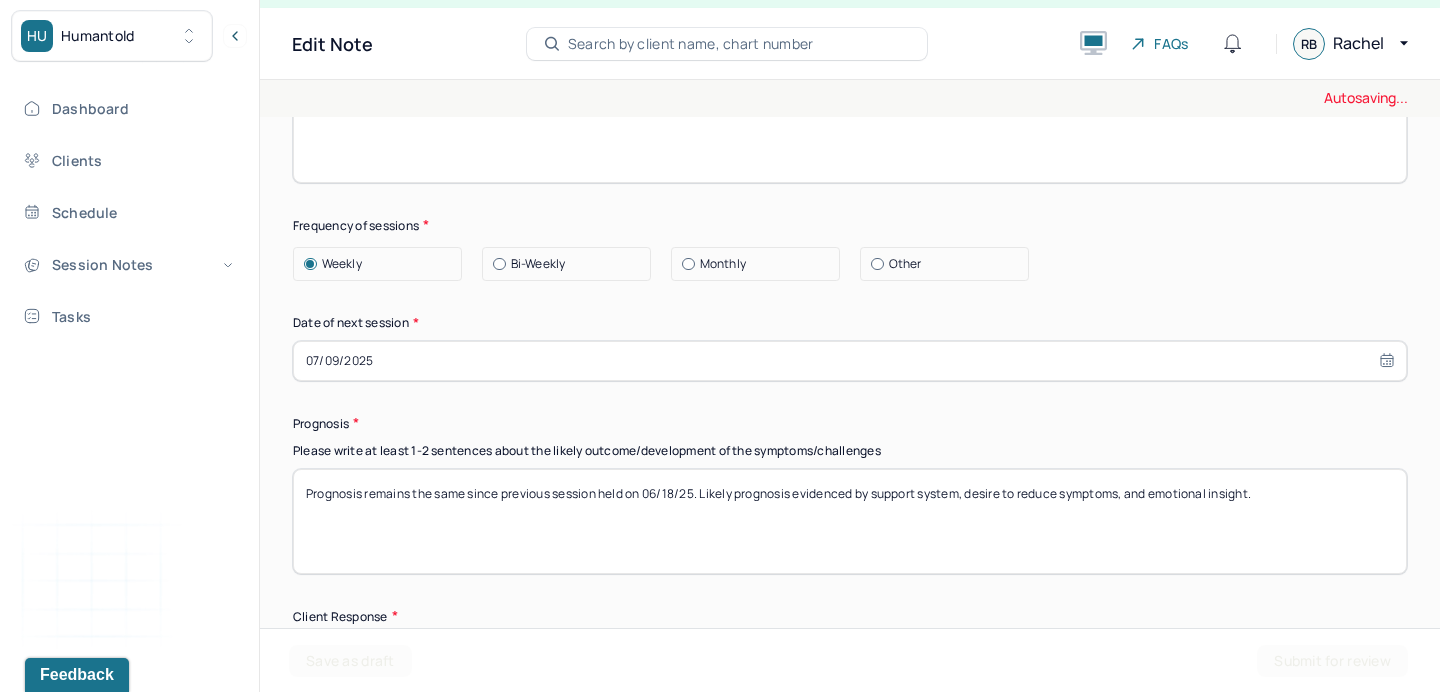 select on "6" 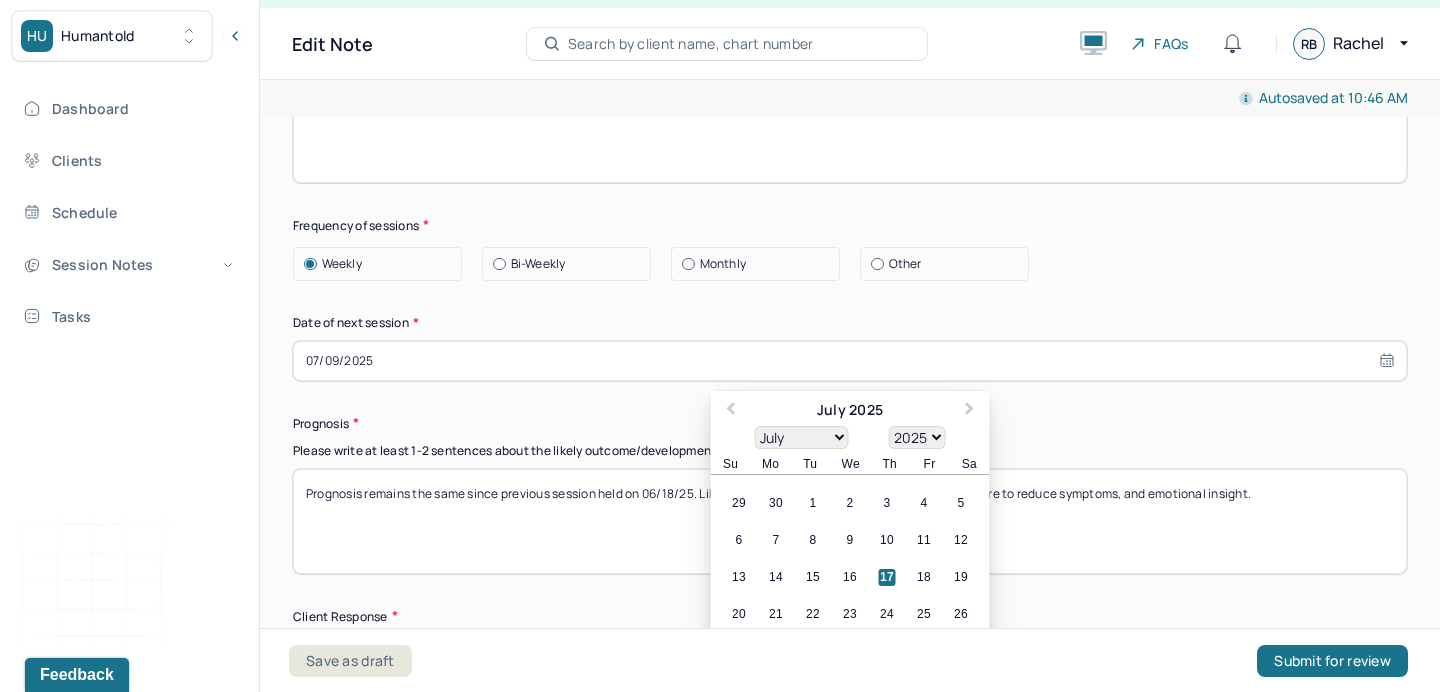 click on "07/09/2025" at bounding box center [850, 361] 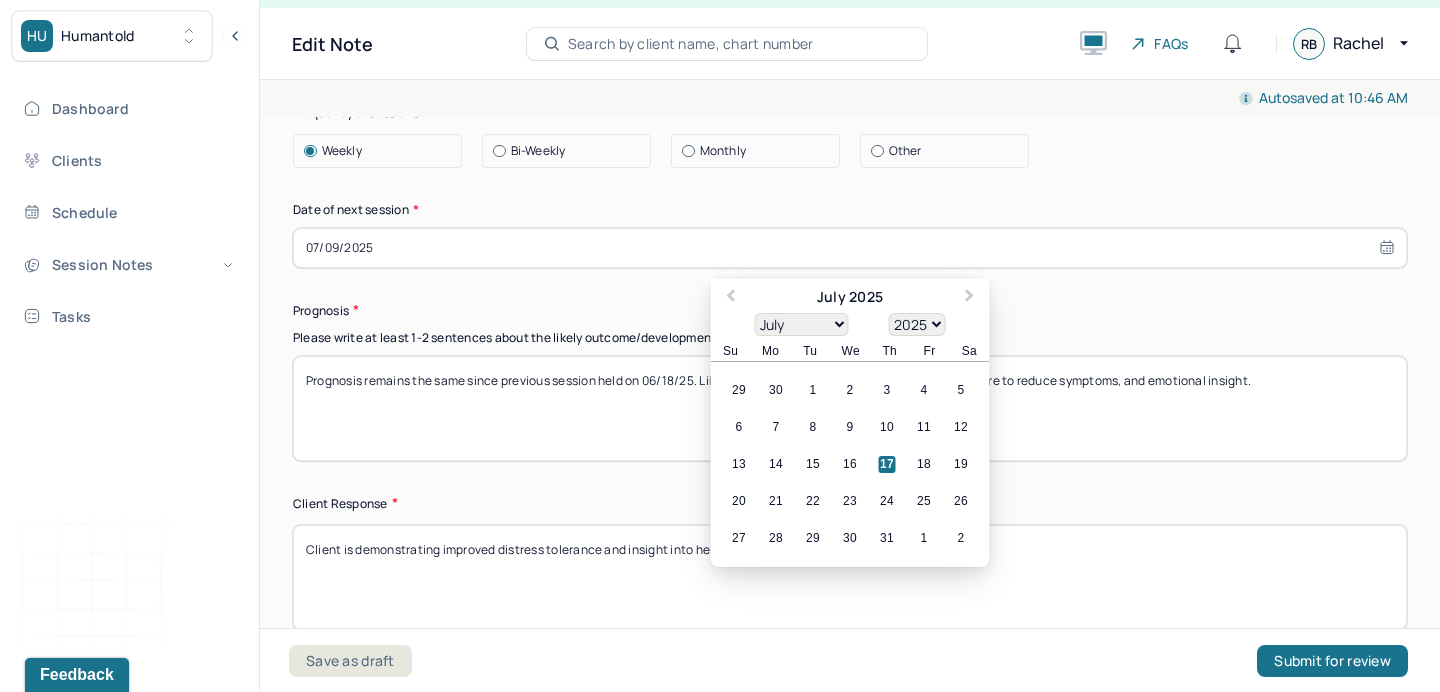 scroll, scrollTop: 2556, scrollLeft: 0, axis: vertical 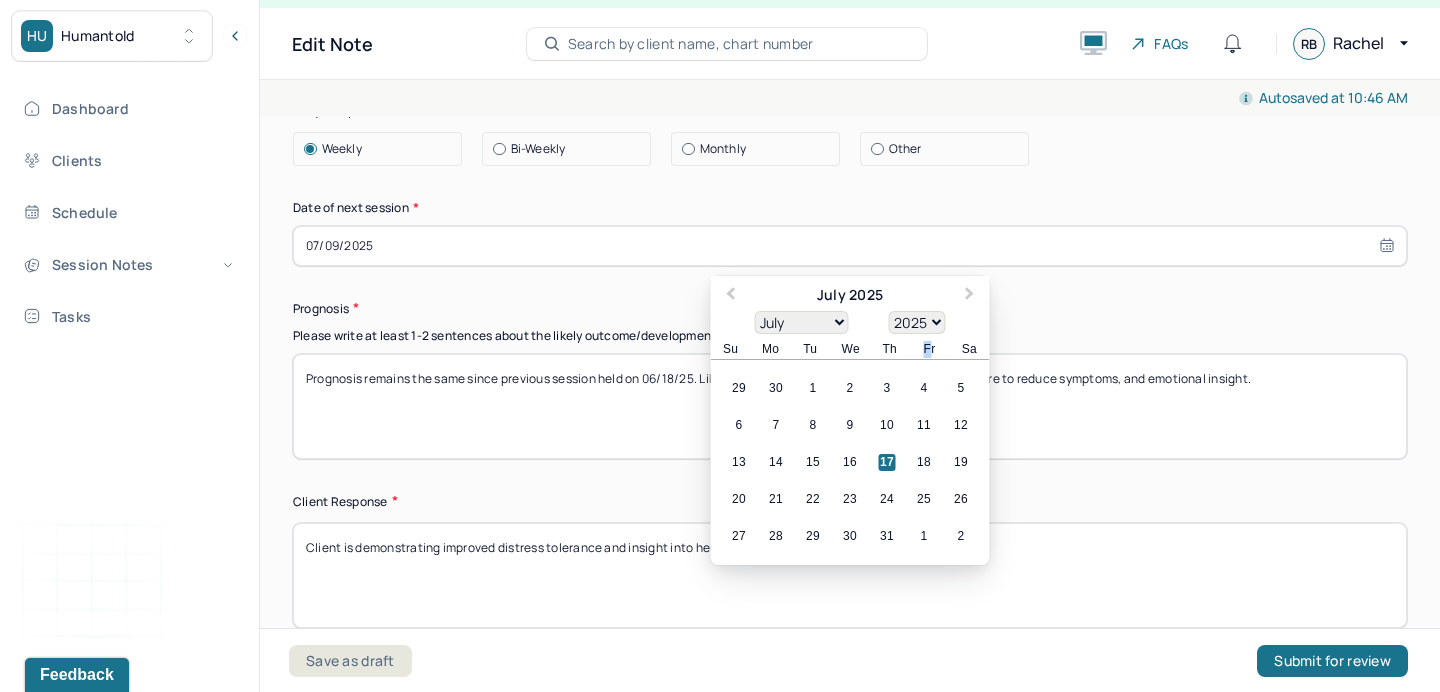drag, startPoint x: 905, startPoint y: 343, endPoint x: 937, endPoint y: 343, distance: 32 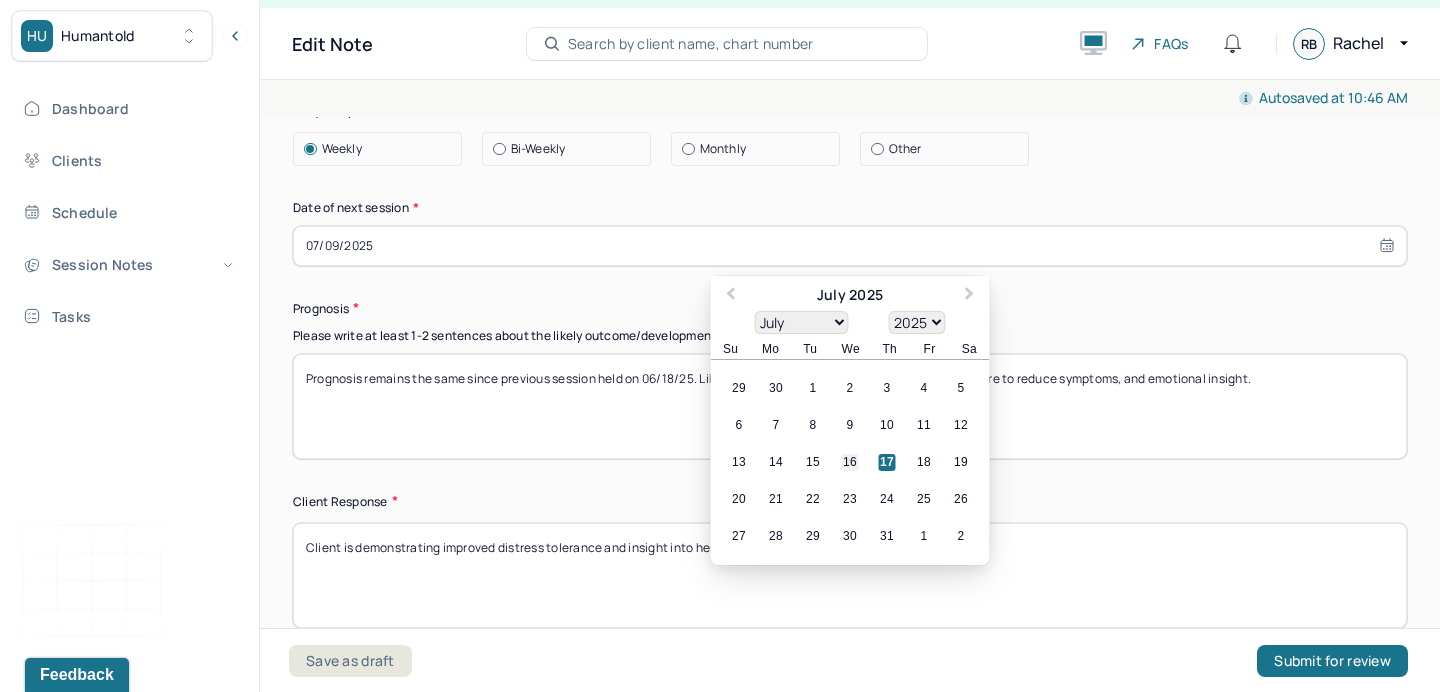 click on "16" at bounding box center [850, 462] 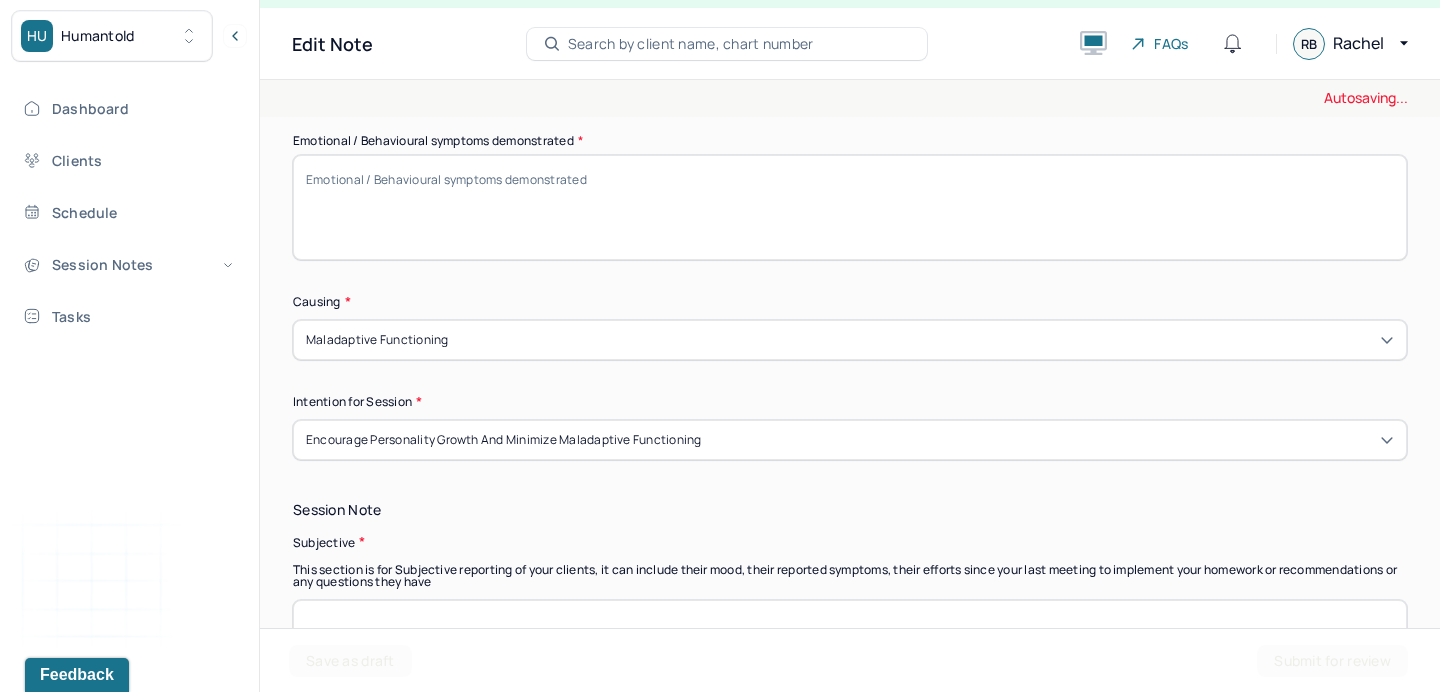 scroll, scrollTop: 0, scrollLeft: 0, axis: both 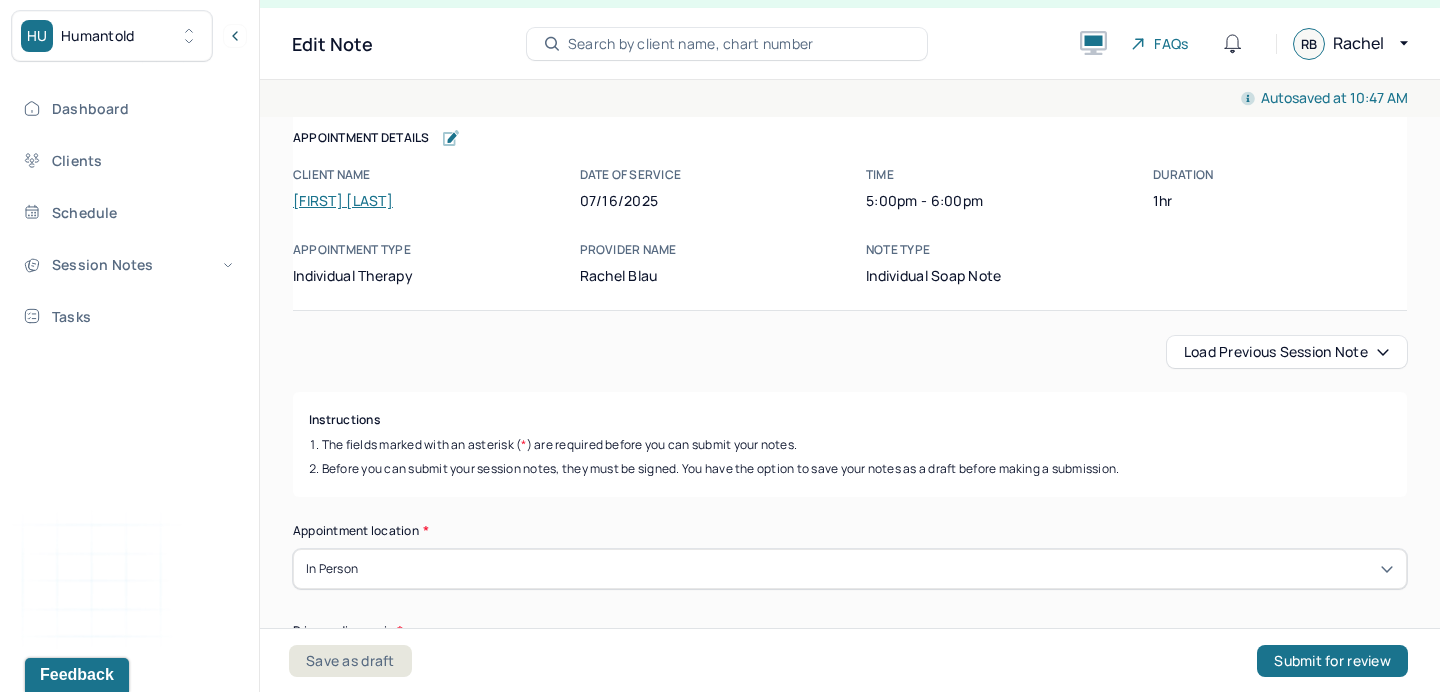 click on "Load previous session note" at bounding box center [1287, 352] 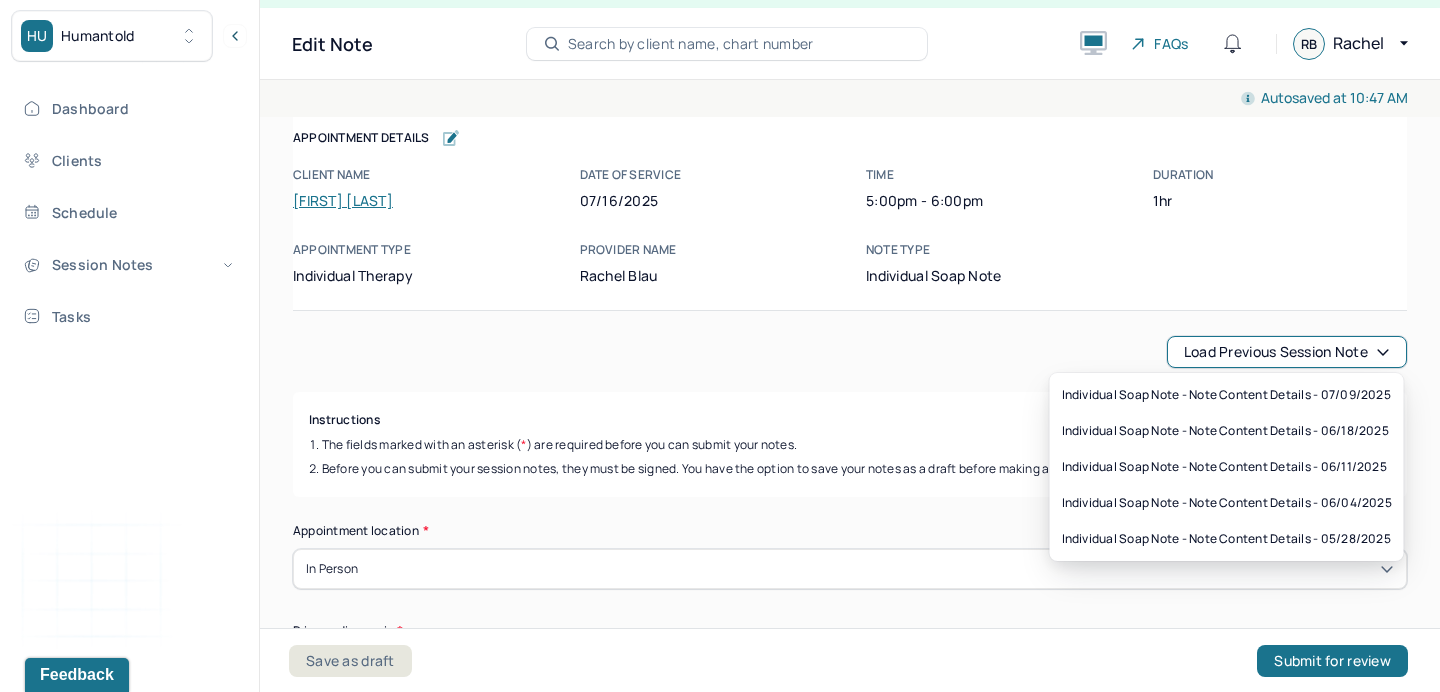 click on "Instructions The fields marked with an asterisk ( * ) are required before you can submit your notes. Before you can submit your session notes, they must be signed. You have the option to save your notes as a draft before making a submission." at bounding box center (850, 444) 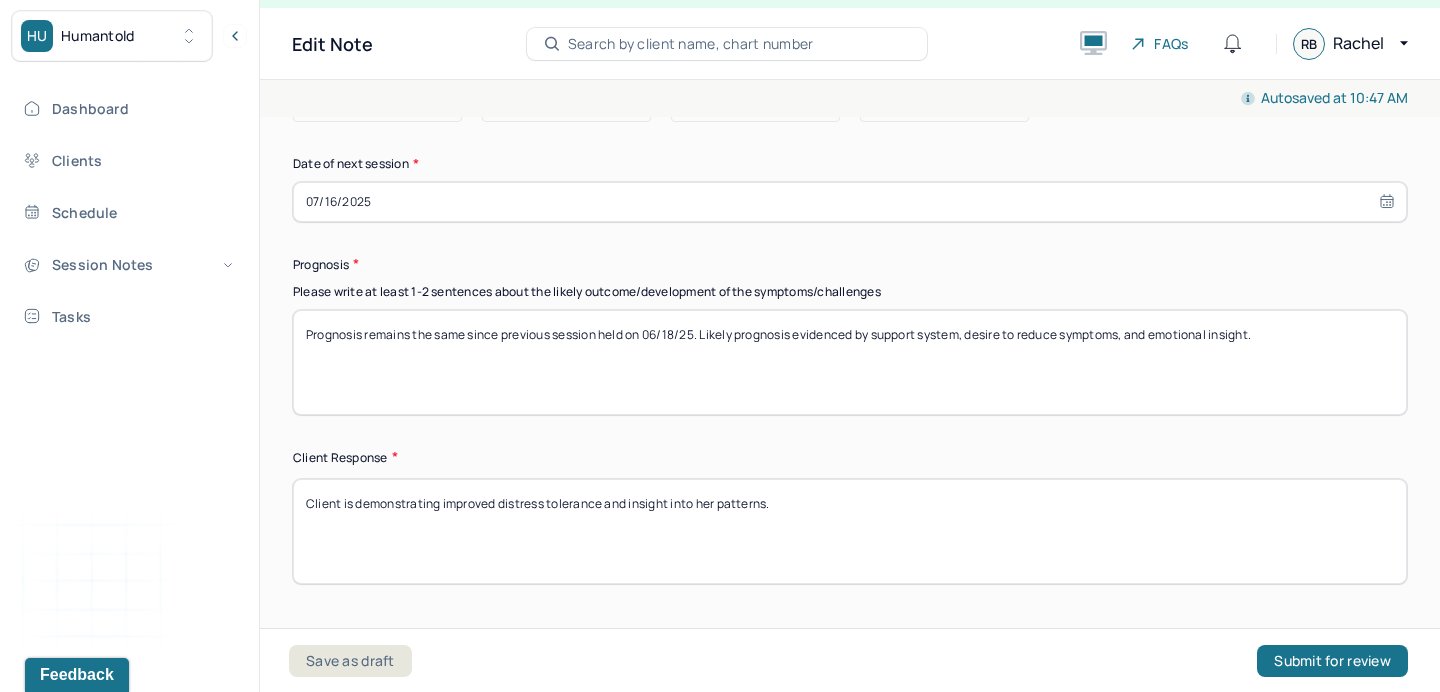 scroll, scrollTop: 2603, scrollLeft: 0, axis: vertical 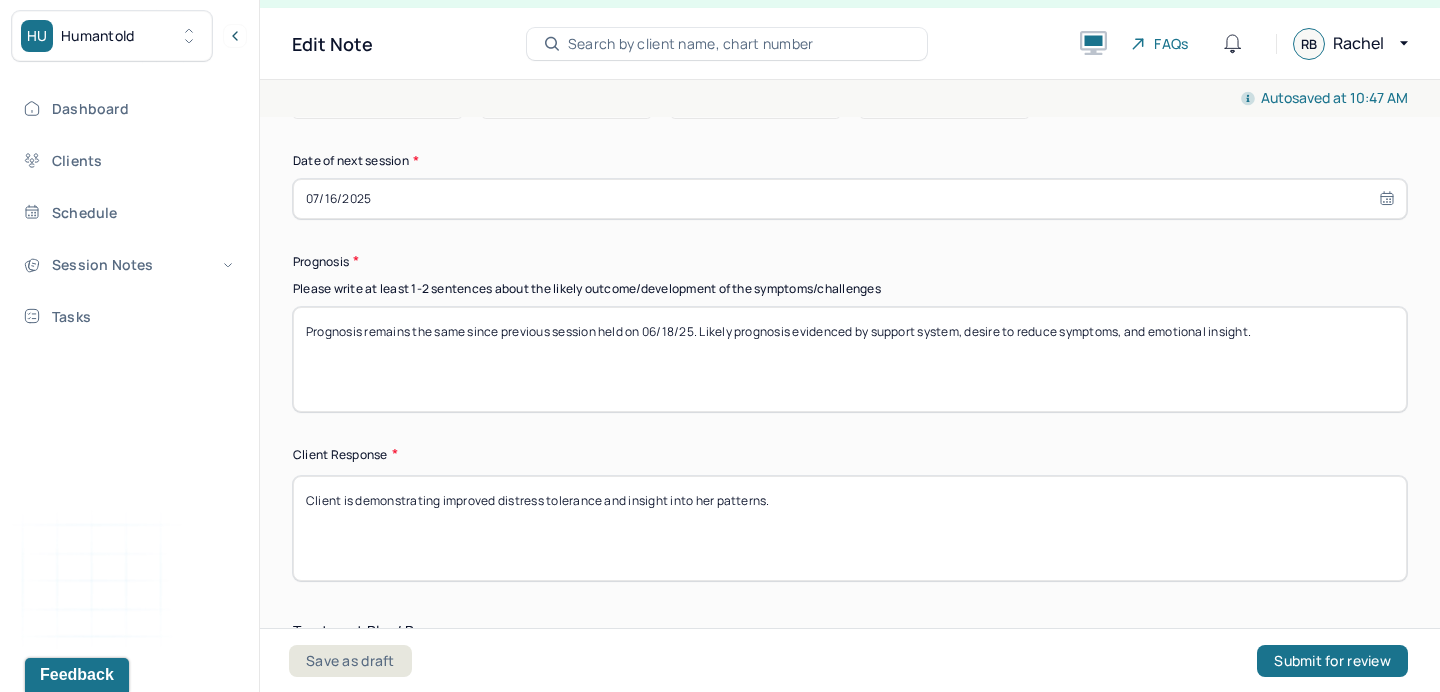 click on "Prognosis remains the same since previous session held on 06/18/25. Likely prognosis evidenced by support system, desire to reduce symptoms, and emotional insight." at bounding box center [850, 359] 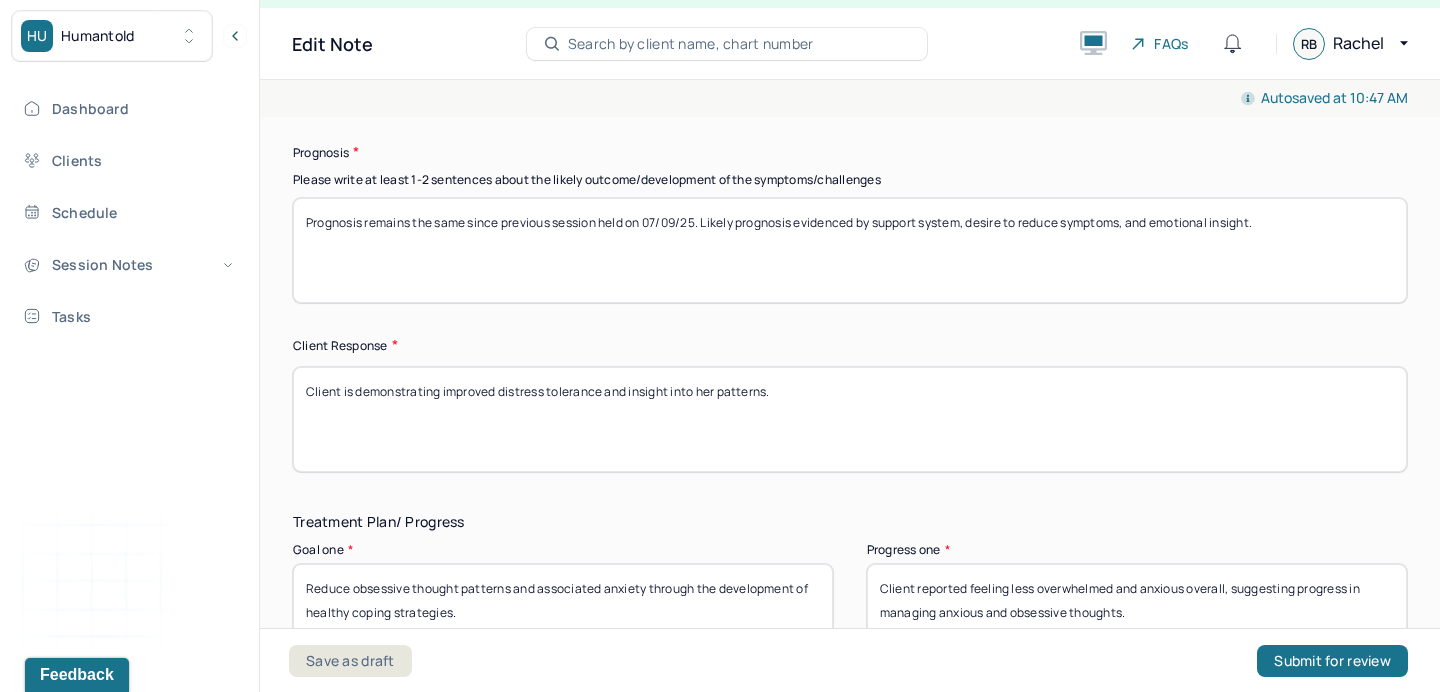 scroll, scrollTop: 2713, scrollLeft: 0, axis: vertical 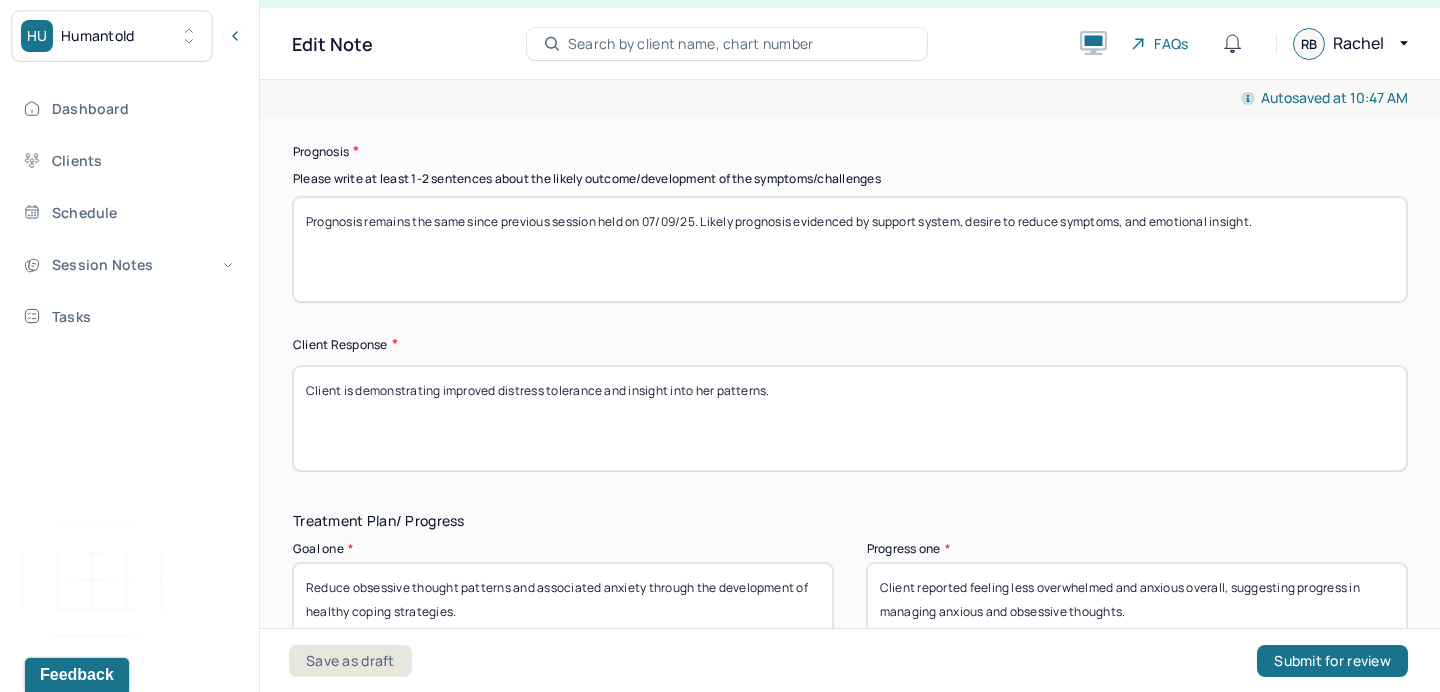 type on "Prognosis remains the same since previous session held on 07/09/25. Likely prognosis evidenced by support system, desire to reduce symptoms, and emotional insight." 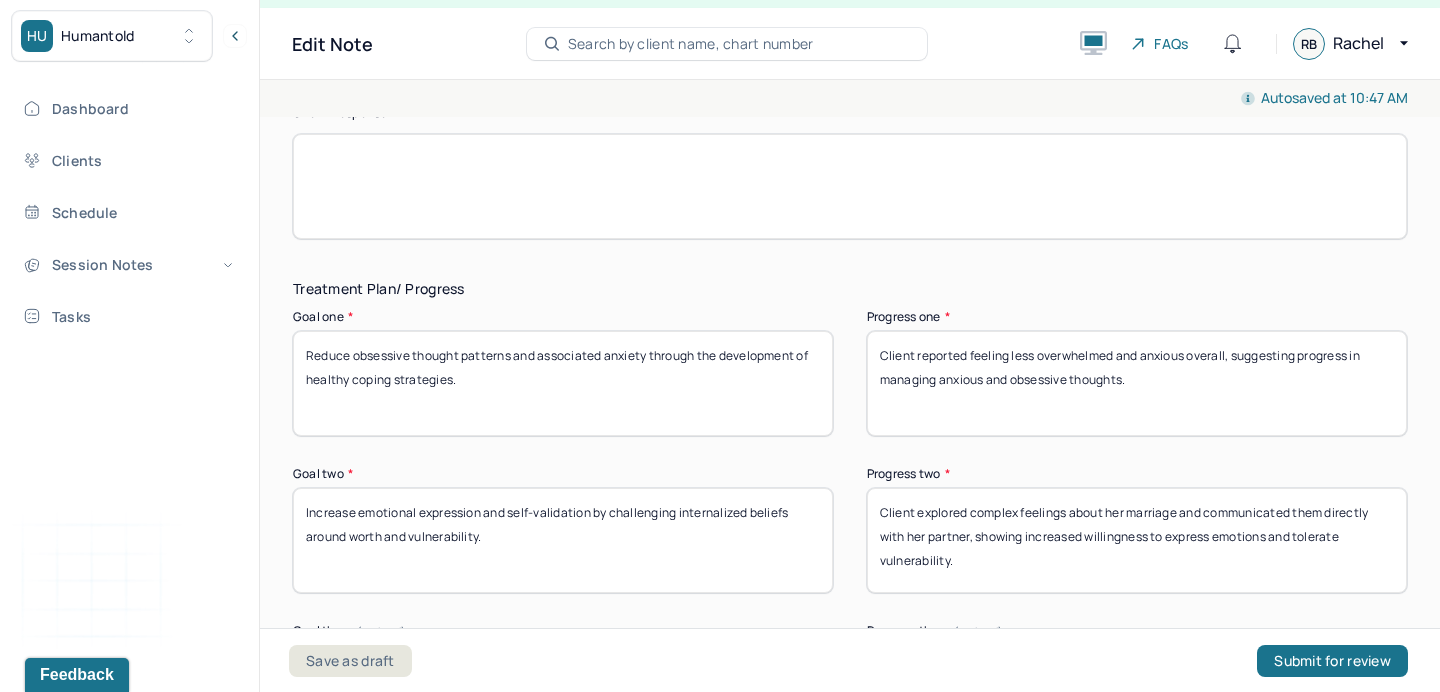 scroll, scrollTop: 2949, scrollLeft: 0, axis: vertical 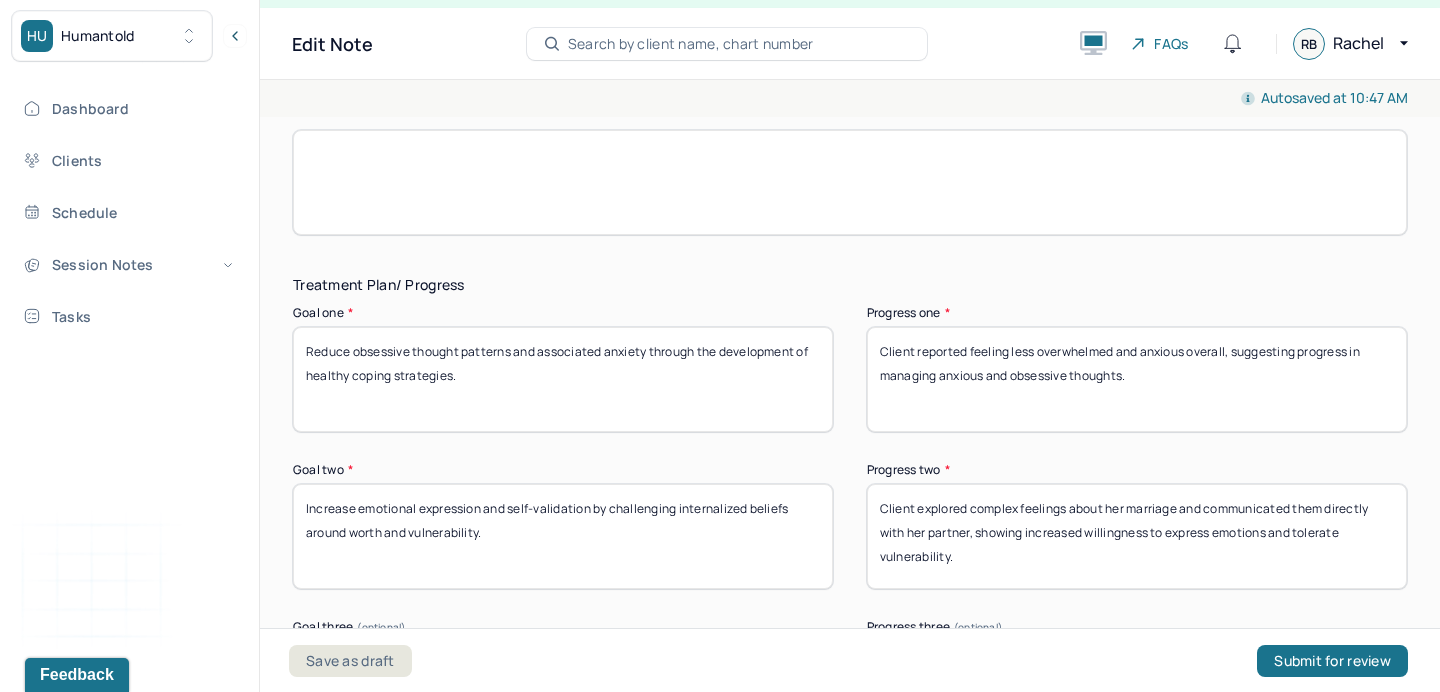 type 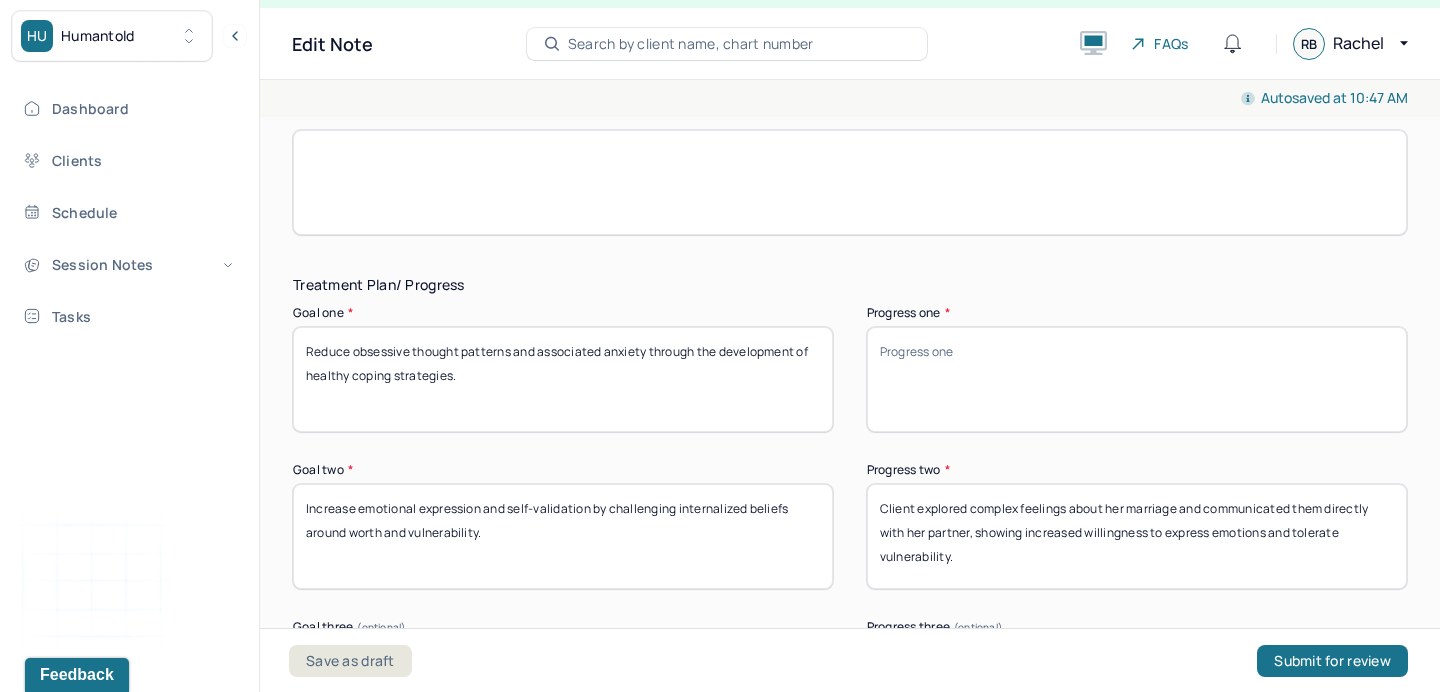 type 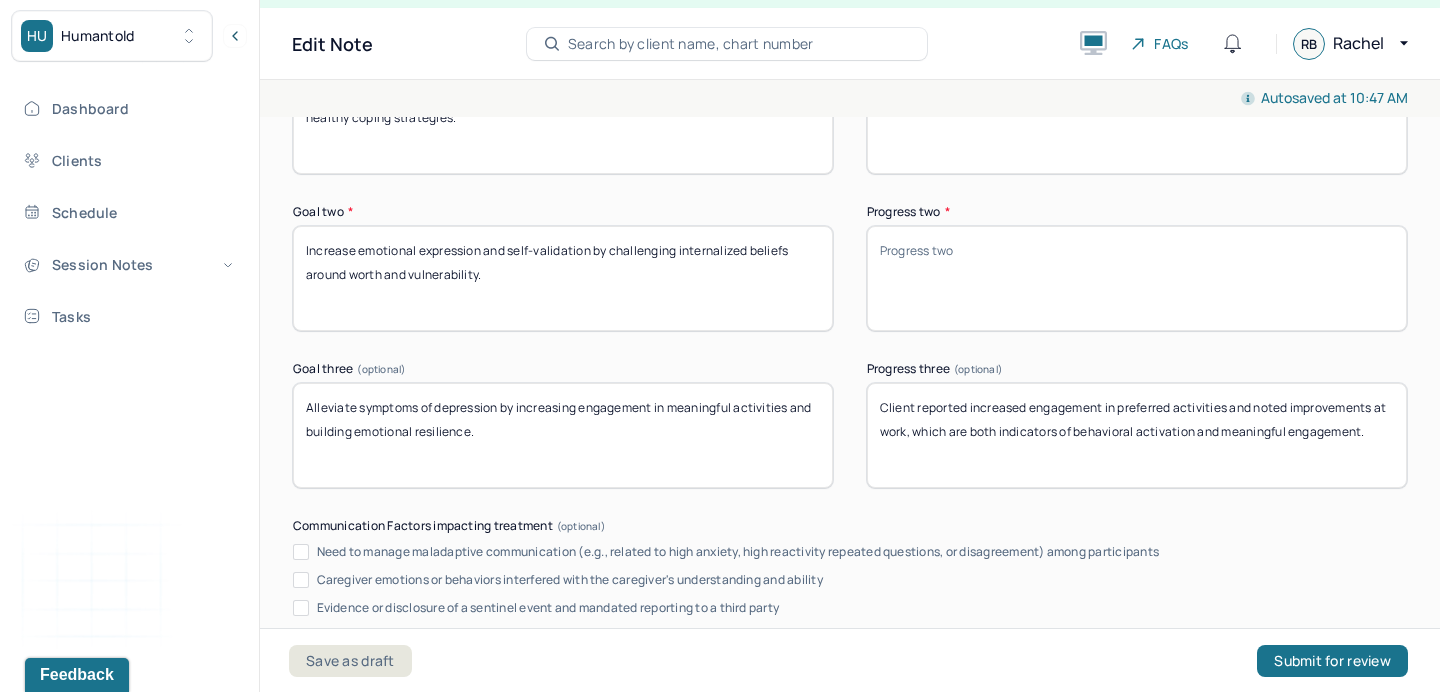scroll, scrollTop: 3212, scrollLeft: 0, axis: vertical 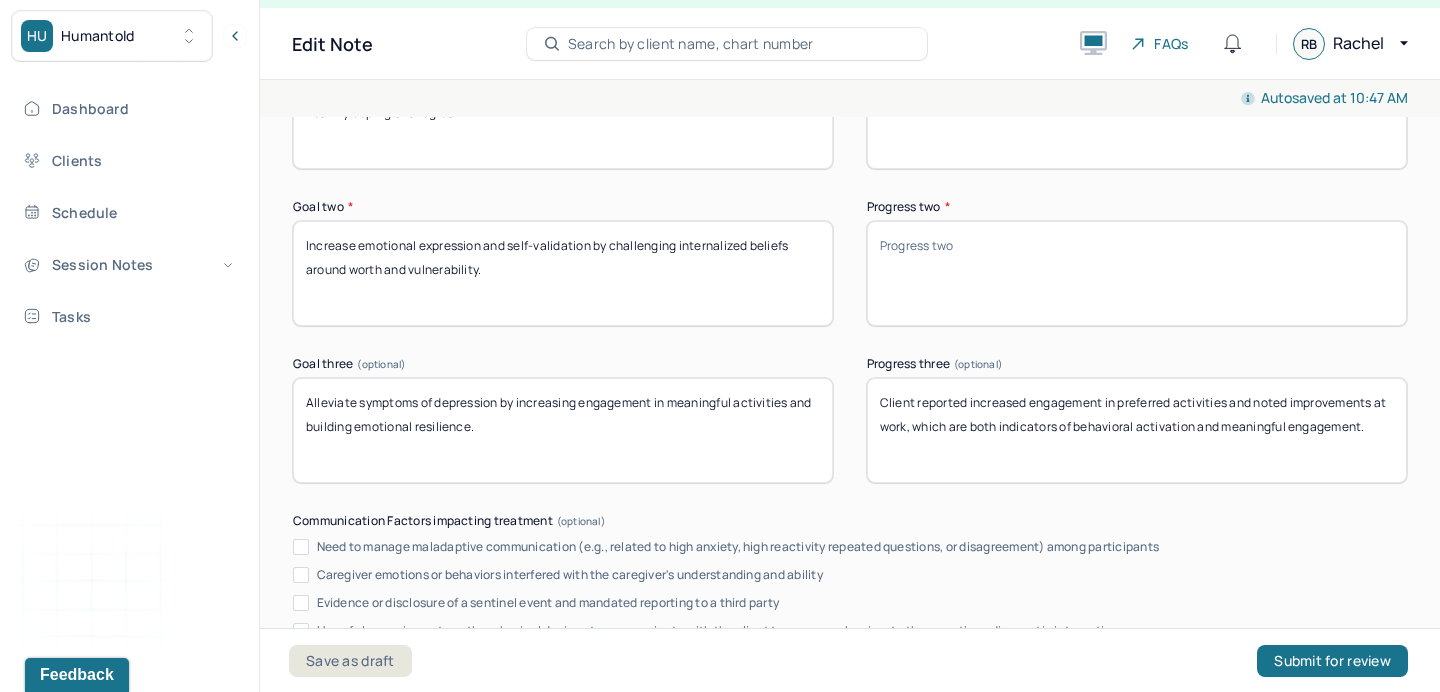 type 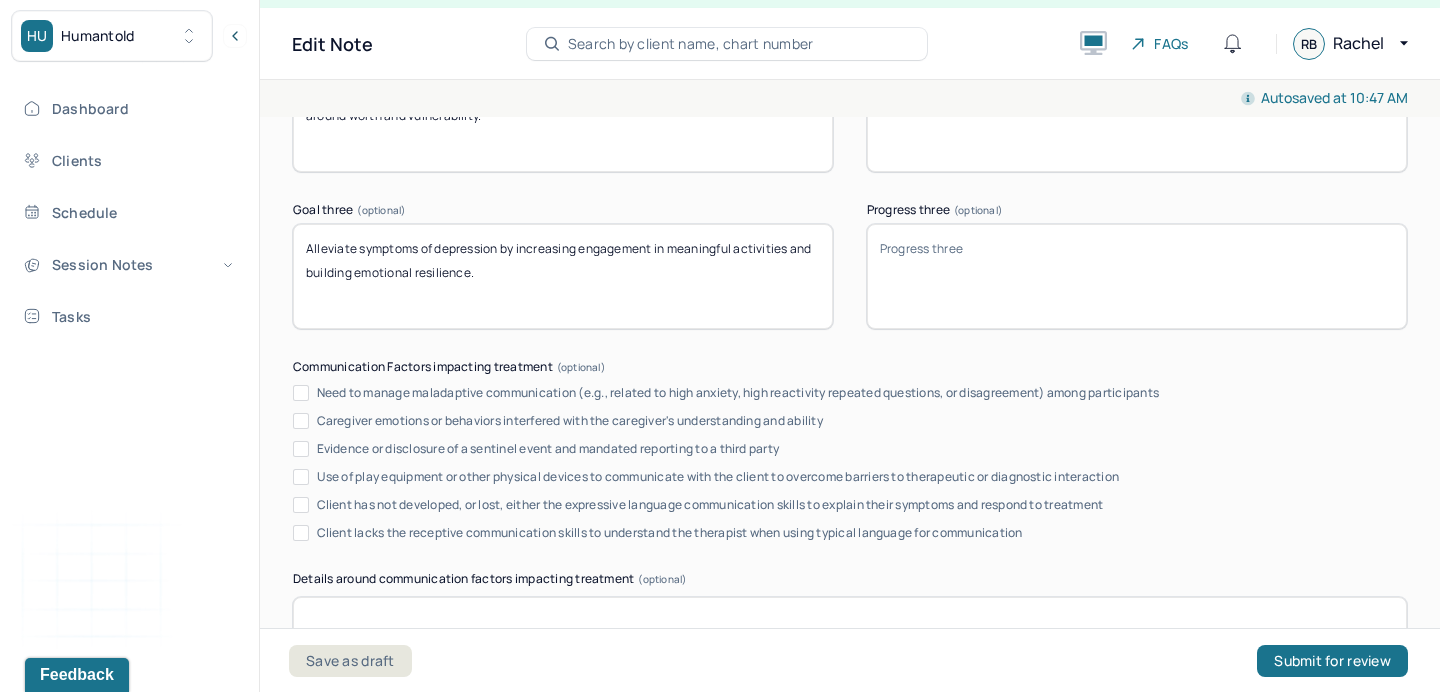 scroll, scrollTop: 3714, scrollLeft: 0, axis: vertical 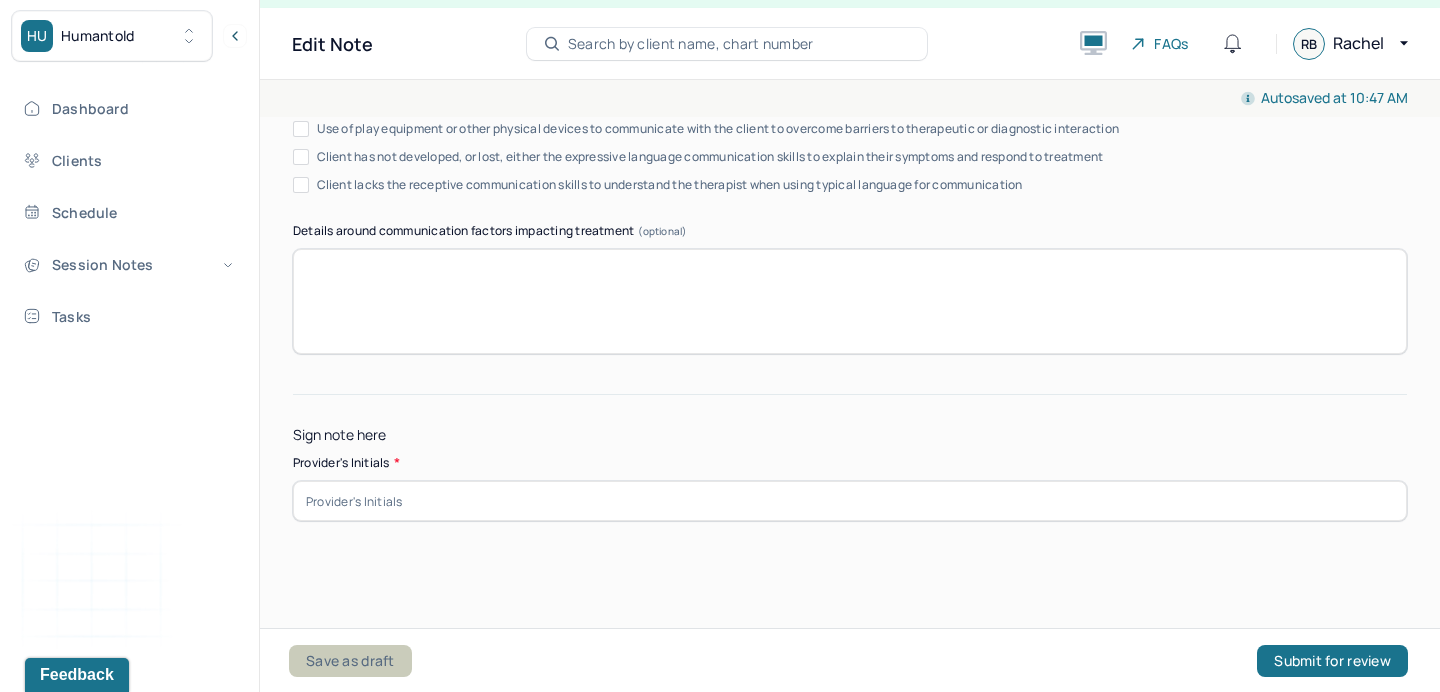 type 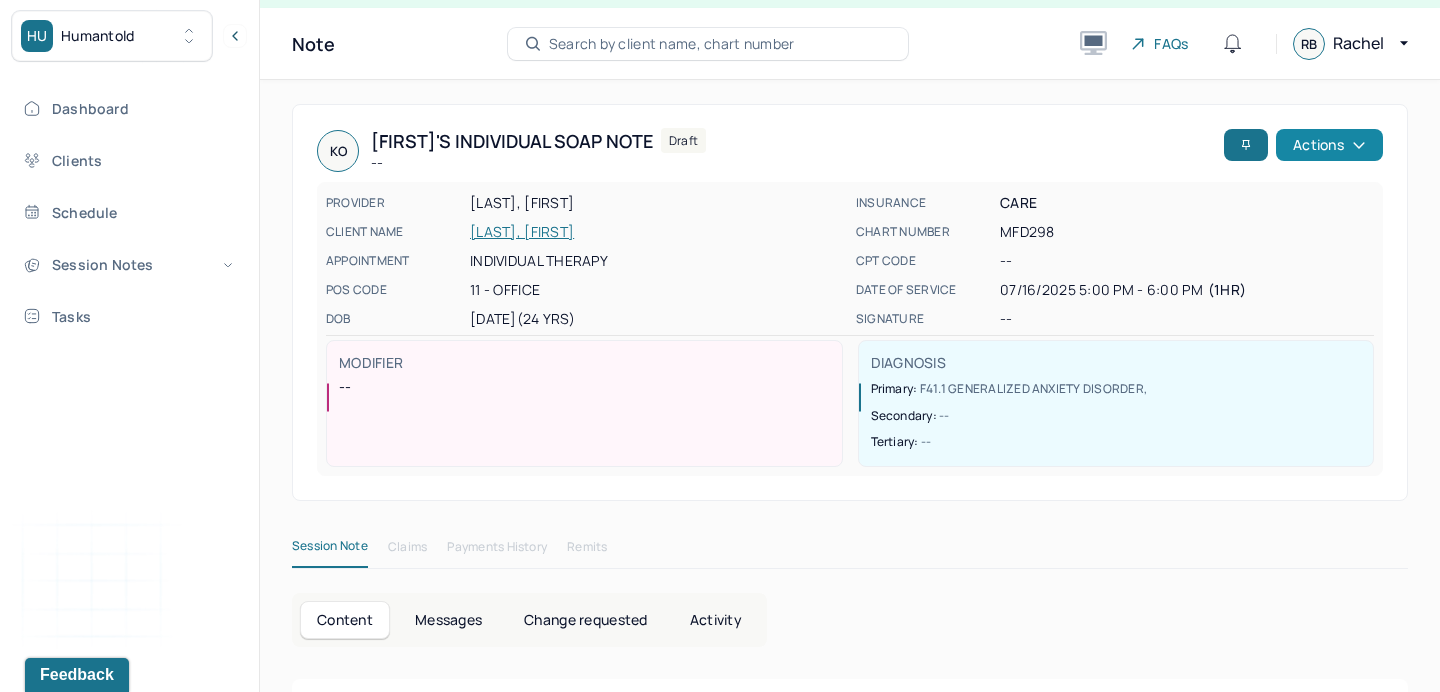 click on "Actions" at bounding box center [1329, 145] 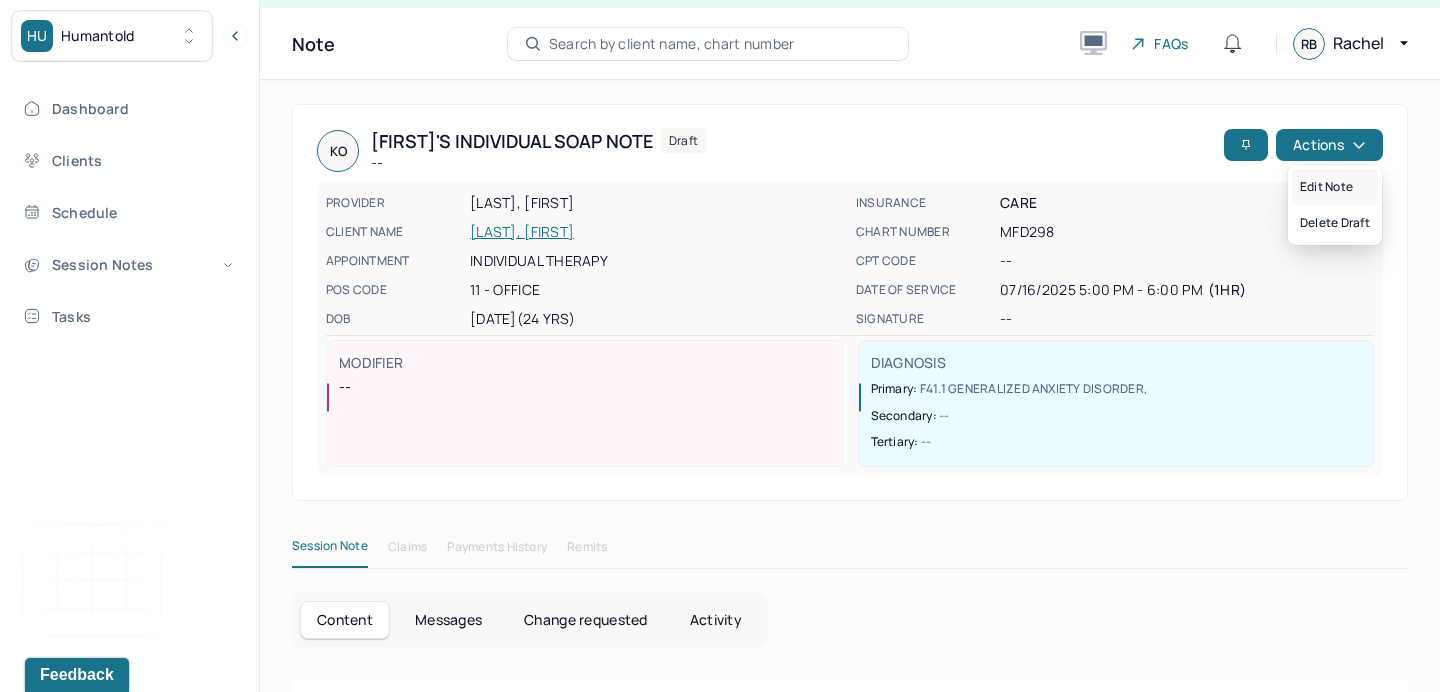 click on "Edit note" at bounding box center (1335, 187) 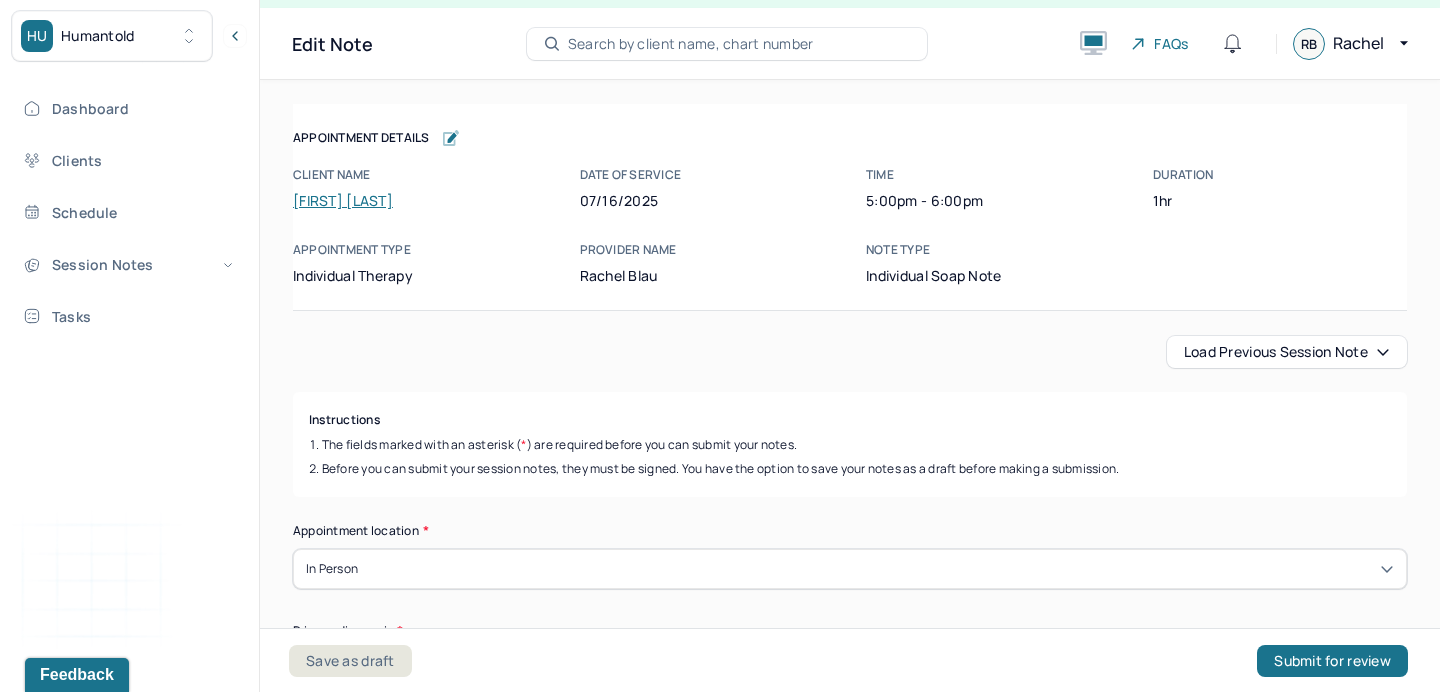 scroll, scrollTop: 0, scrollLeft: 0, axis: both 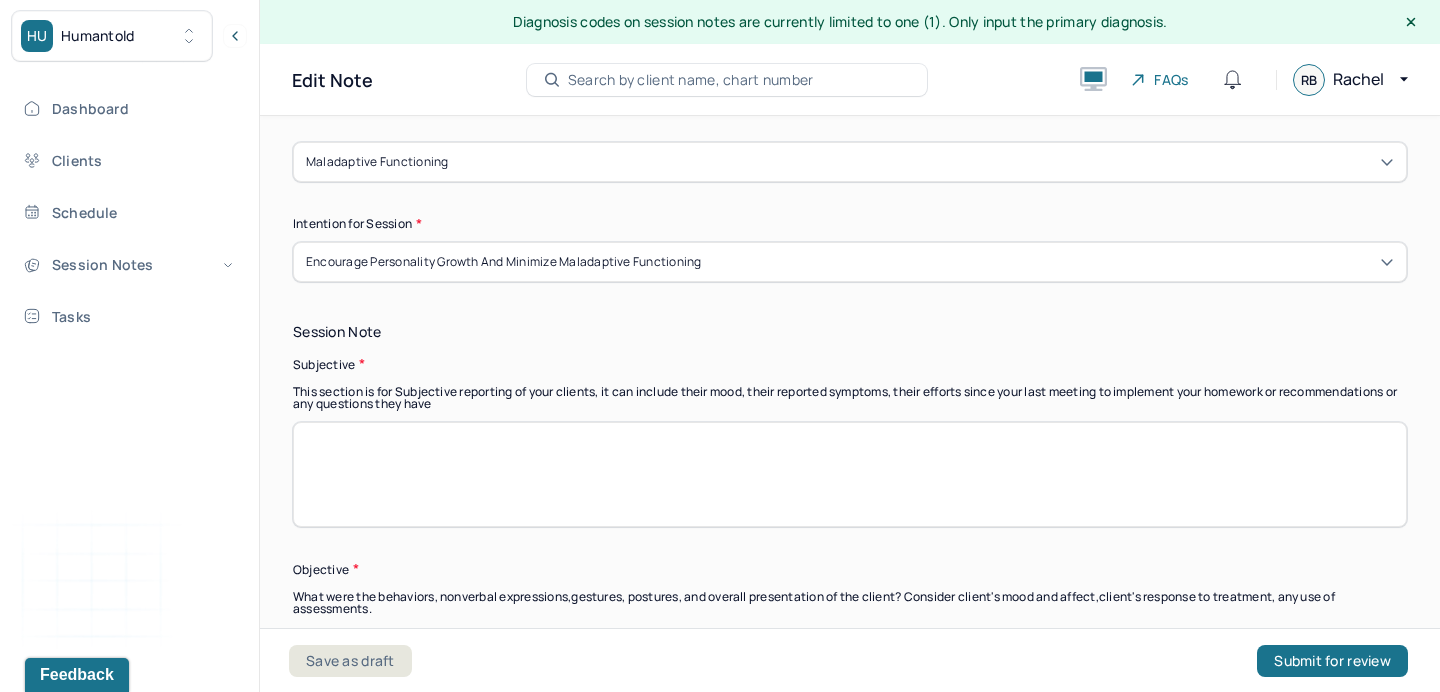 click at bounding box center [850, 474] 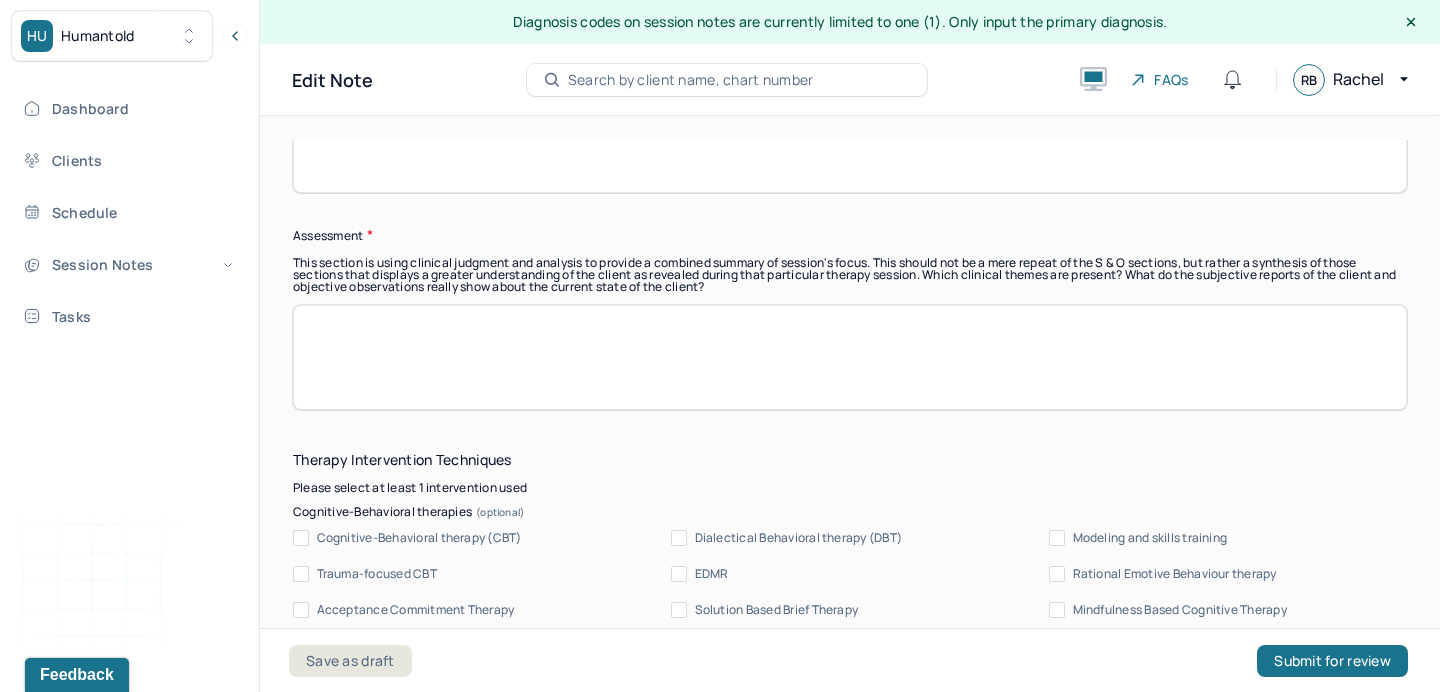 scroll, scrollTop: 1551, scrollLeft: 0, axis: vertical 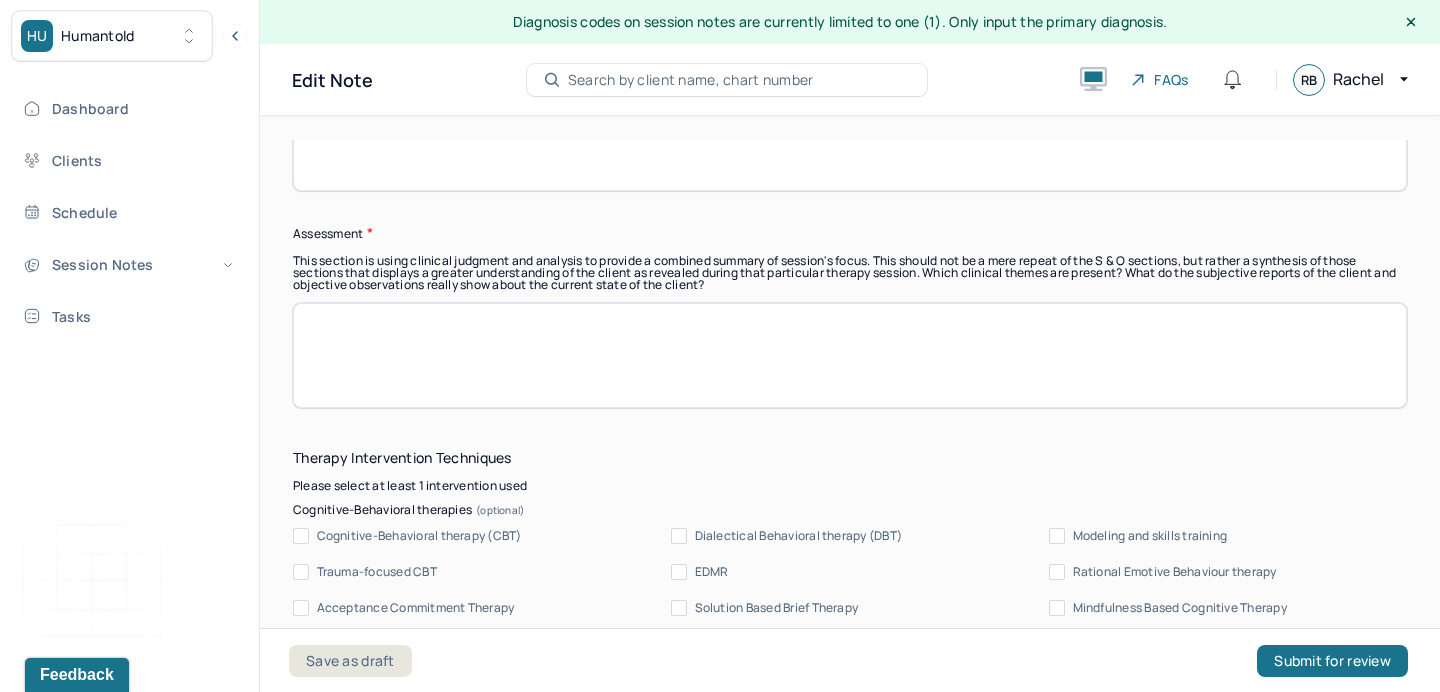 click at bounding box center [850, 355] 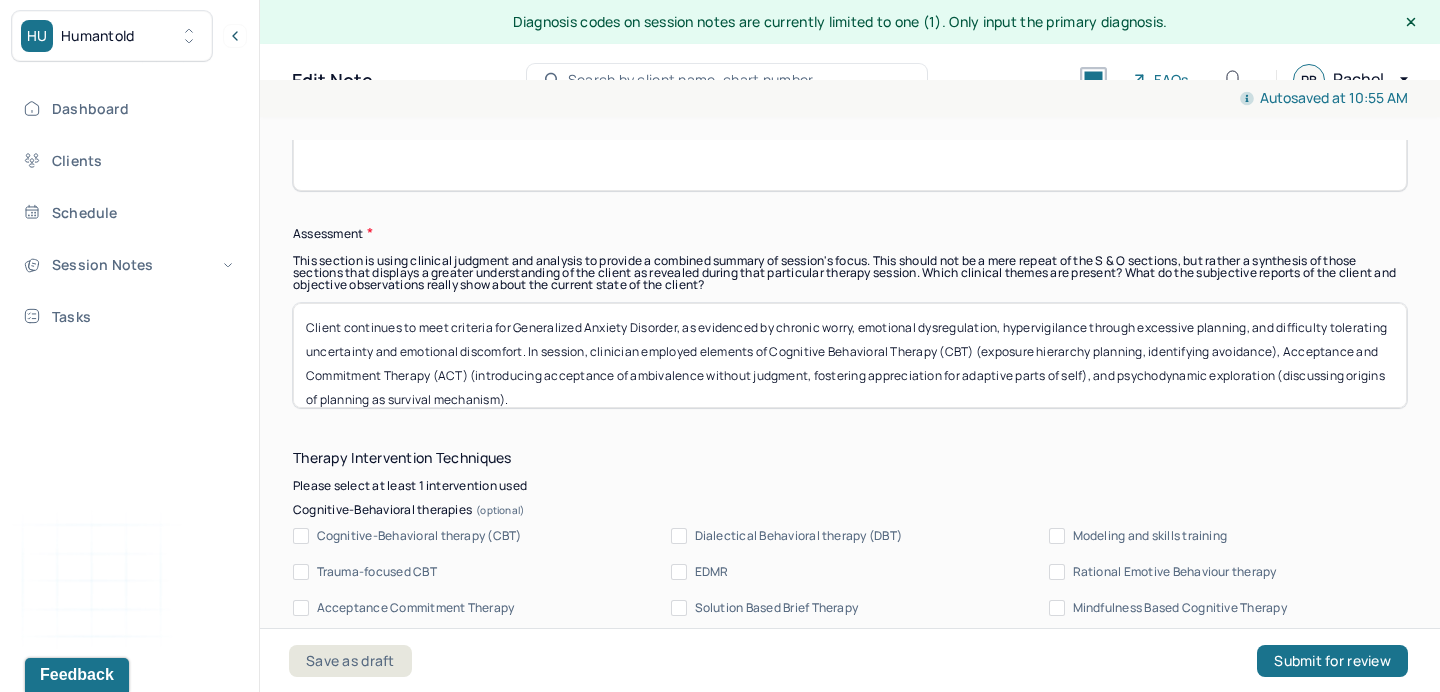 drag, startPoint x: 513, startPoint y: 327, endPoint x: 678, endPoint y: 318, distance: 165.24527 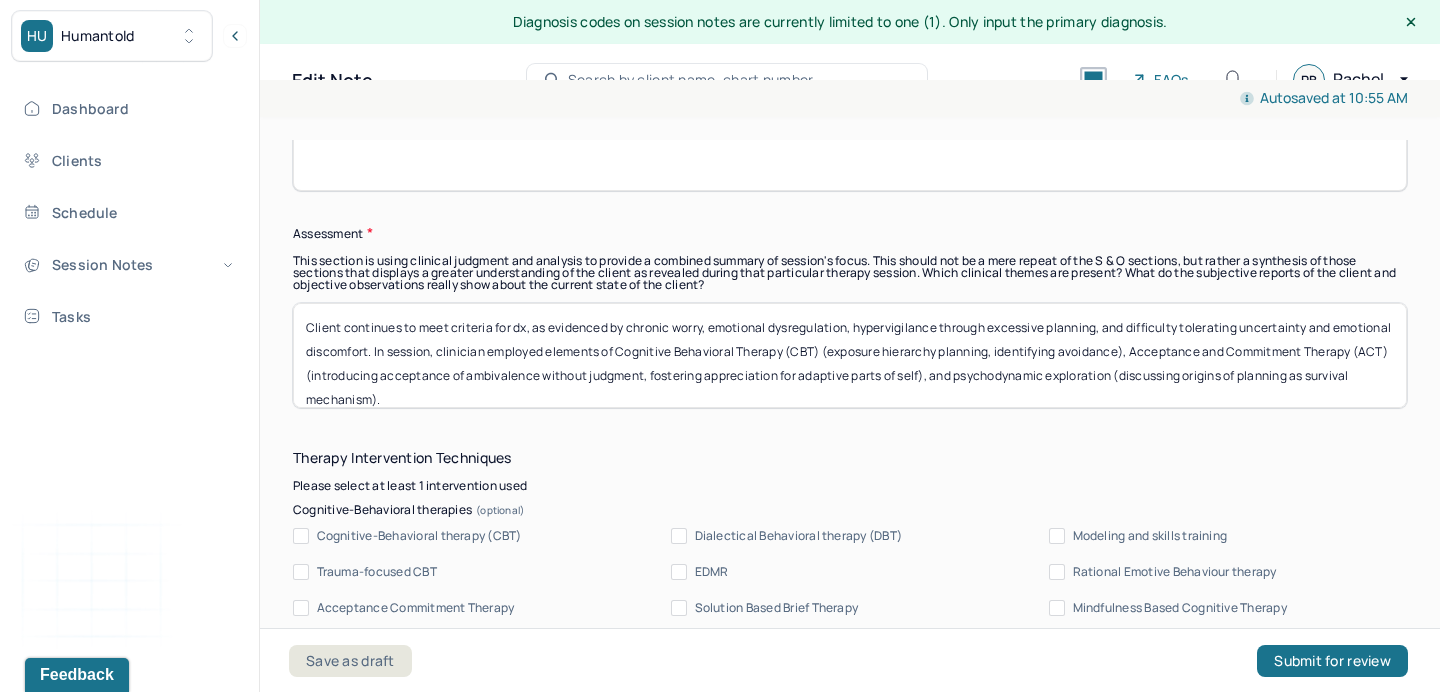 click on "Client continues to meet criteria for dx, as evidenced by chronic worry, emotional dysregulation, hypervigilance through excessive planning, and difficulty tolerating uncertainty and emotional discomfort. In session, clinician employed elements of Cognitive Behavioral Therapy (CBT) (exposure hierarchy planning, identifying avoidance), Acceptance and Commitment Therapy (ACT) (introducing acceptance of ambivalence without judgment, fostering appreciation for adaptive parts of self), and psychodynamic exploration (discussing origins of planning as survival mechanism)." at bounding box center (850, 355) 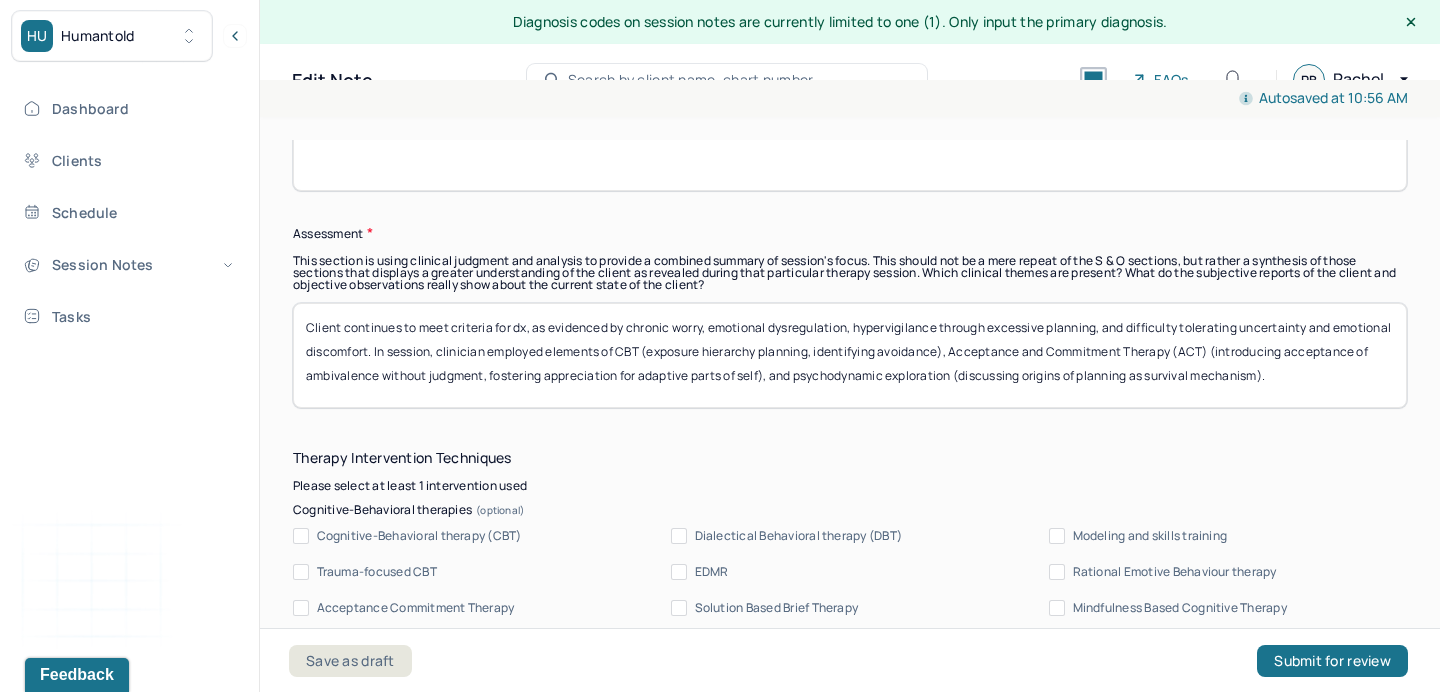 drag, startPoint x: 1270, startPoint y: 346, endPoint x: 1016, endPoint y: 345, distance: 254.00197 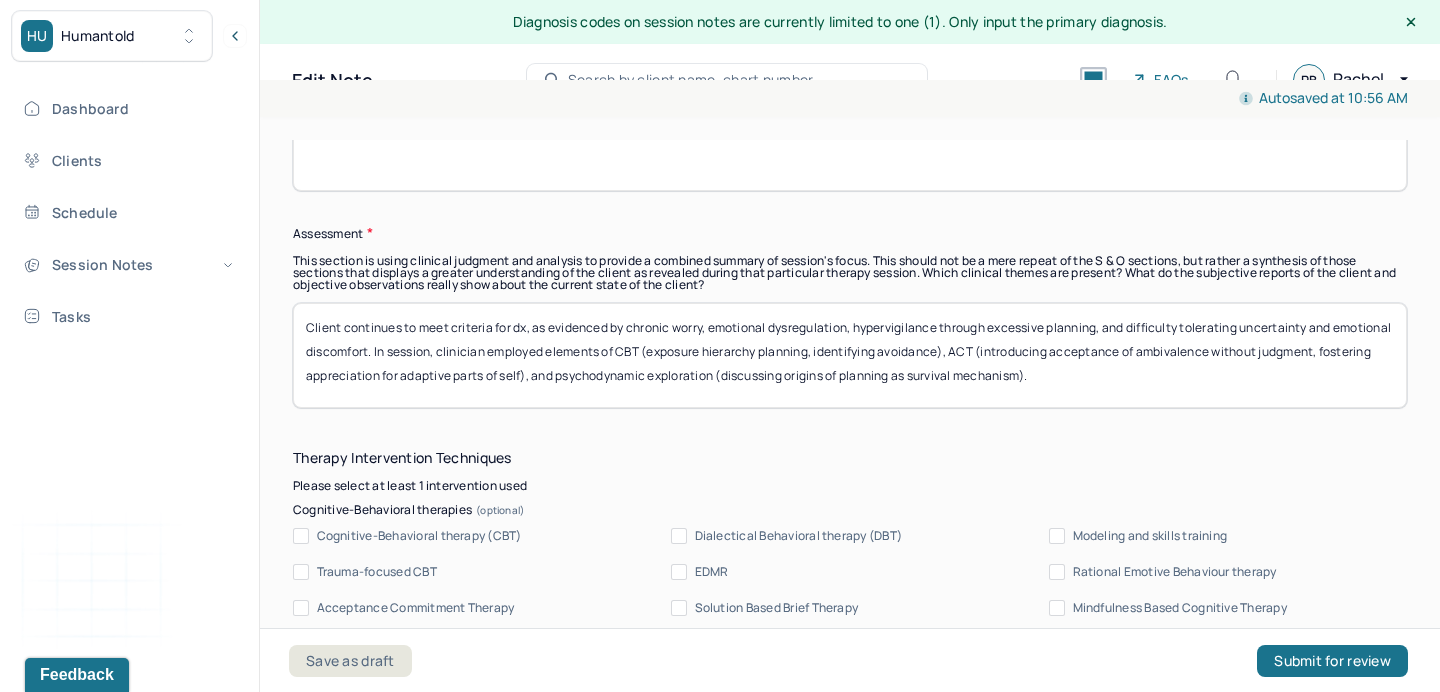 type on "Client continues to meet criteria for dx, as evidenced by chronic worry, emotional dysregulation, hypervigilance through excessive planning, and difficulty tolerating uncertainty and emotional discomfort. In session, clinician employed elements of CBT (exposure hierarchy planning, identifying avoidance), ACT (introducing acceptance of ambivalence without judgment, fostering appreciation for adaptive parts of self), and psychodynamic exploration (discussing origins of planning as survival mechanism)." 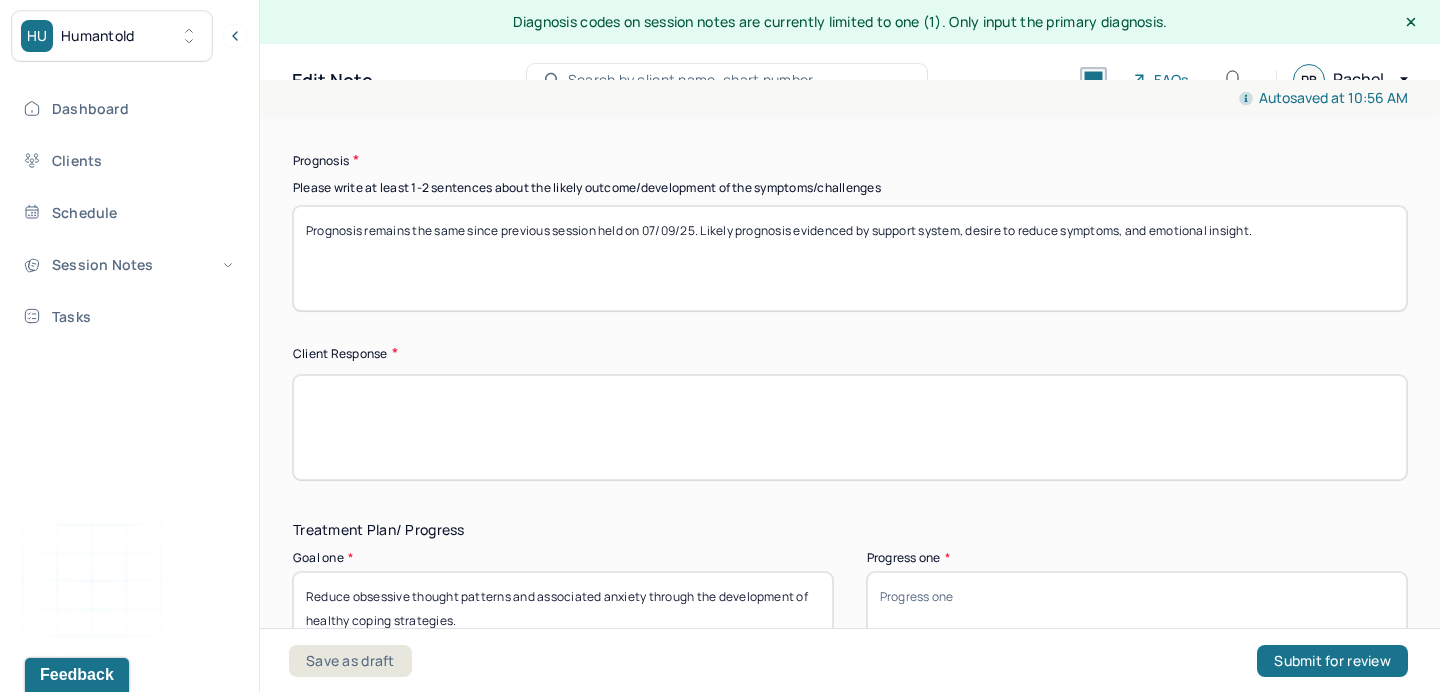 scroll, scrollTop: 2741, scrollLeft: 0, axis: vertical 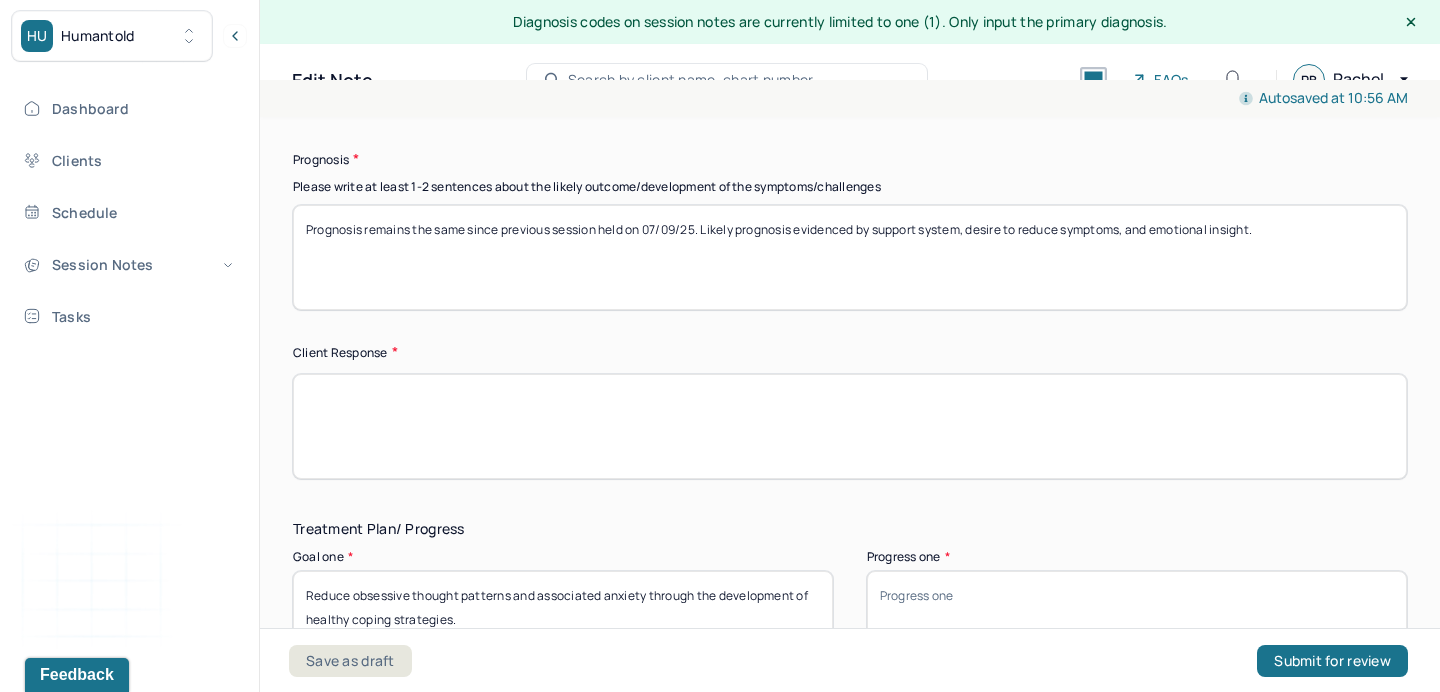 click at bounding box center [850, 426] 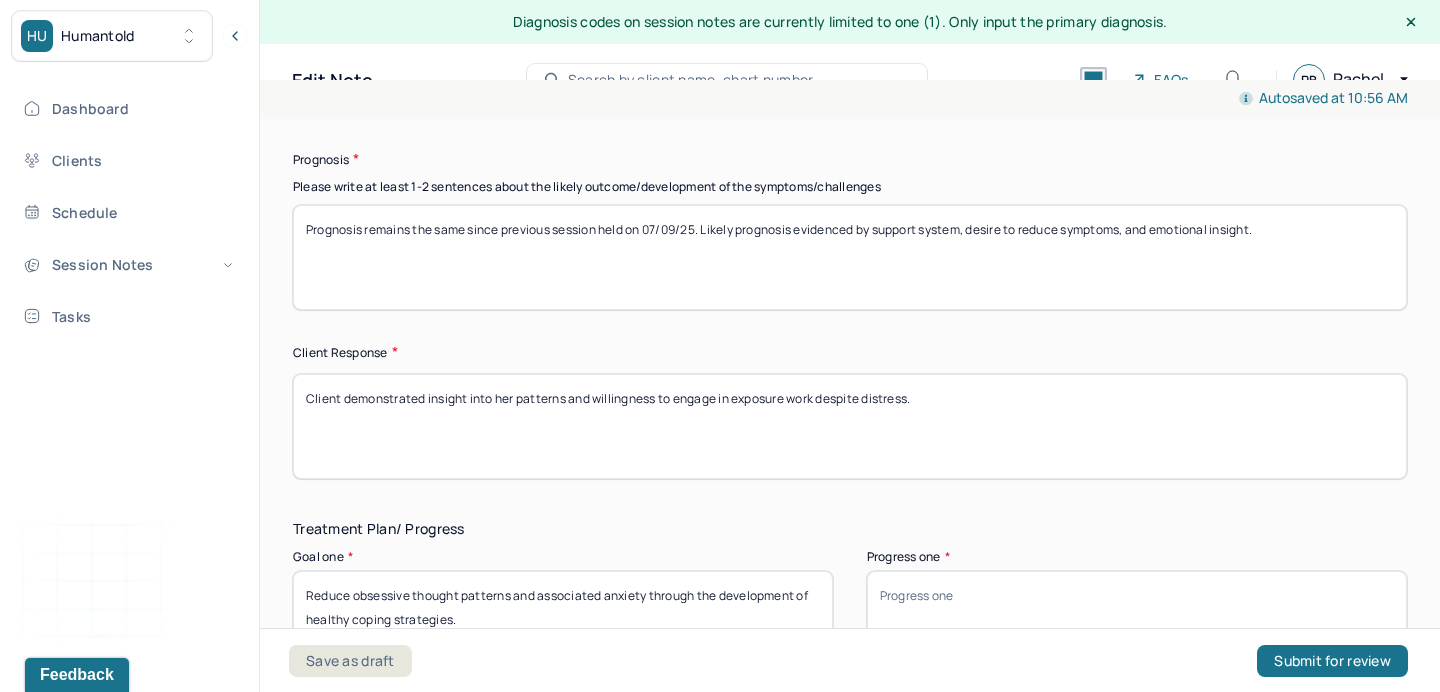 type on "Client demonstrated insight into her patterns and willingness to engage in exposure work despite distress." 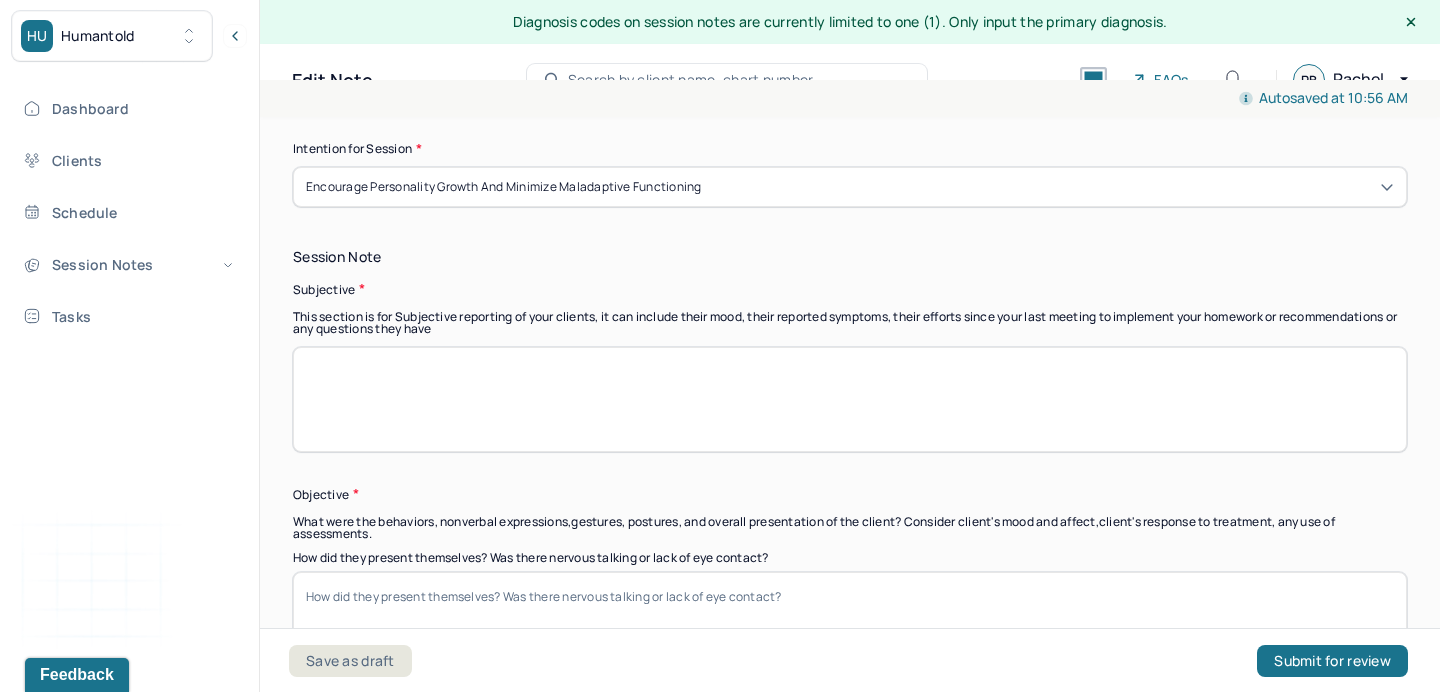 scroll, scrollTop: 1066, scrollLeft: 0, axis: vertical 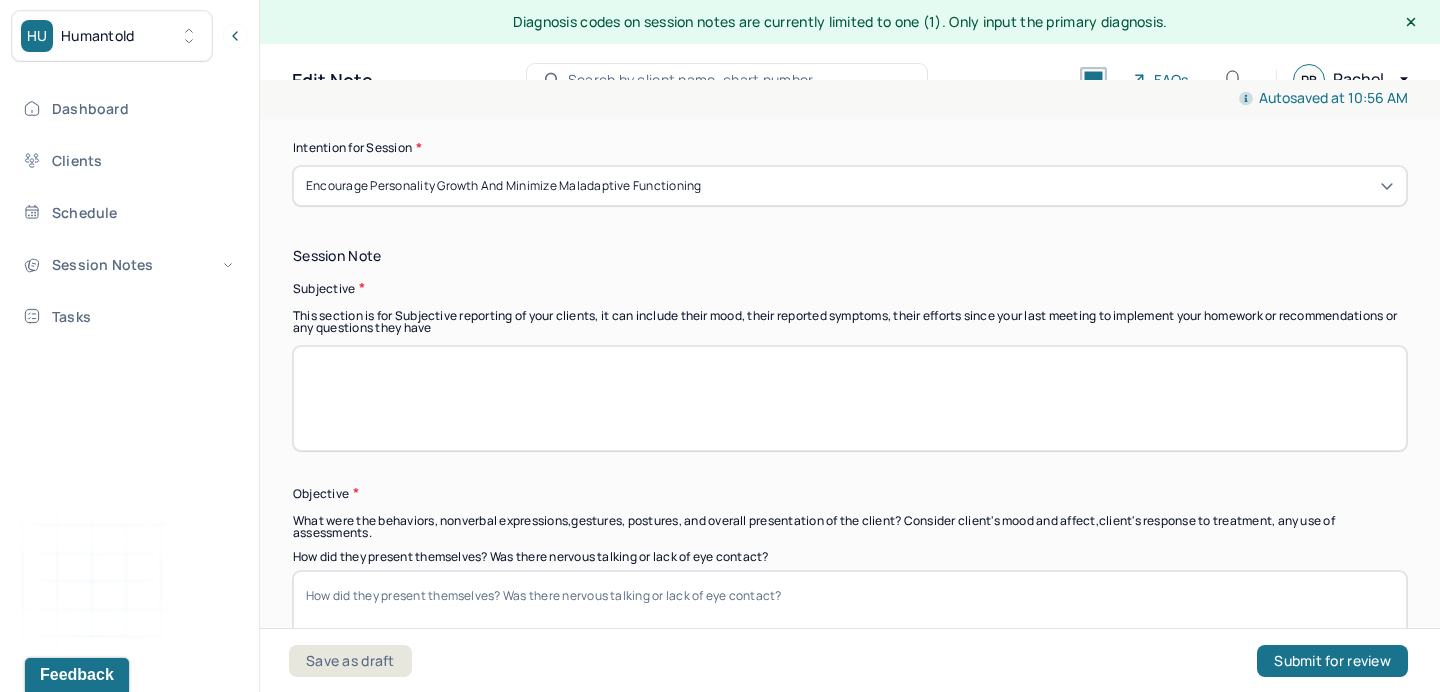 click at bounding box center [850, 398] 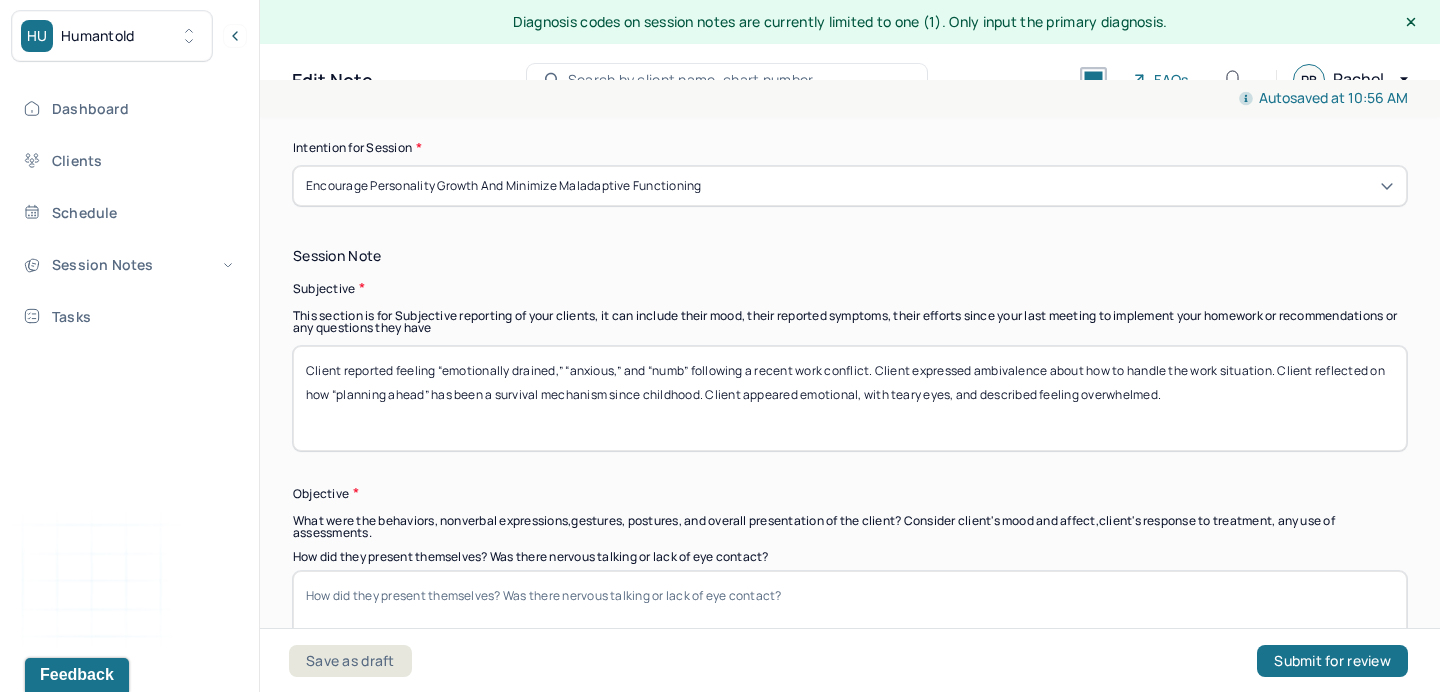type on "Client reported feeling “emotionally drained,” “anxious,” and “numb” following a recent work conflict. Client expressed ambivalence about how to handle the work situation. Client reflected on how “planning ahead” has been a survival mechanism since childhood. Client appeared emotional, with teary eyes, and described feeling overwhelmed." 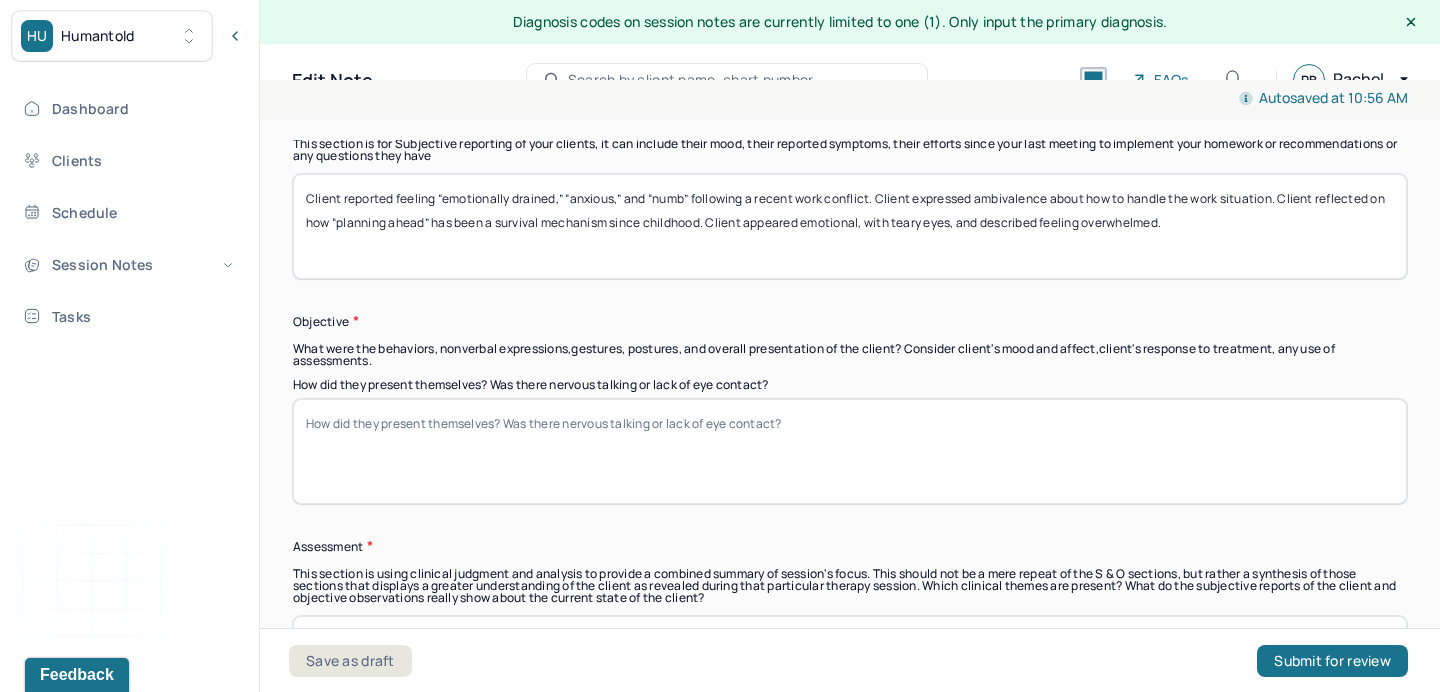 scroll, scrollTop: 1242, scrollLeft: 0, axis: vertical 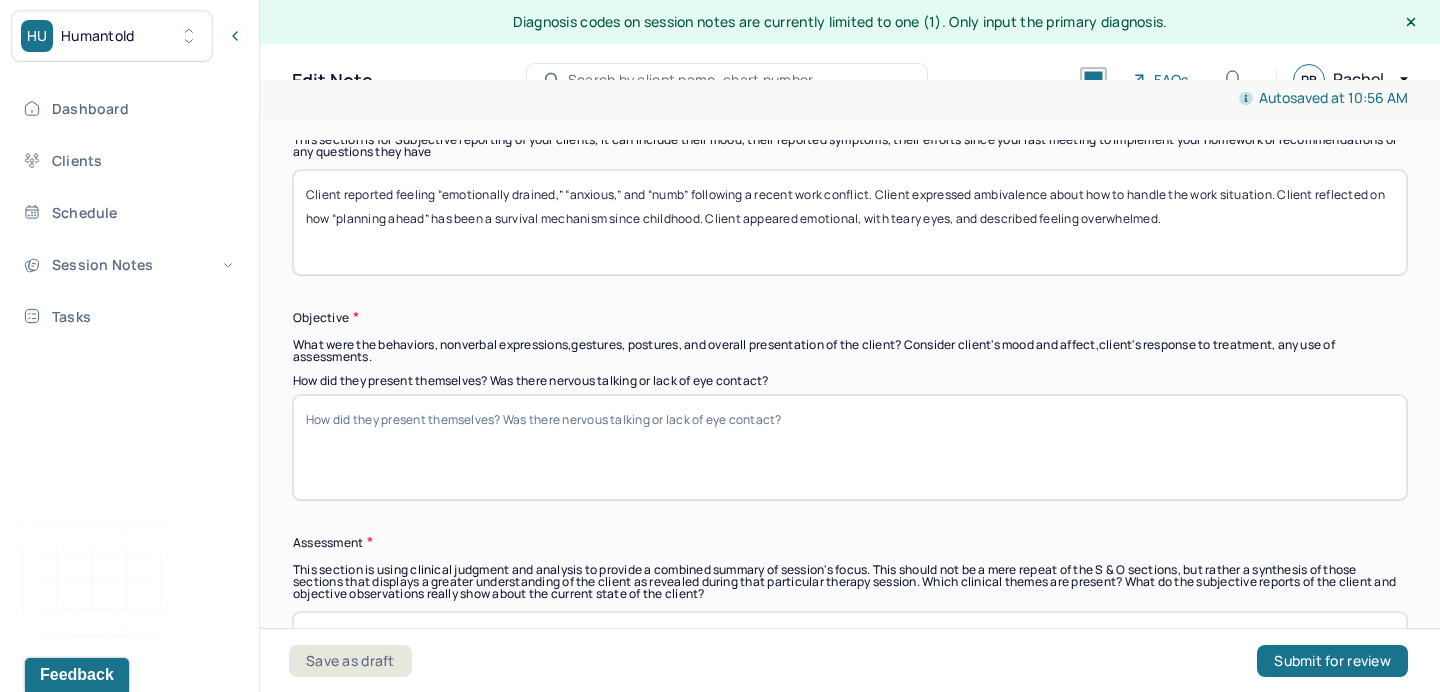 click on "How did they present themselves? Was there nervous talking or lack of eye contact?" at bounding box center (850, 447) 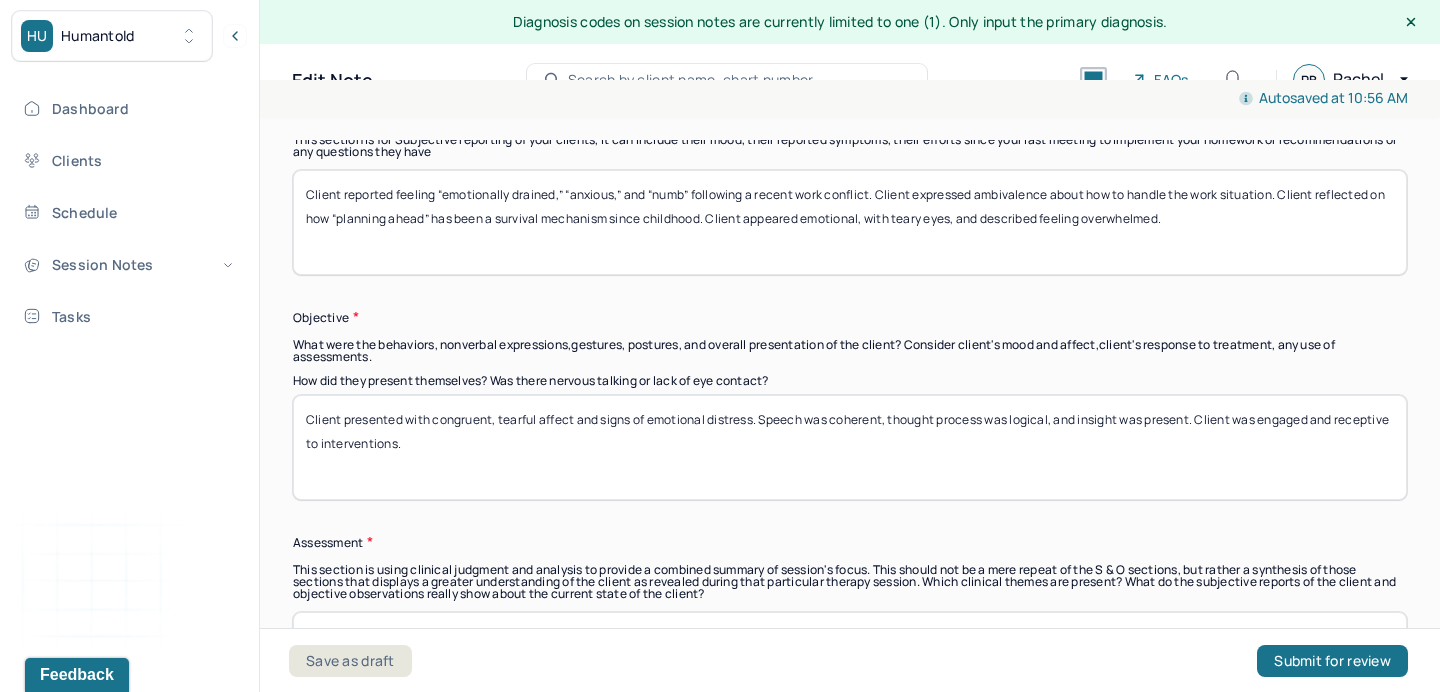 drag, startPoint x: 759, startPoint y: 419, endPoint x: 204, endPoint y: 419, distance: 555 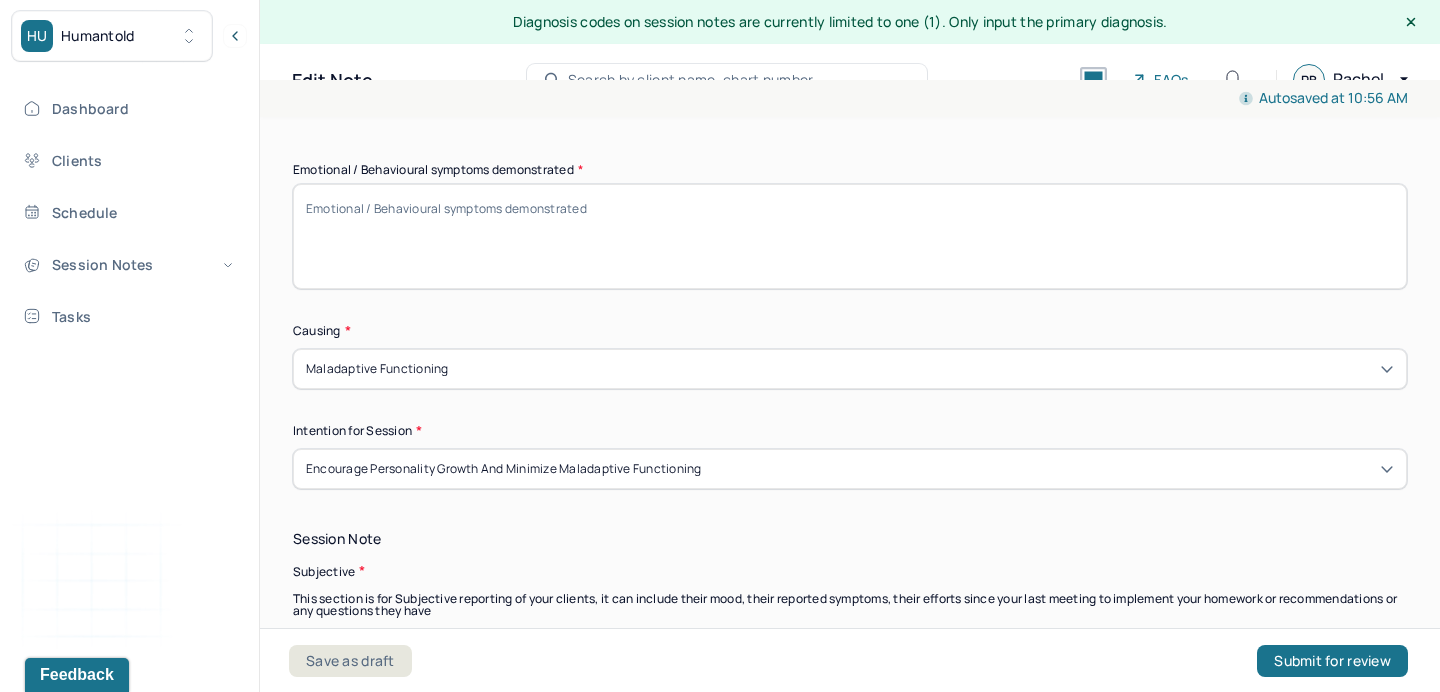 scroll, scrollTop: 781, scrollLeft: 0, axis: vertical 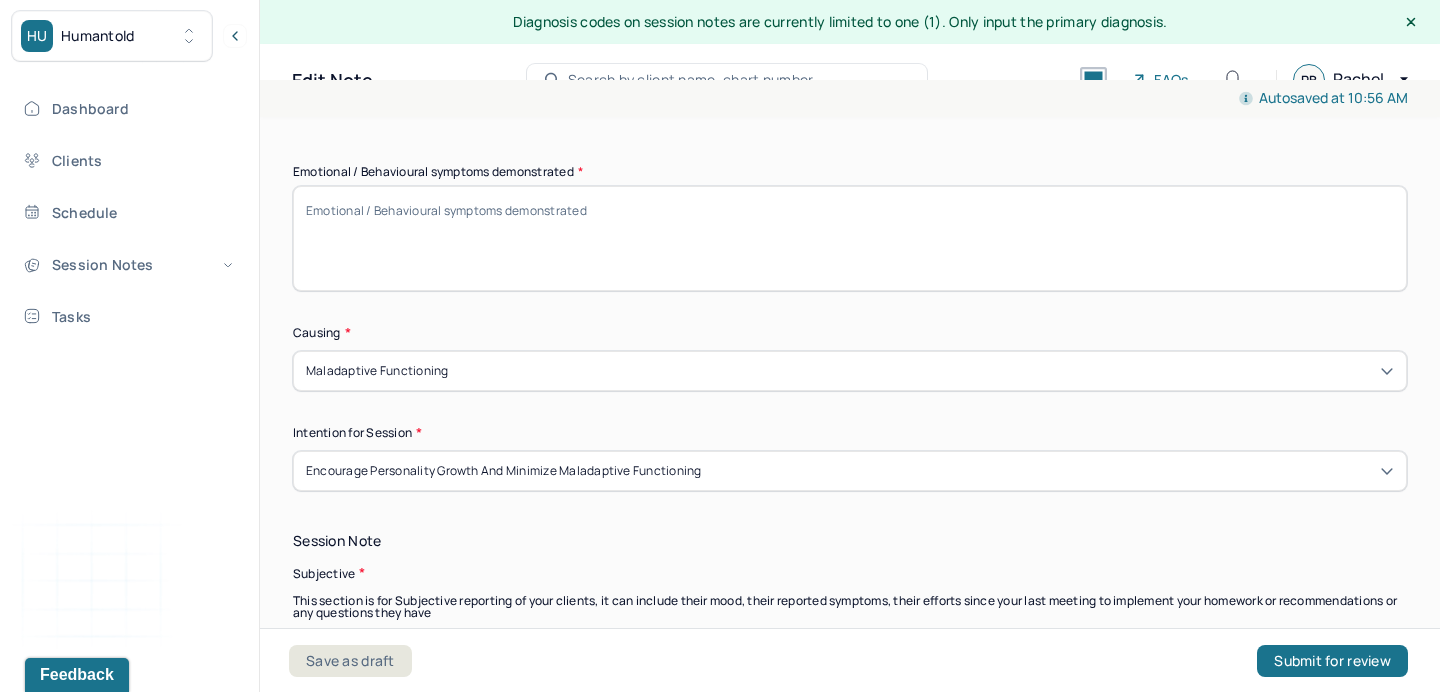 click on "Emotional / Behavioural symptoms demonstrated *" at bounding box center (850, 238) 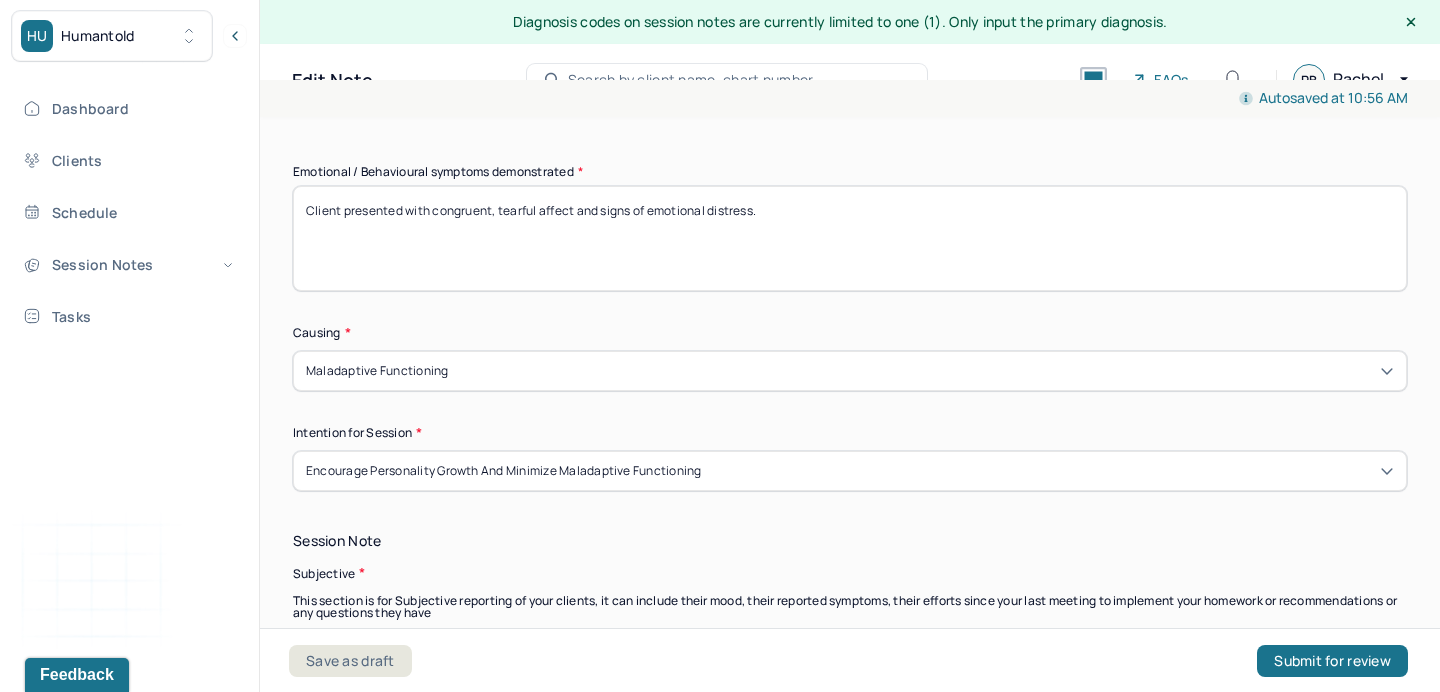 type on "Client presented with congruent, tearful affect and signs of emotional distress." 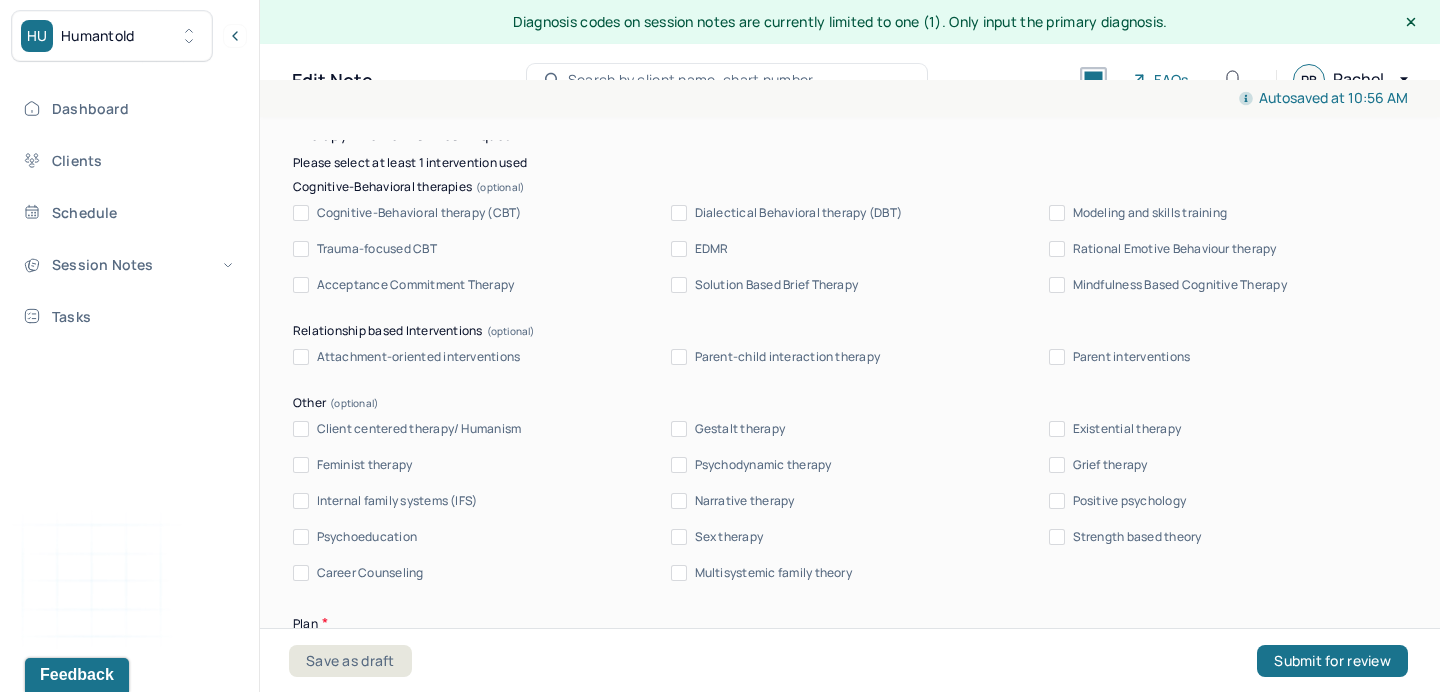 scroll, scrollTop: 1876, scrollLeft: 0, axis: vertical 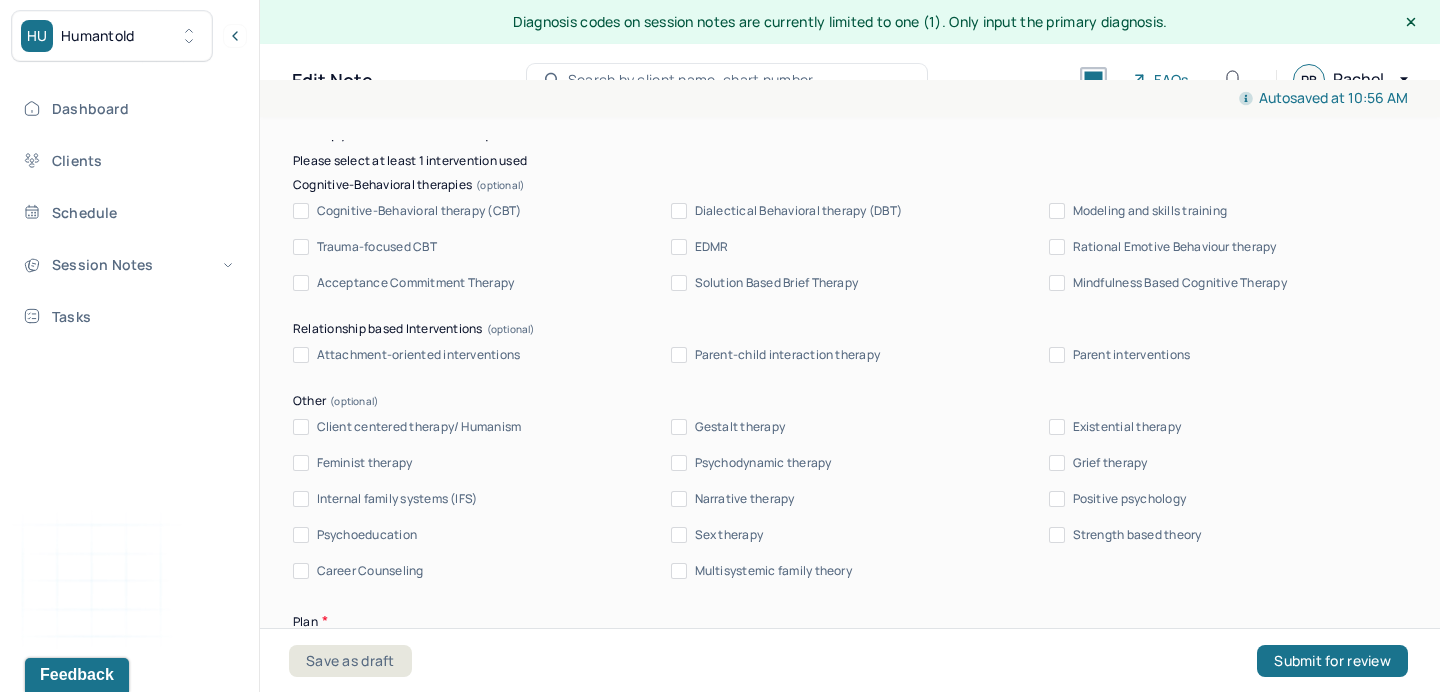 click on "Cognitive-Behavioral therapy (CBT)" at bounding box center (419, 211) 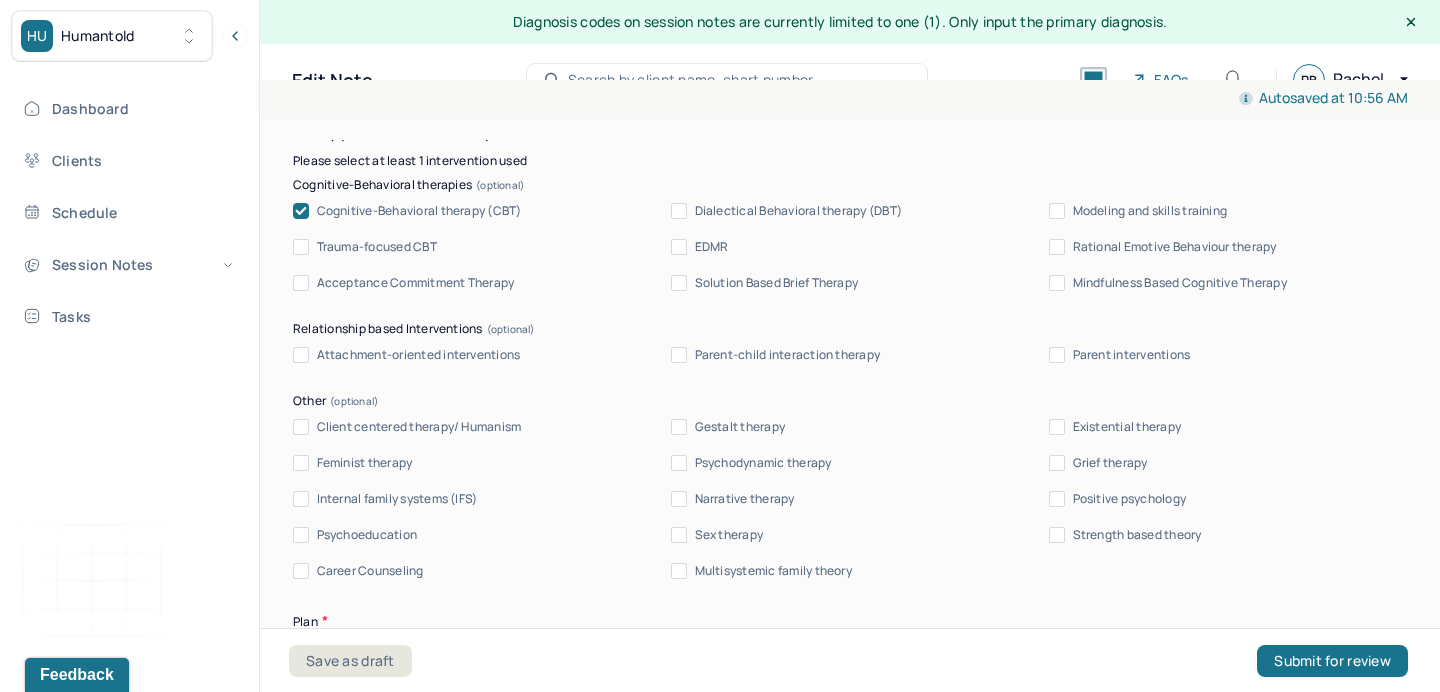 click on "Client centered therapy/ Humanism" at bounding box center [419, 427] 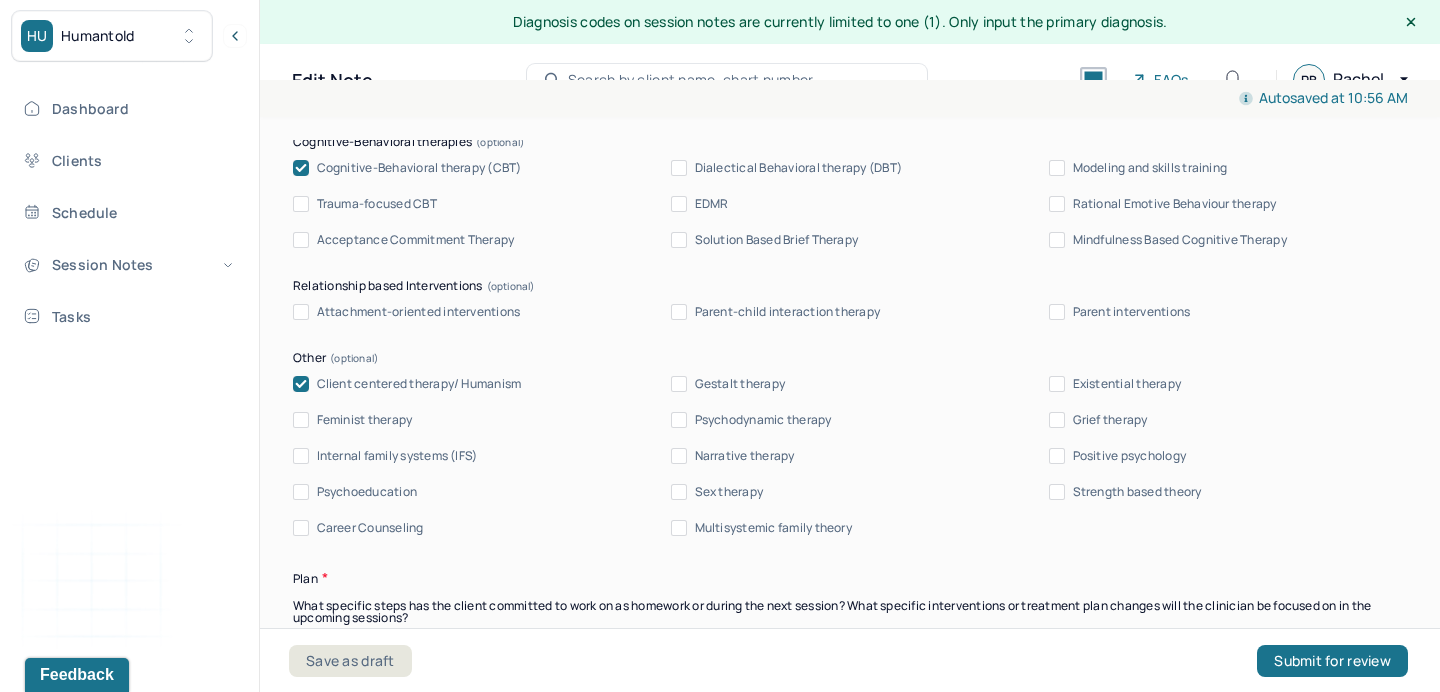 scroll, scrollTop: 1925, scrollLeft: 0, axis: vertical 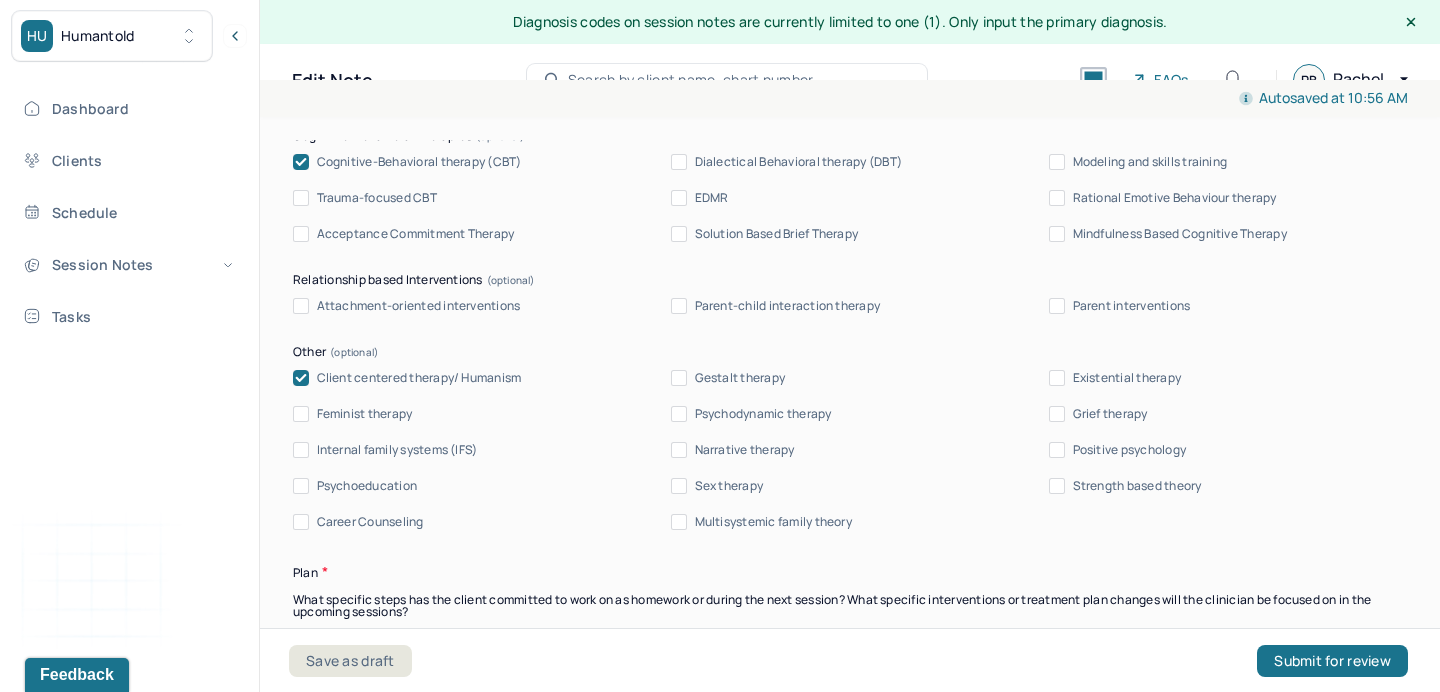 click on "Psychodynamic therapy" at bounding box center (763, 414) 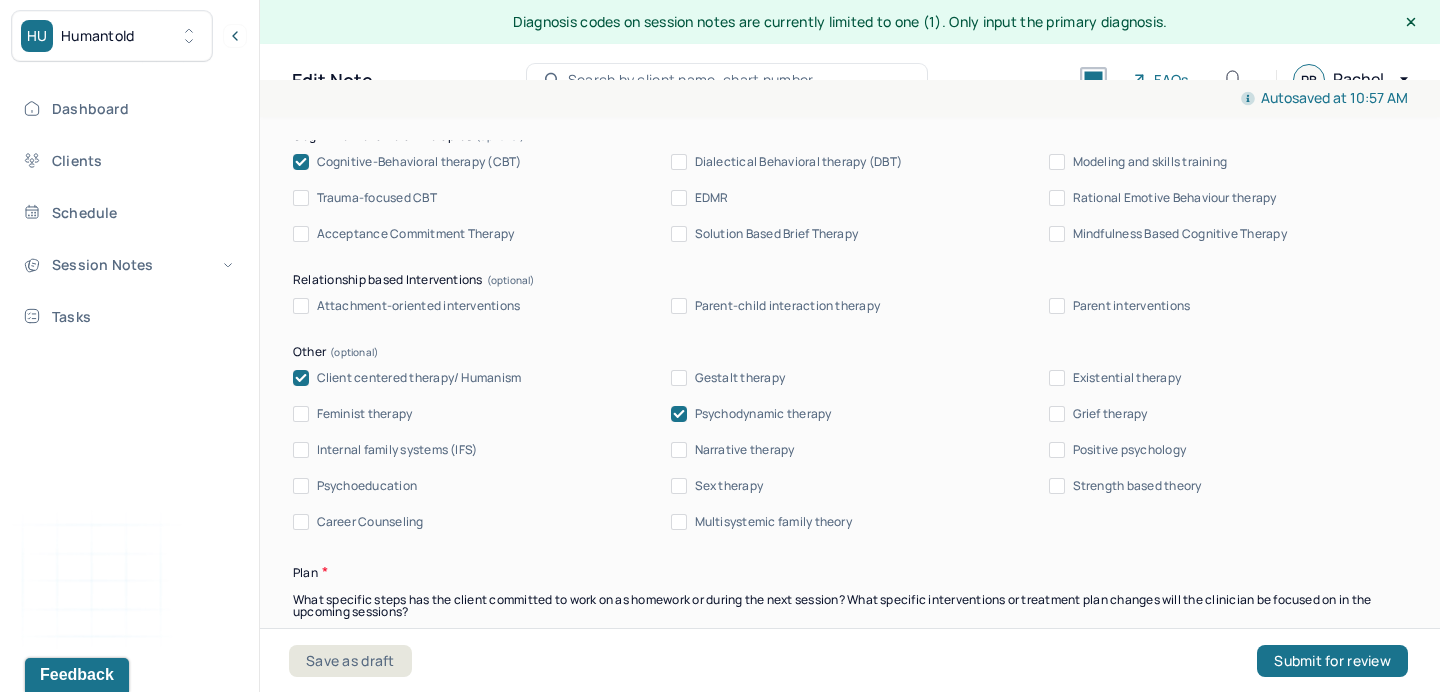 click on "Acceptance Commitment Therapy" at bounding box center [416, 234] 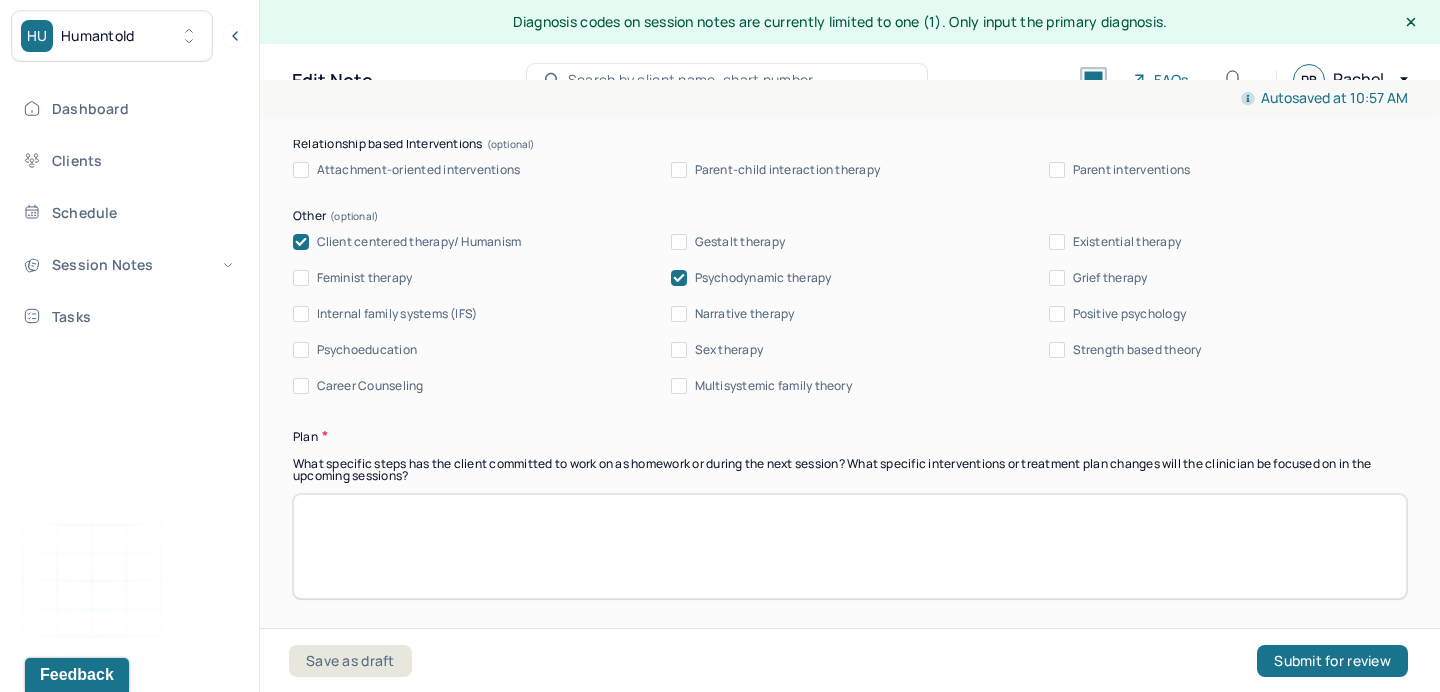 scroll, scrollTop: 2065, scrollLeft: 0, axis: vertical 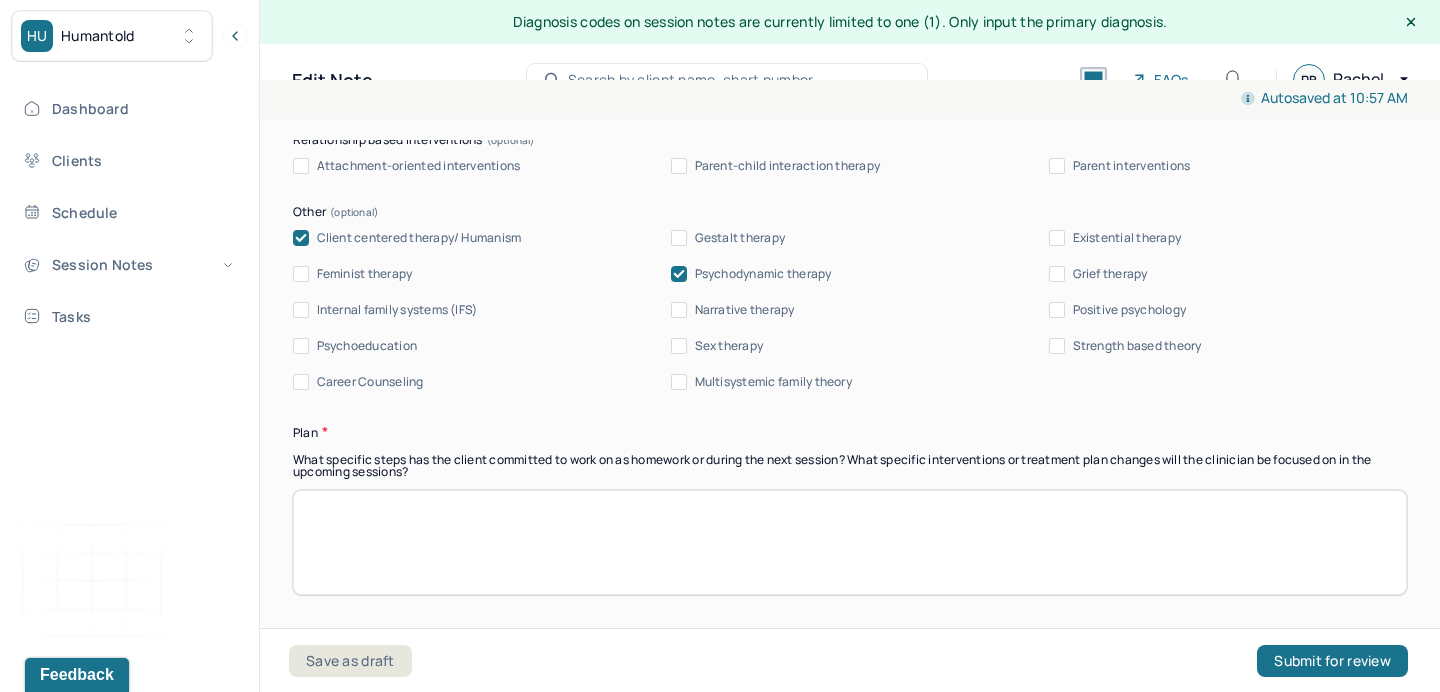 click on "Psychoeducation" at bounding box center [367, 346] 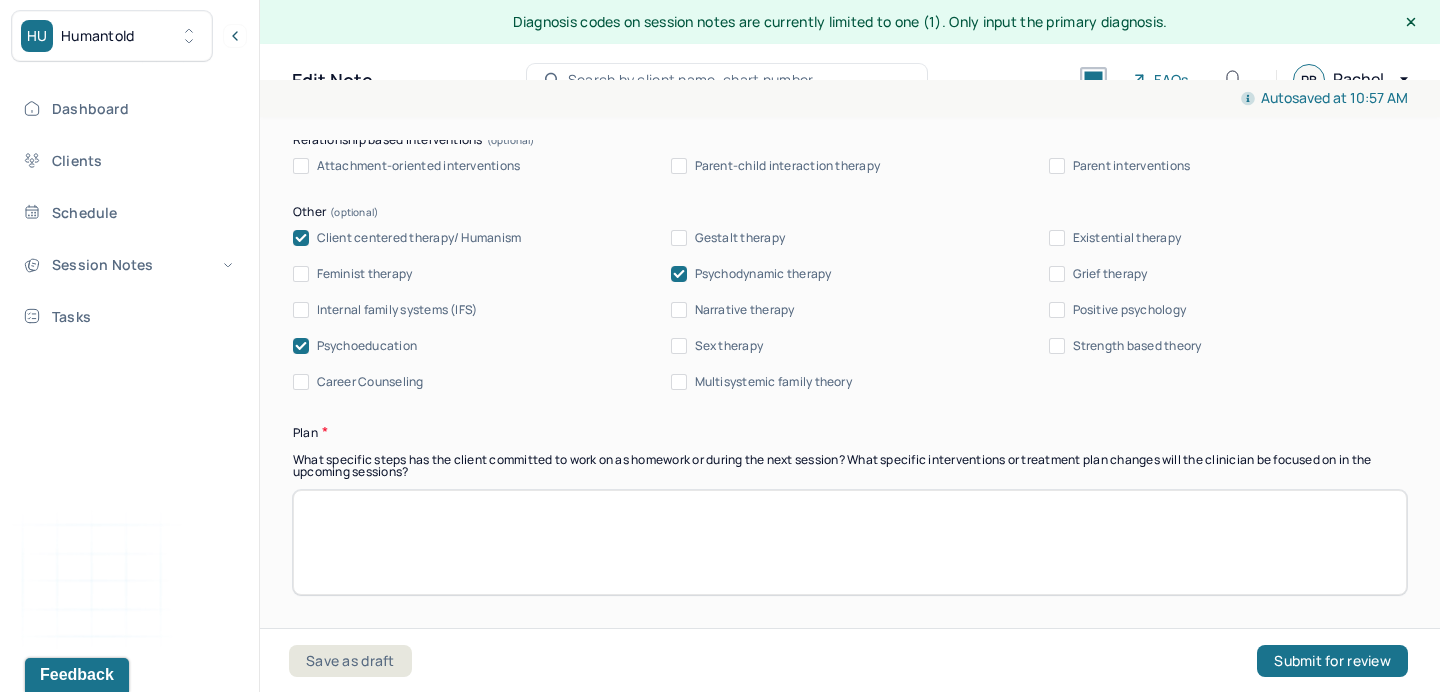 click at bounding box center (850, 542) 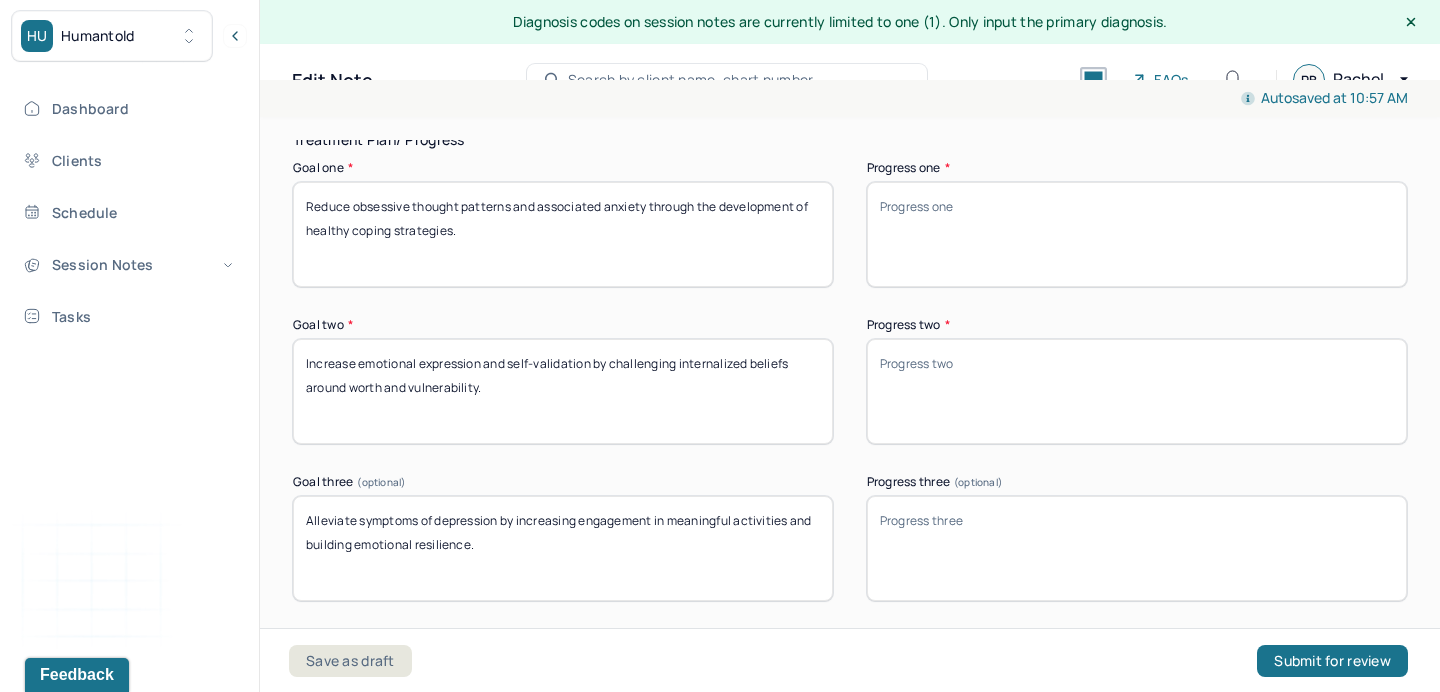 scroll, scrollTop: 3131, scrollLeft: 0, axis: vertical 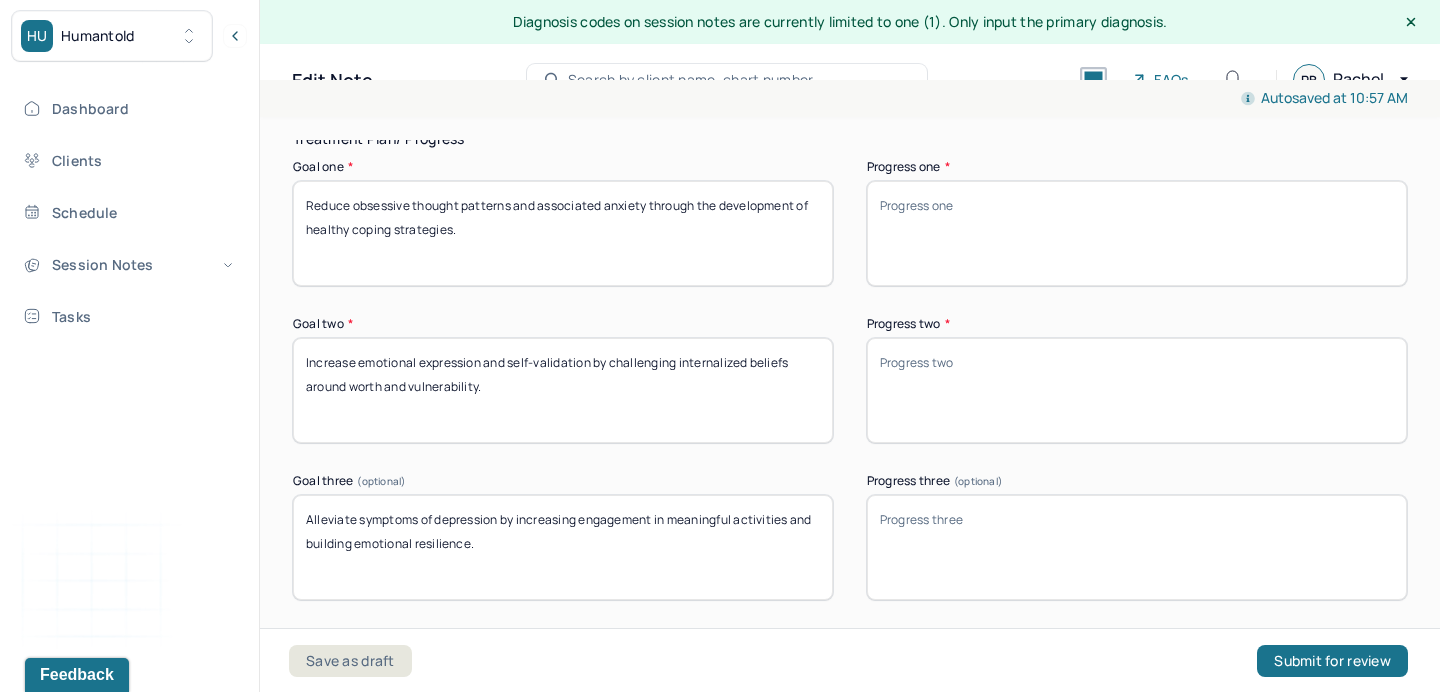type on "Client will complete the first task in her exposure hierarchy before the next session. Treatment goals remain appropriate." 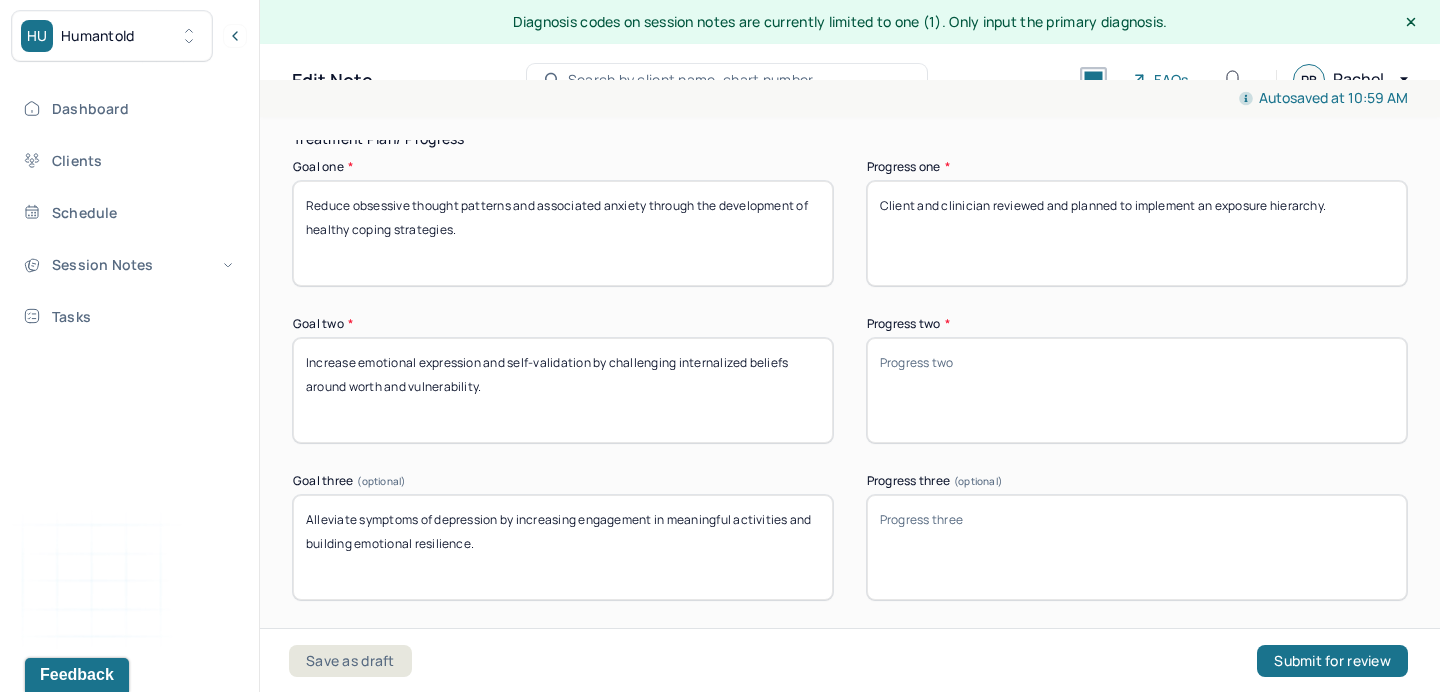 paste on "Client agreed to complete the first task in the hierarchy for the coming week" 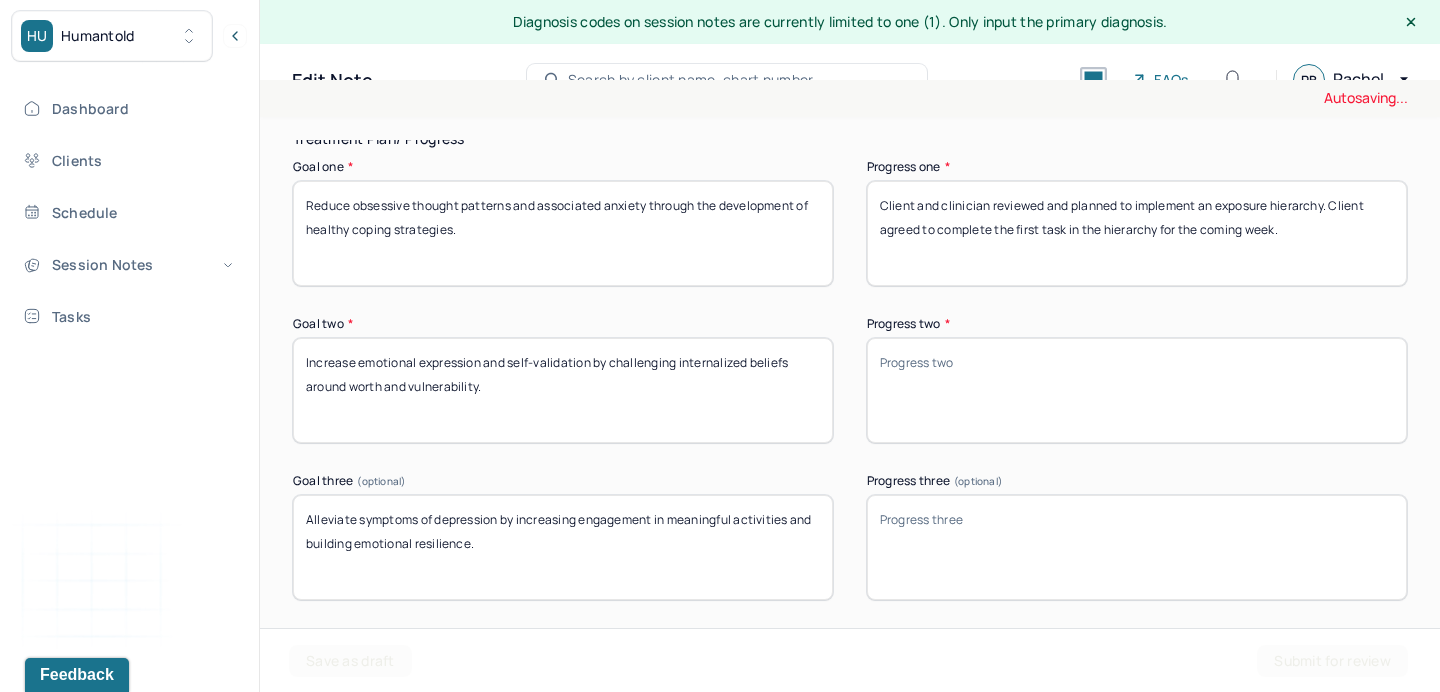 type on "Client and clinician reviewed and planned to implement an exposure hierarchy. Client agreed to complete the first task in the hierarchy for the coming week." 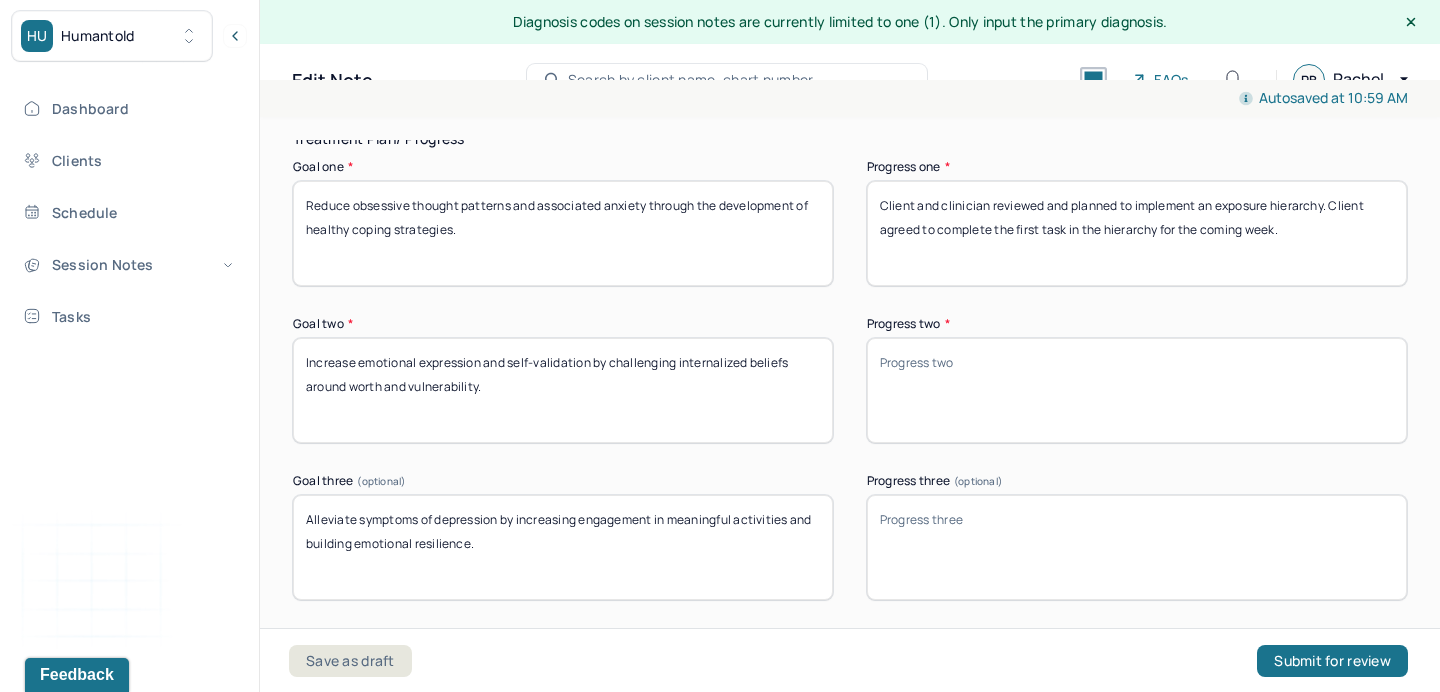 click on "Progress two *" at bounding box center [1137, 390] 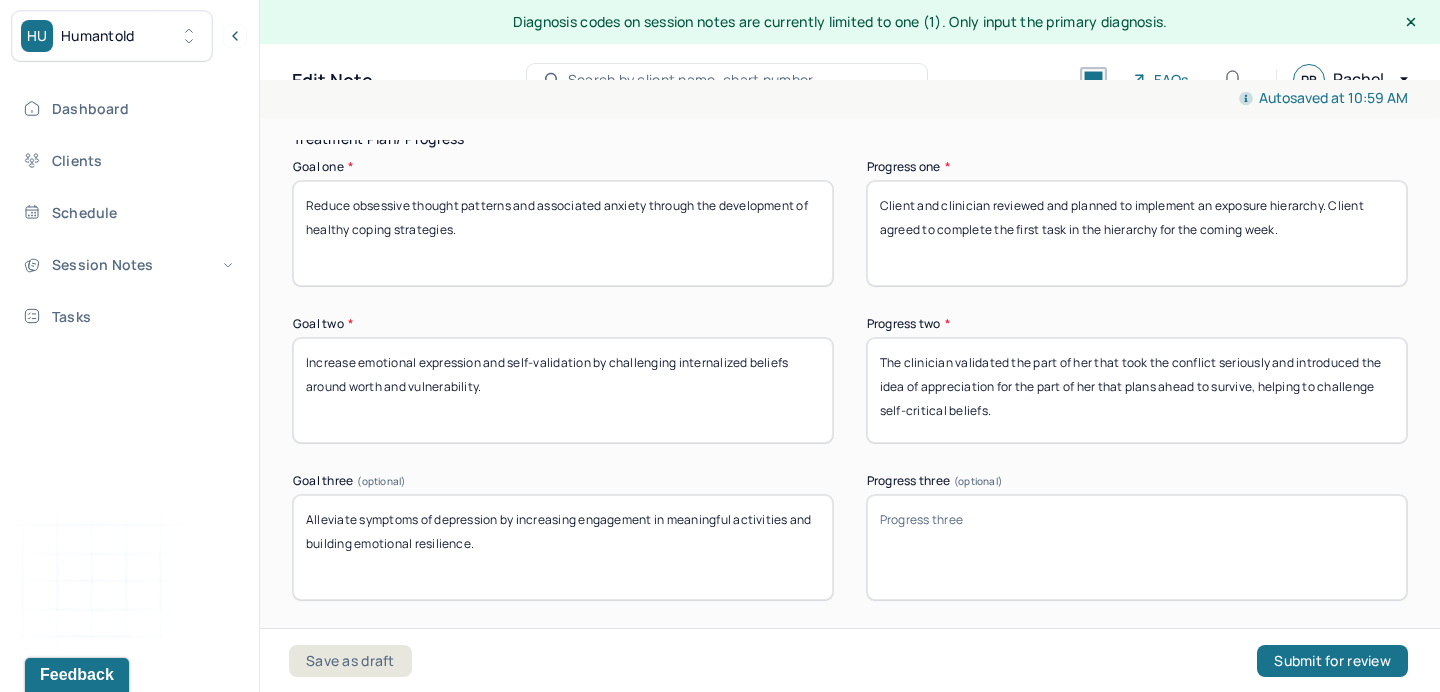 drag, startPoint x: 1042, startPoint y: 410, endPoint x: 1260, endPoint y: 378, distance: 220.3361 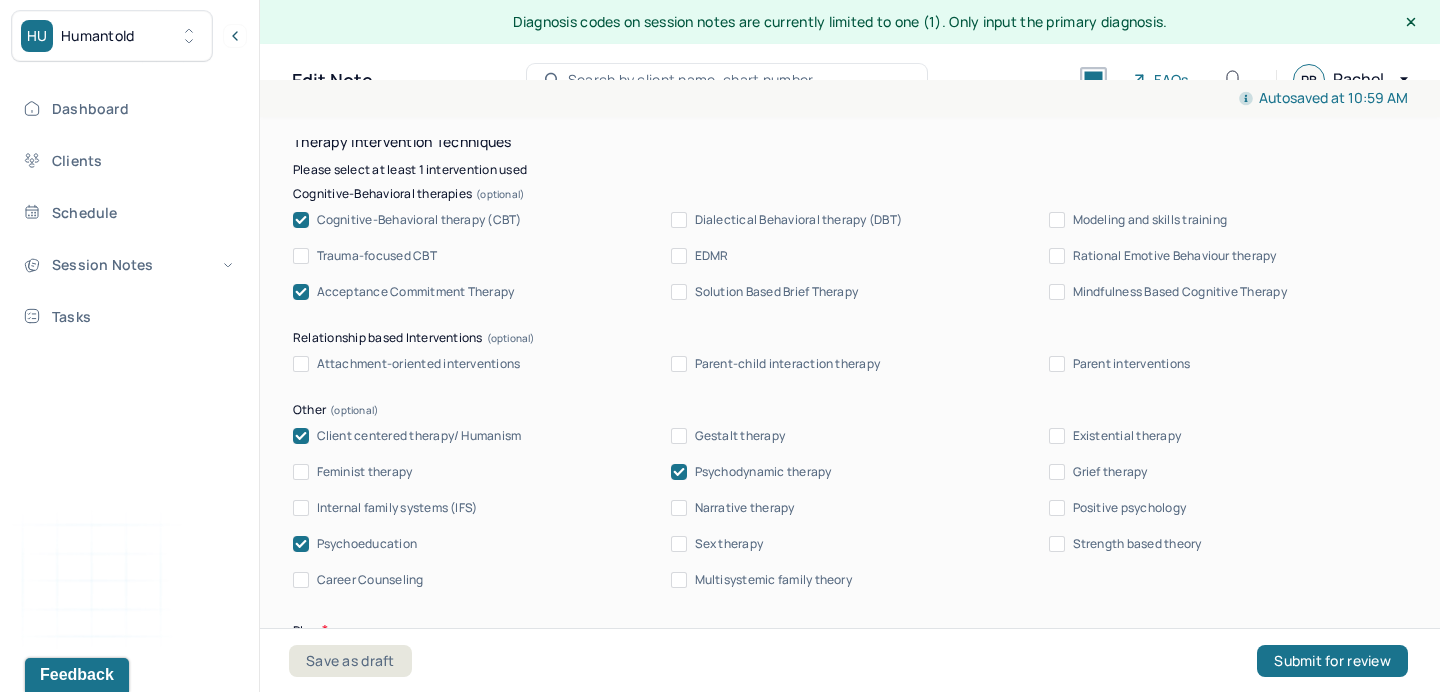 scroll, scrollTop: 1864, scrollLeft: 0, axis: vertical 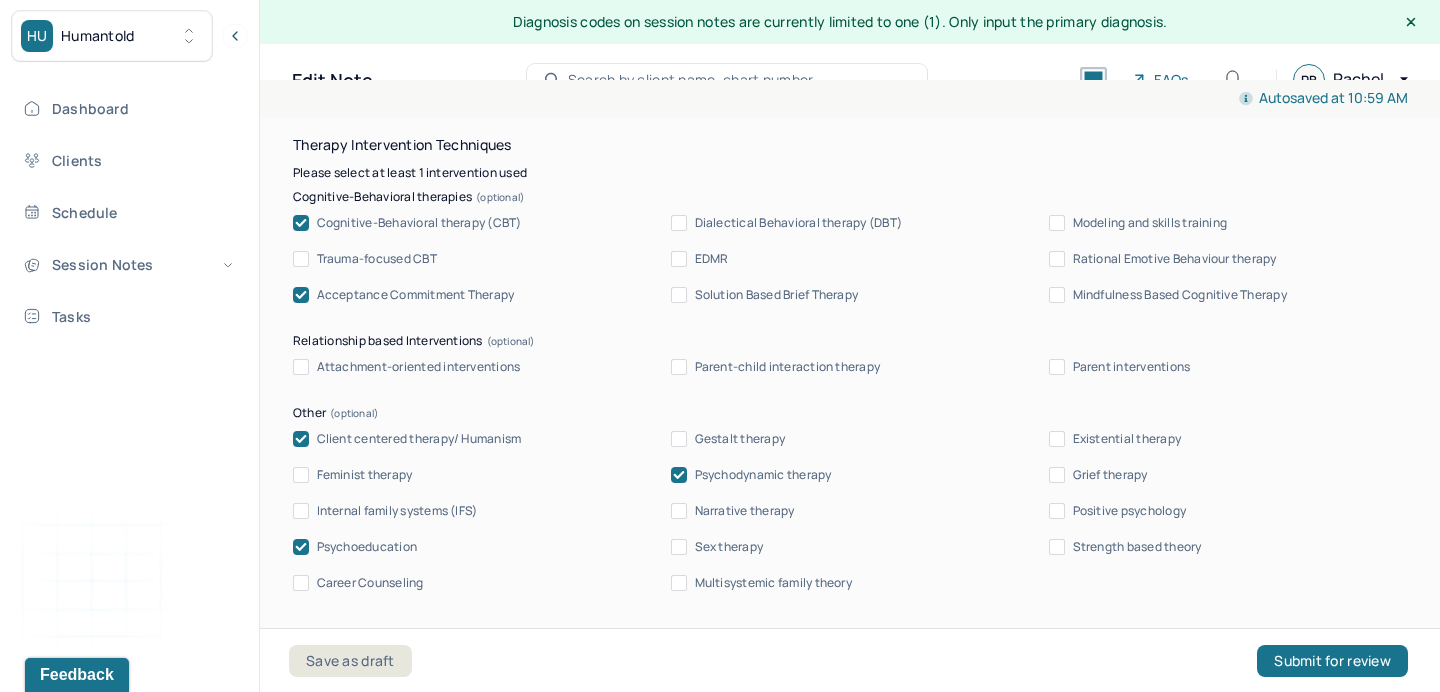 type on "The clinician validated the part of her that took the conflict seriously and introduced the idea of appreciation for the part of her that plans ahead to survive." 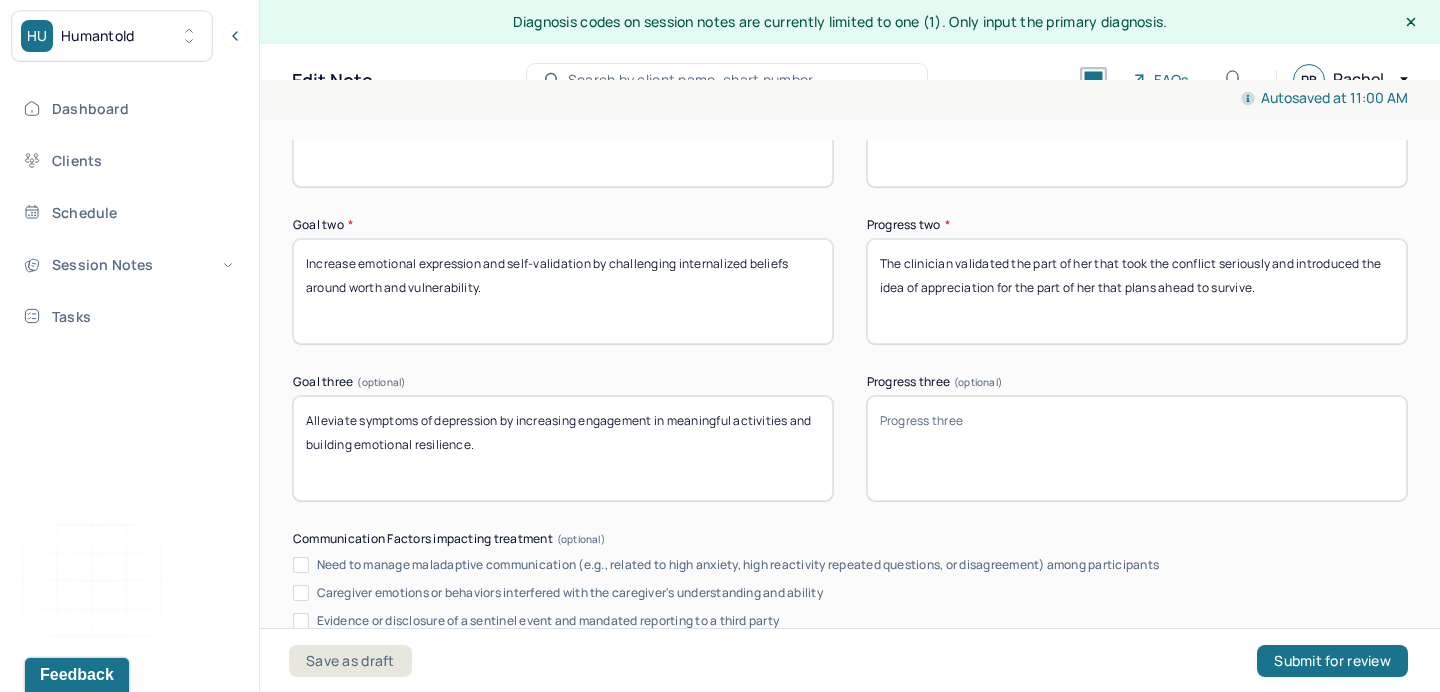 scroll, scrollTop: 3262, scrollLeft: 0, axis: vertical 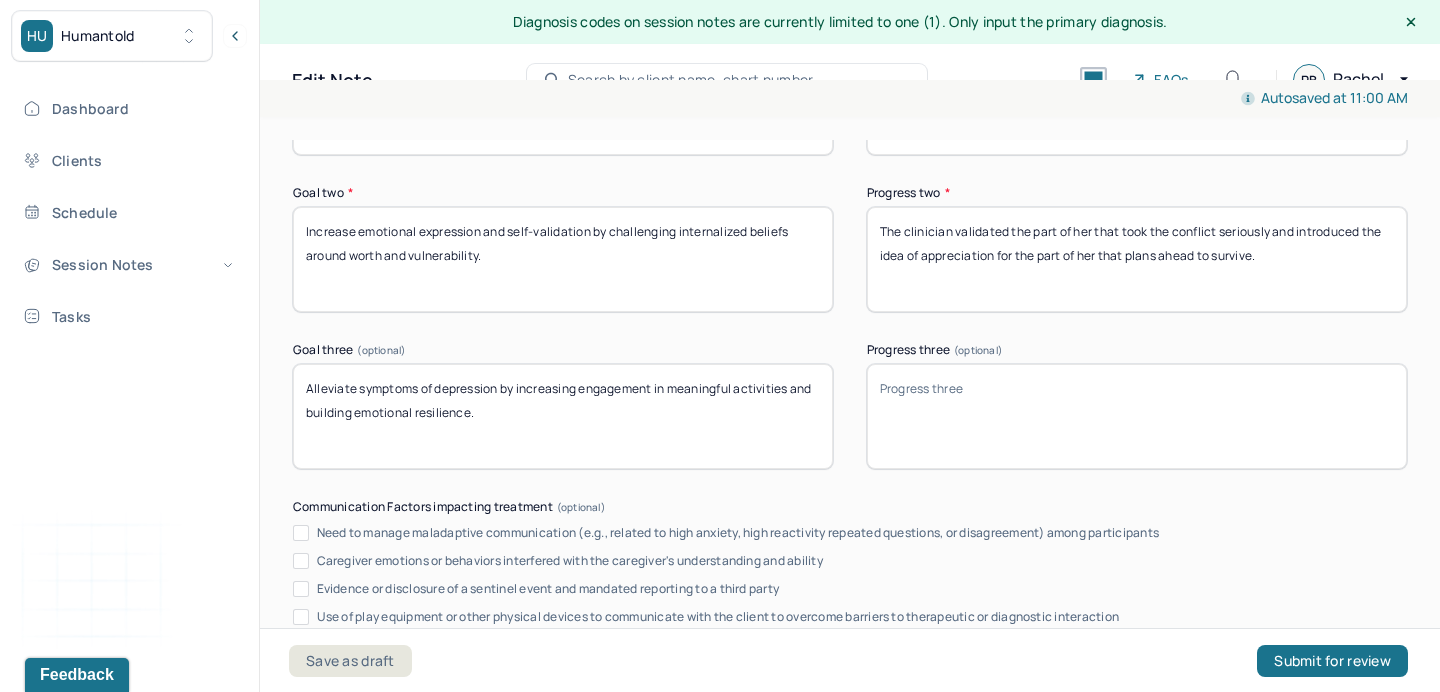click on "Progress three (optional)" at bounding box center (1137, 416) 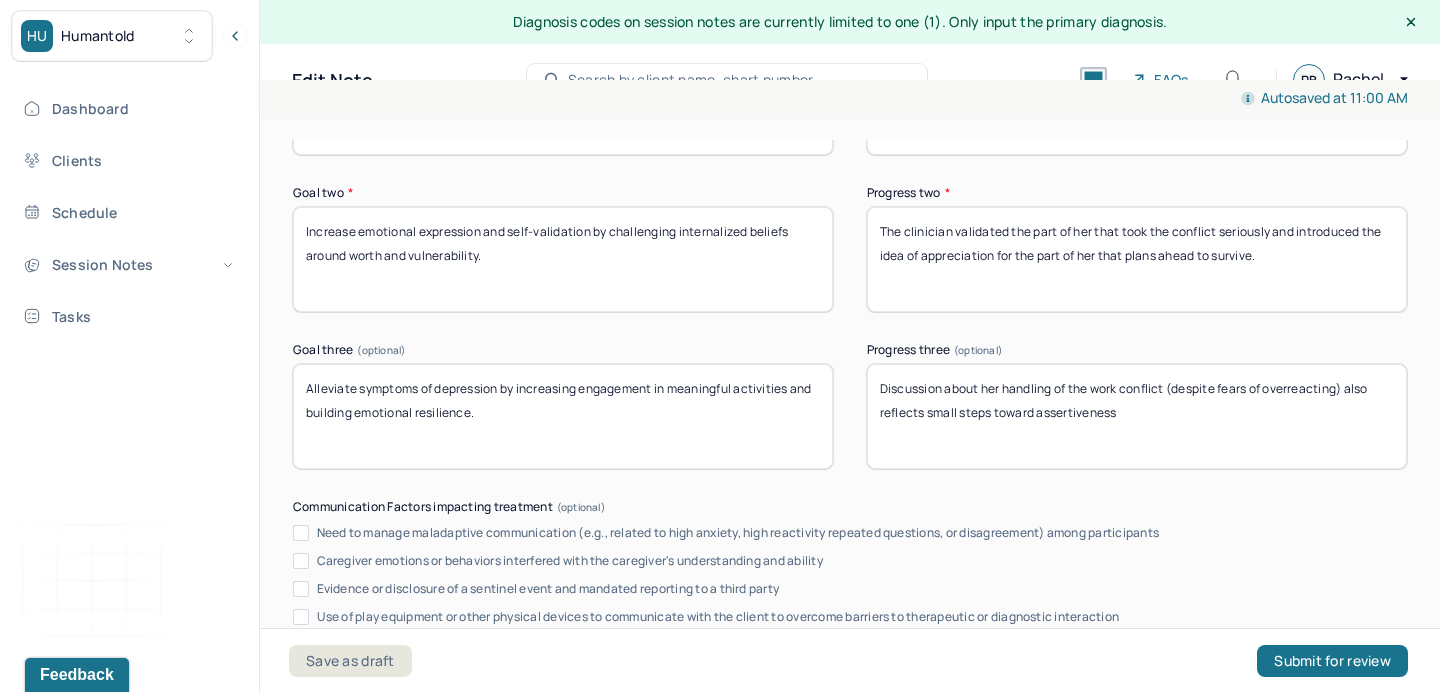 drag, startPoint x: 1137, startPoint y: 407, endPoint x: 865, endPoint y: 373, distance: 274.11676 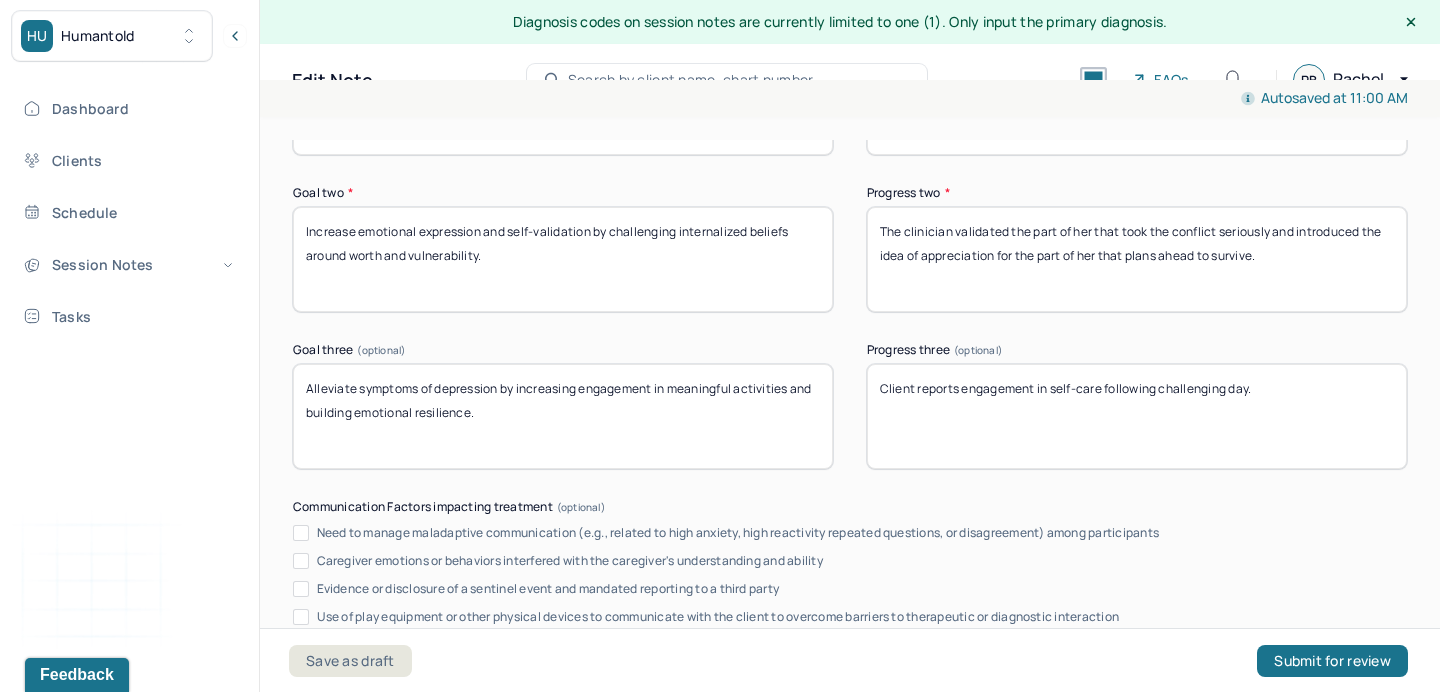 type on "Client reports engagement in self-care following challenging day." 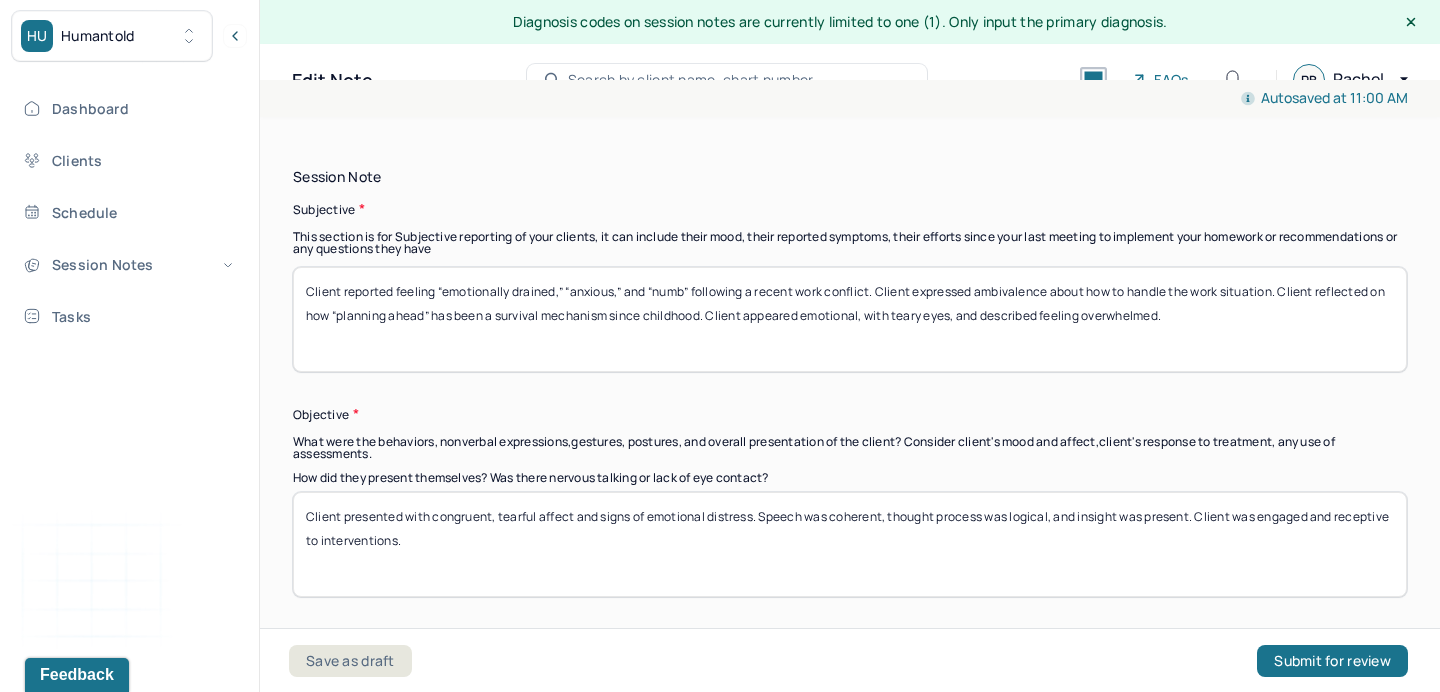 scroll, scrollTop: 1140, scrollLeft: 0, axis: vertical 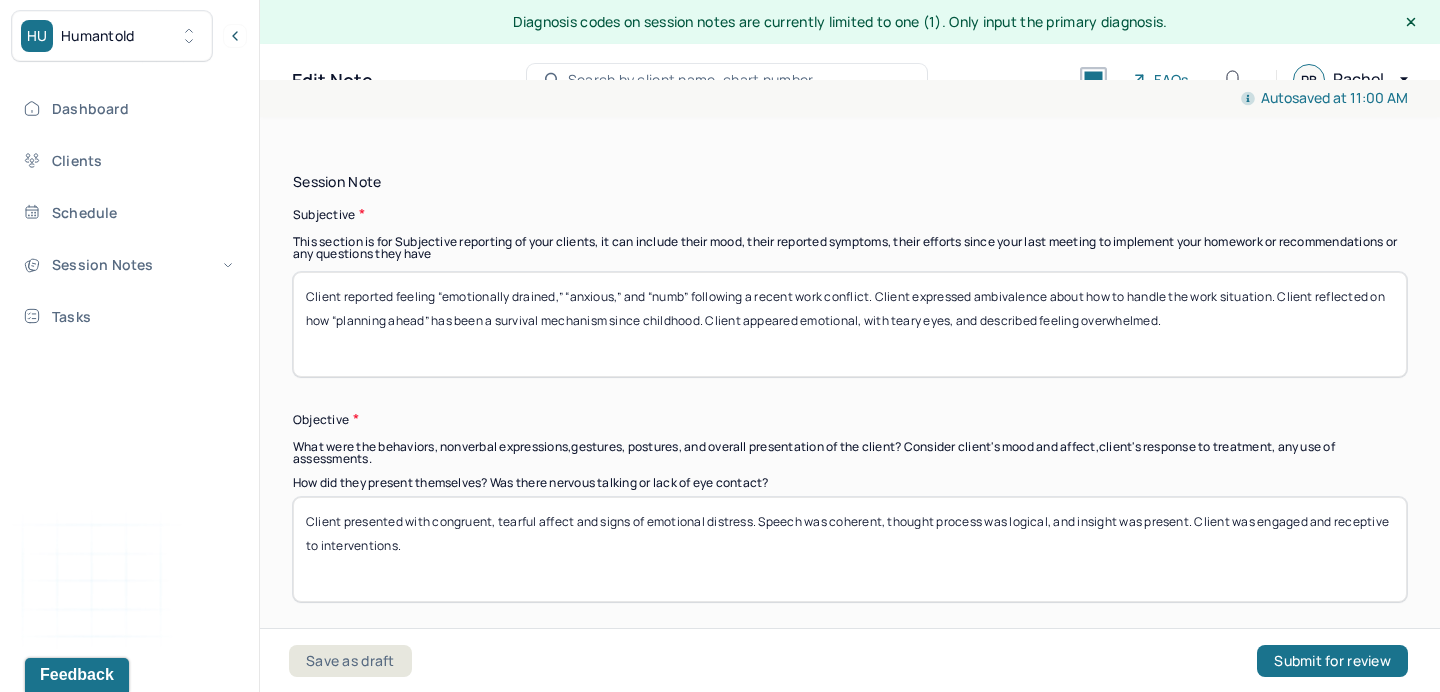 drag, startPoint x: 712, startPoint y: 317, endPoint x: 1283, endPoint y: 317, distance: 571 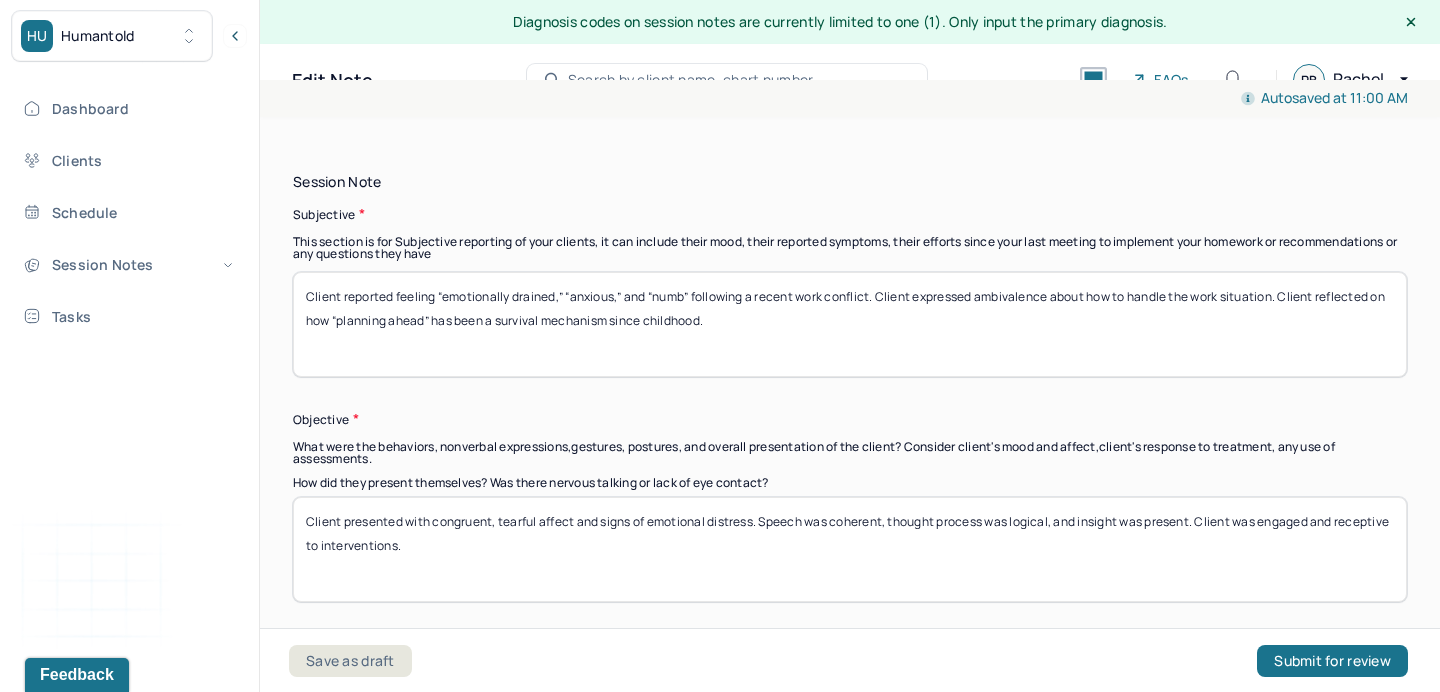 click on "What were the behaviors, nonverbal expressions,gestures, postures, and overall presentation of the client? Consider client's mood and affect,client's response to treatment, any use of assessments." at bounding box center (850, 453) 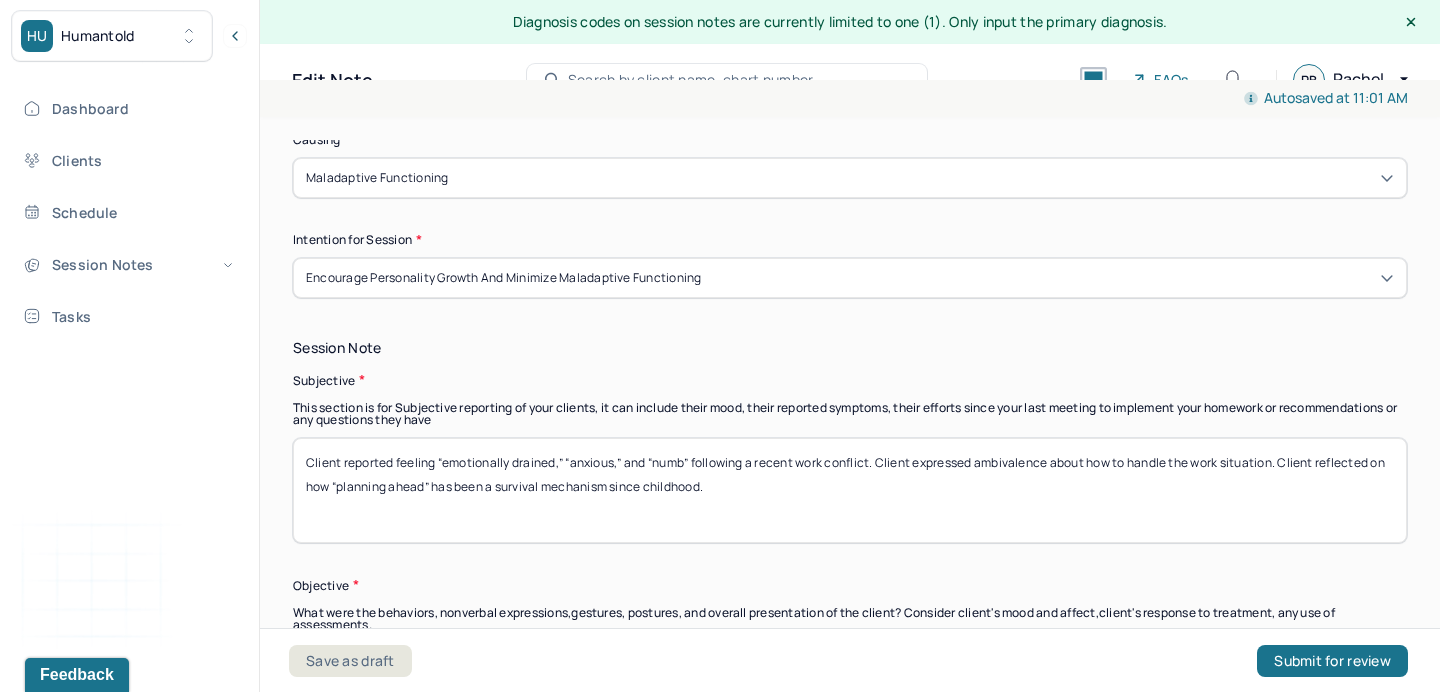 scroll, scrollTop: 970, scrollLeft: 0, axis: vertical 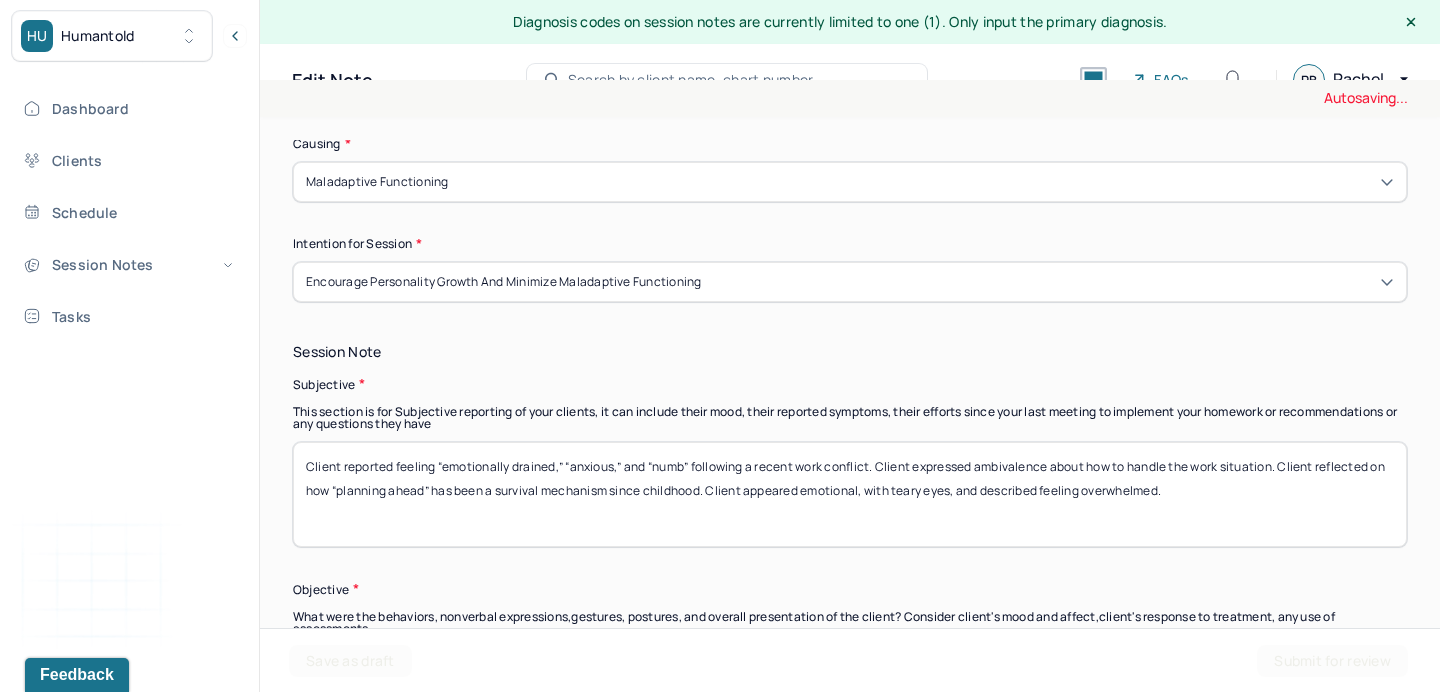 type on "Client reported feeling “emotionally drained,” “anxious,” and “numb” following a recent work conflict. Client expressed ambivalence about how to handle the work situation. Client reflected on how “planning ahead” has been a survival mechanism since childhood." 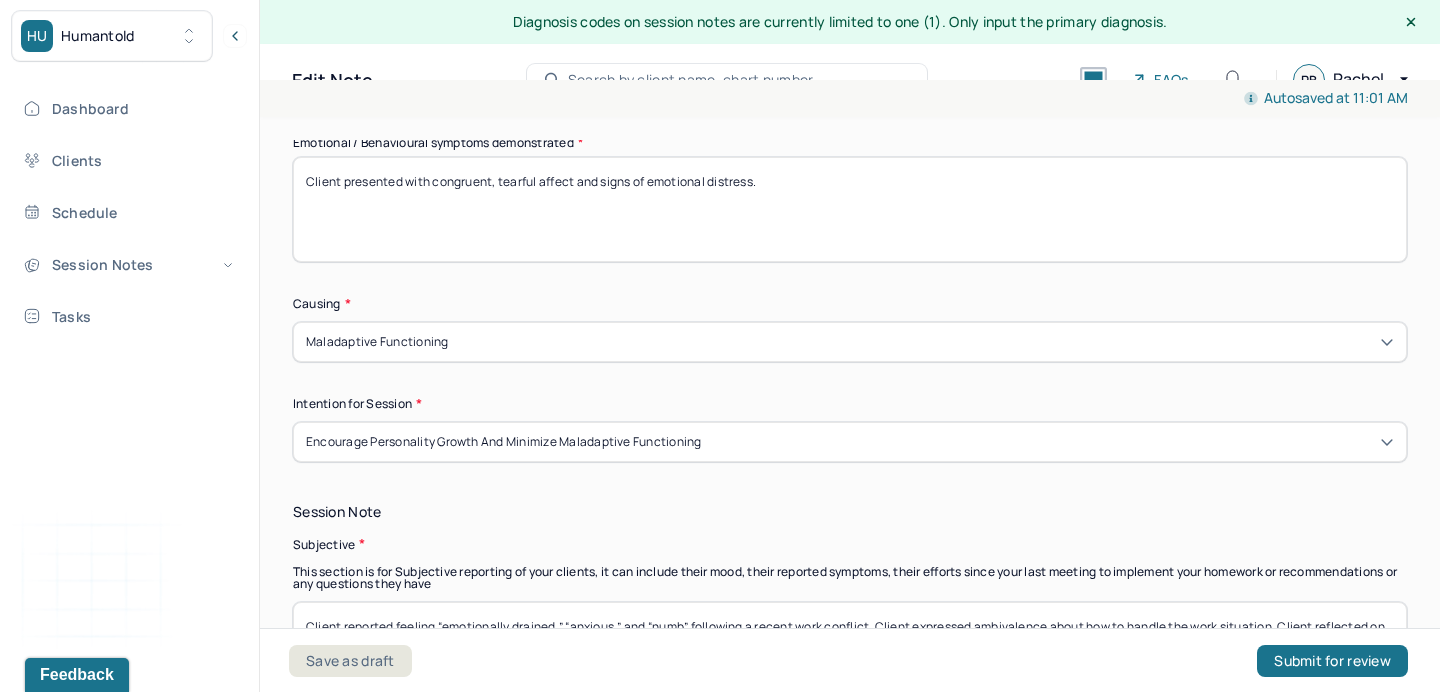 scroll, scrollTop: 784, scrollLeft: 0, axis: vertical 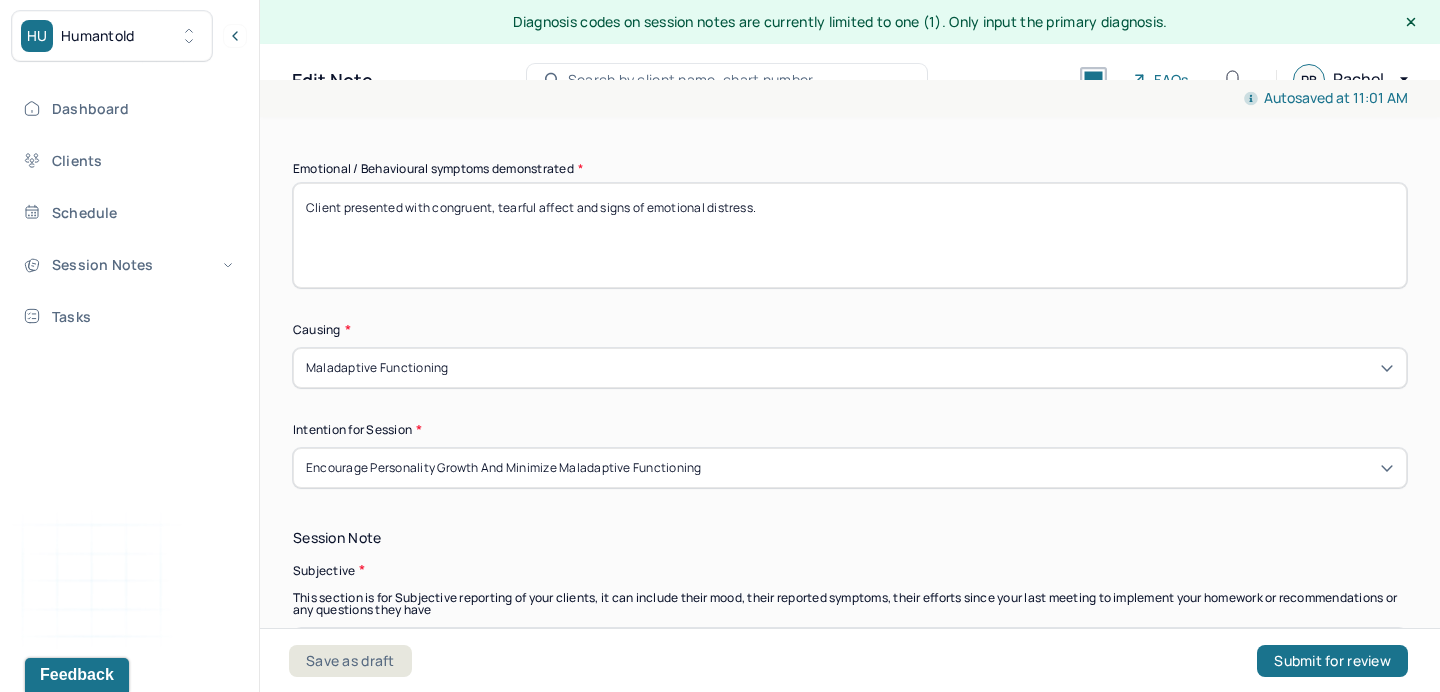 click on "Emotional / Behavioural symptoms demonstrated *" at bounding box center [850, 169] 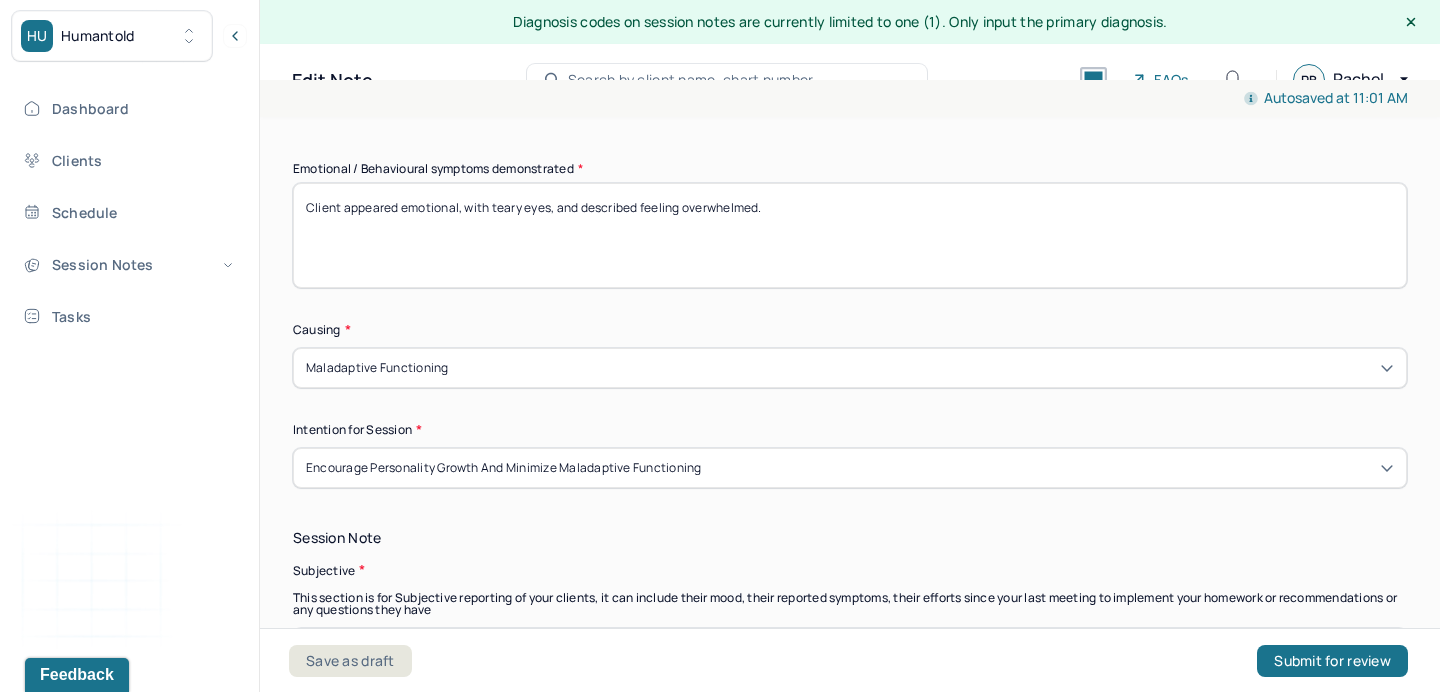 drag, startPoint x: 793, startPoint y: 210, endPoint x: 550, endPoint y: 211, distance: 243.00206 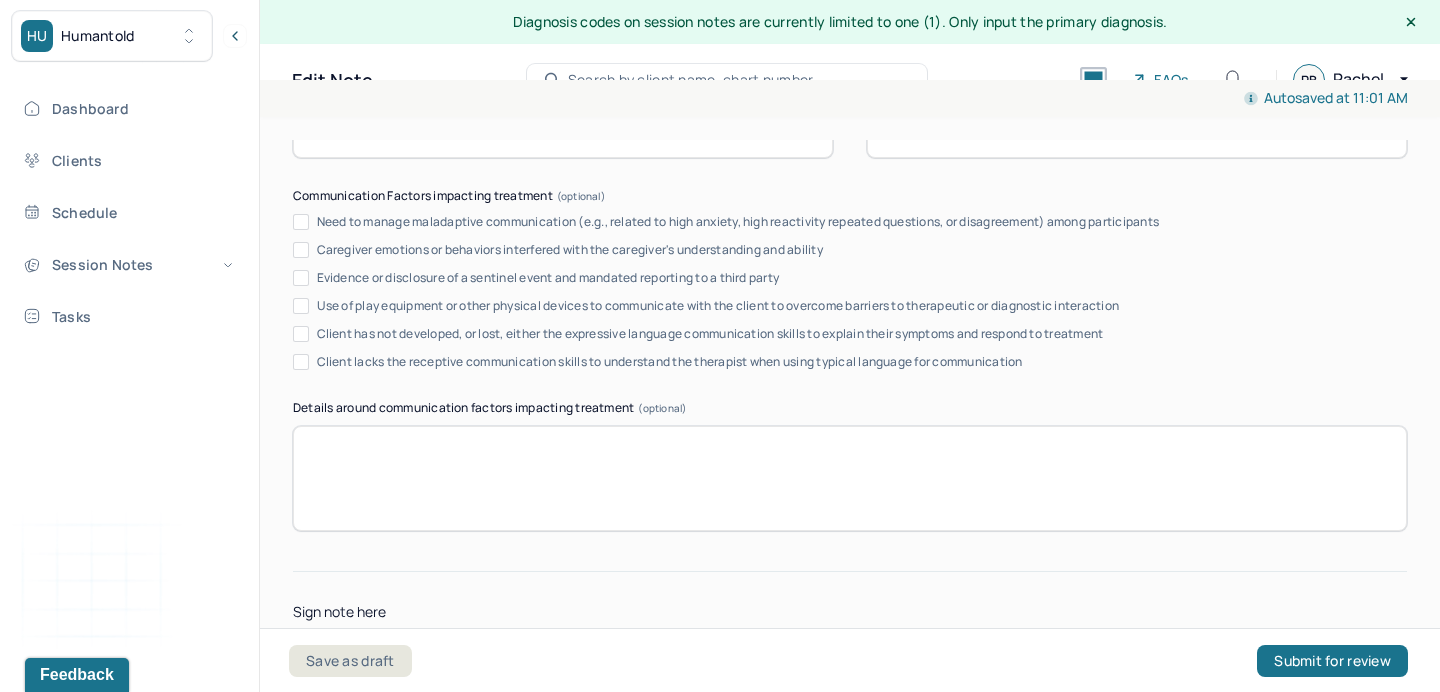 scroll, scrollTop: 3714, scrollLeft: 0, axis: vertical 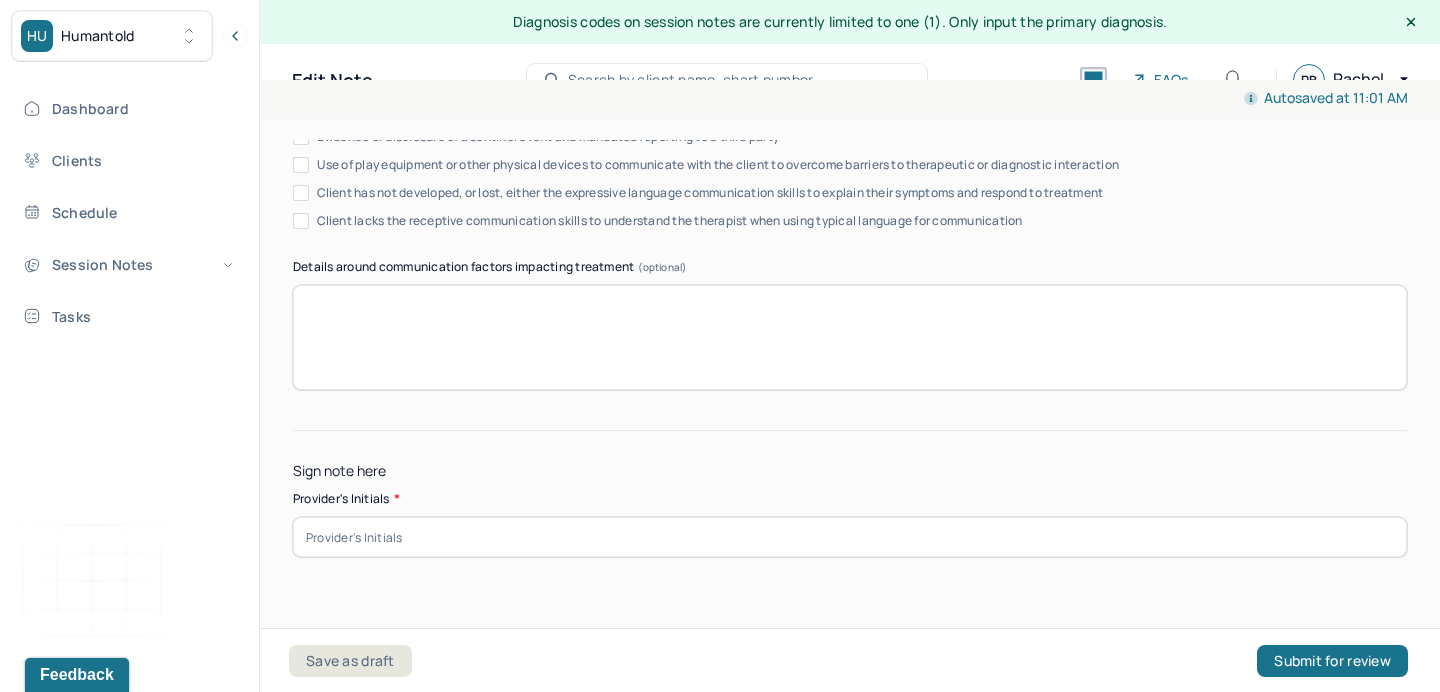 click at bounding box center (850, 537) 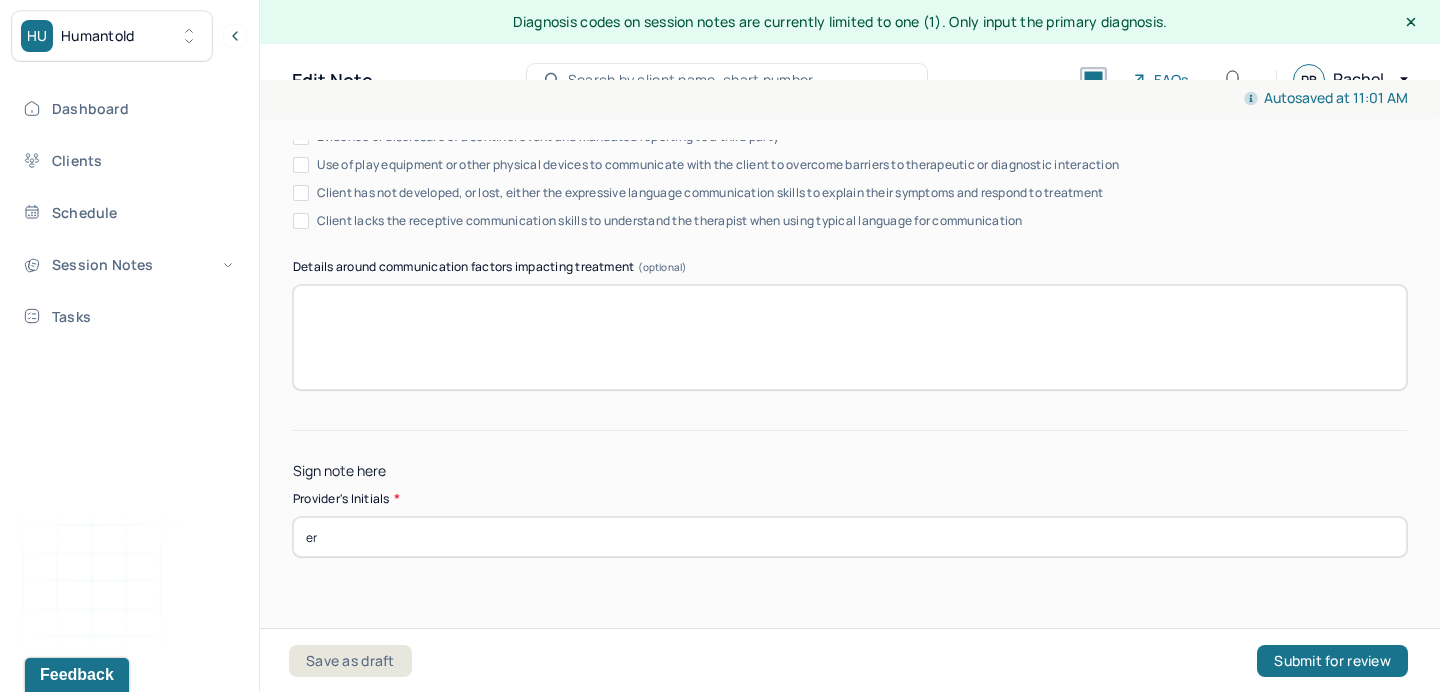 type on "e" 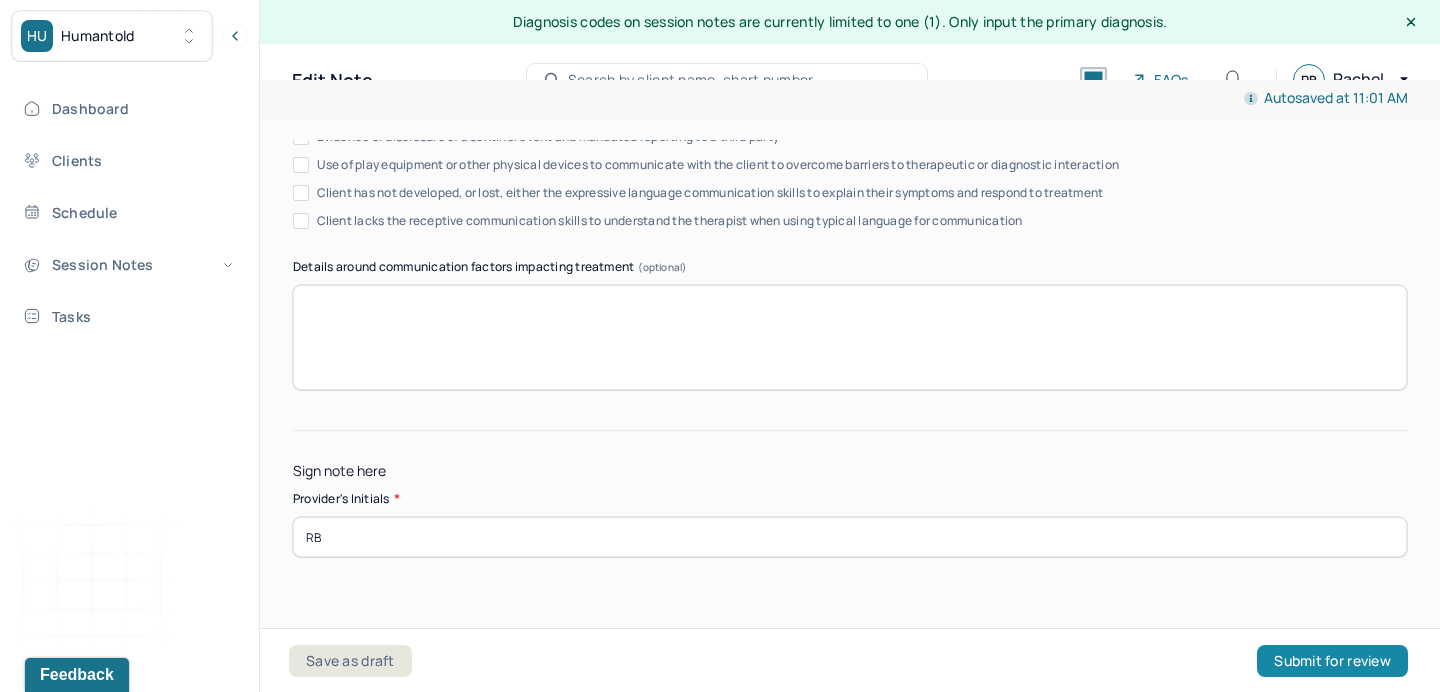 type on "RB" 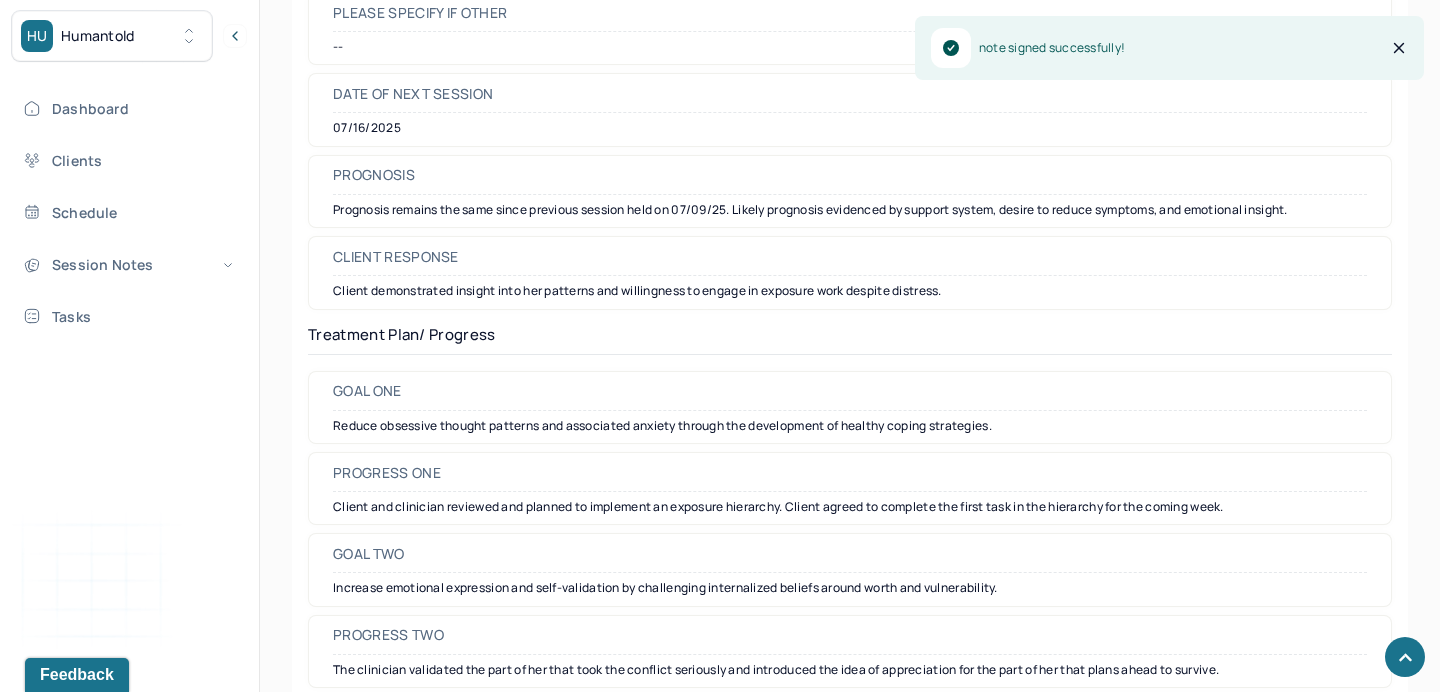 scroll, scrollTop: 3090, scrollLeft: 0, axis: vertical 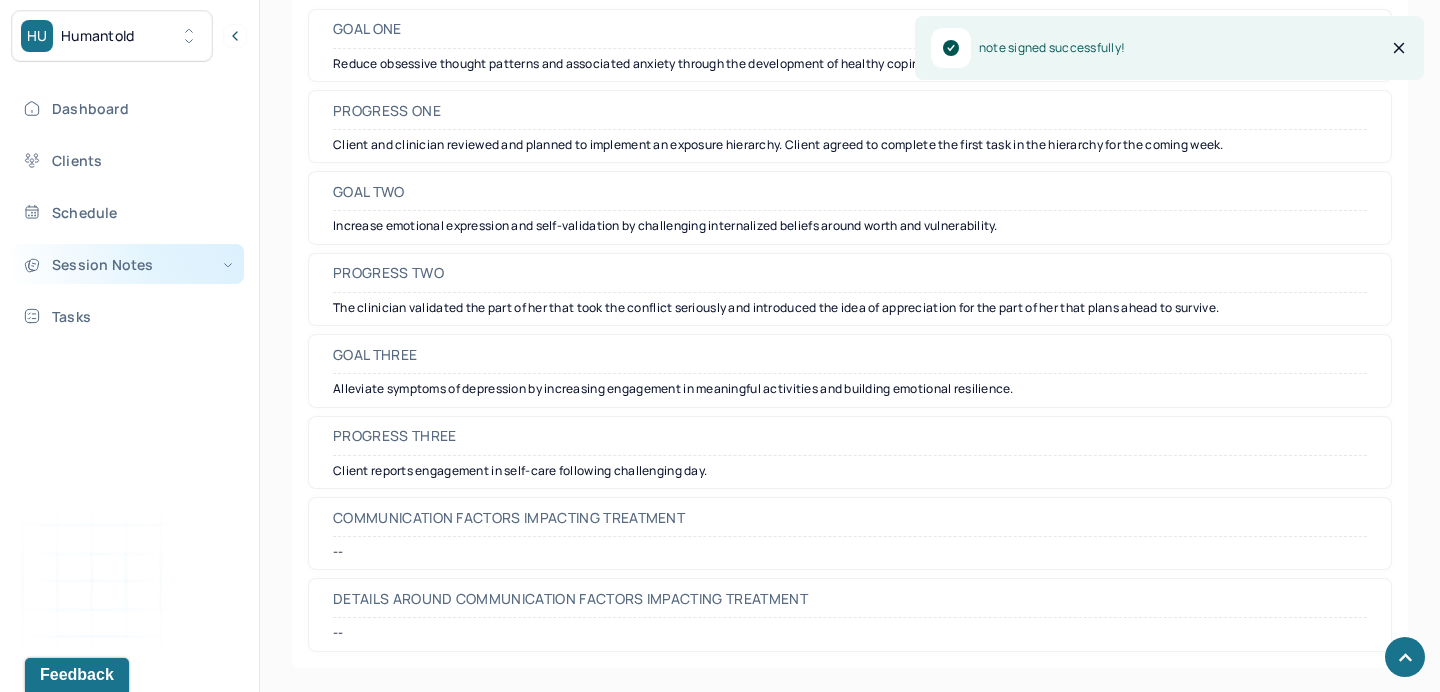 click on "Session Notes" at bounding box center (128, 264) 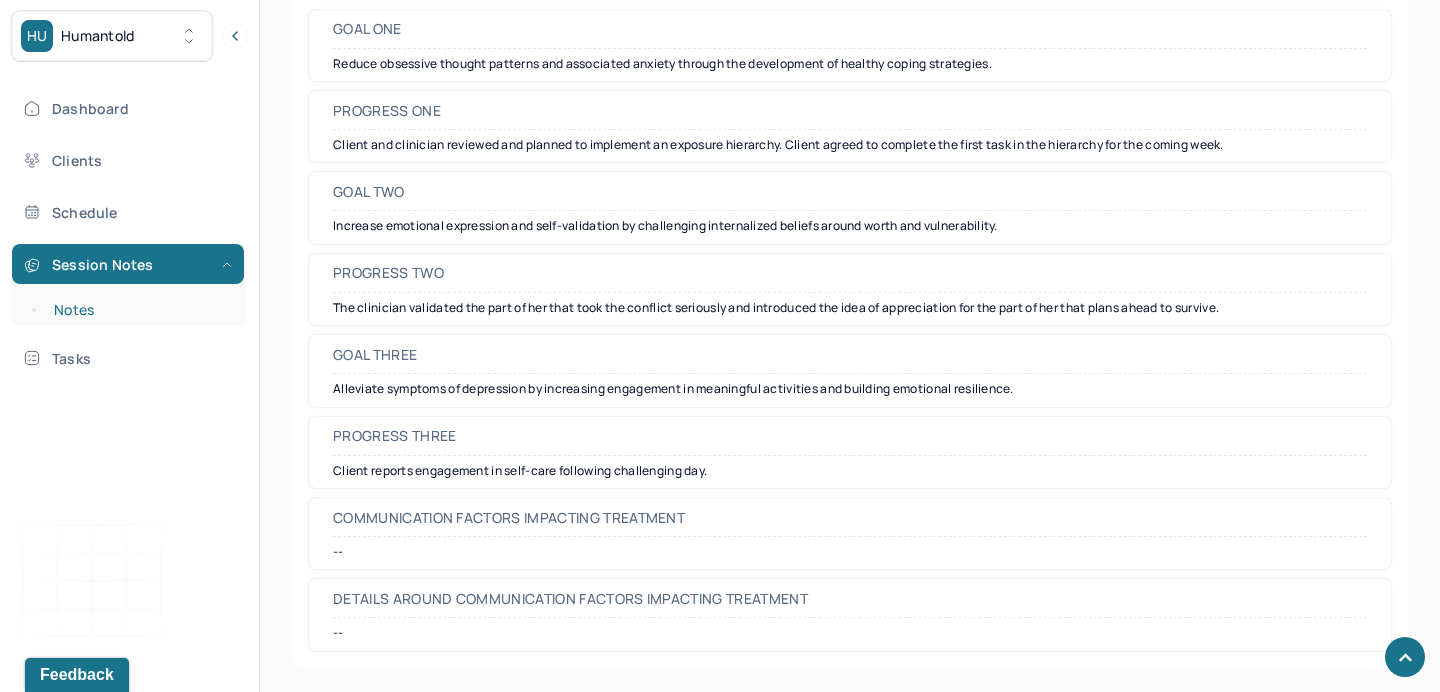 click on "Notes" at bounding box center [139, 310] 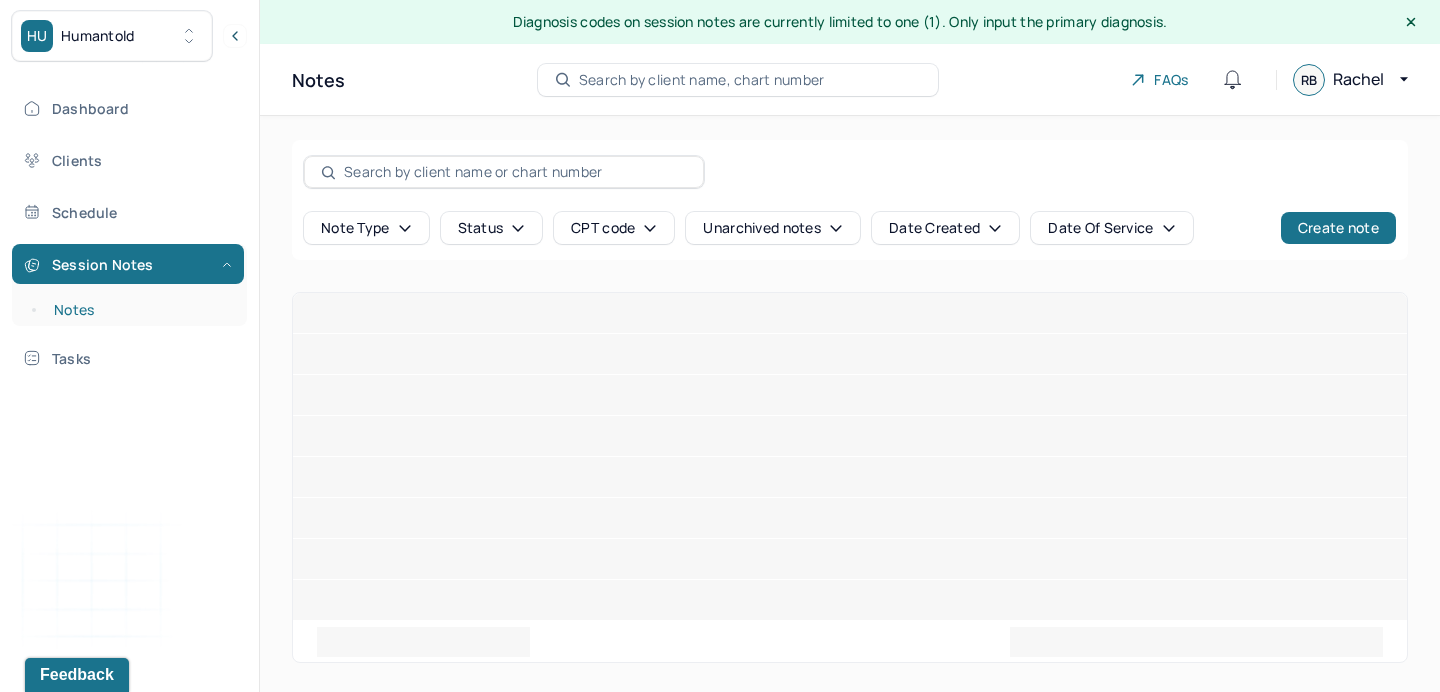 scroll, scrollTop: 0, scrollLeft: 0, axis: both 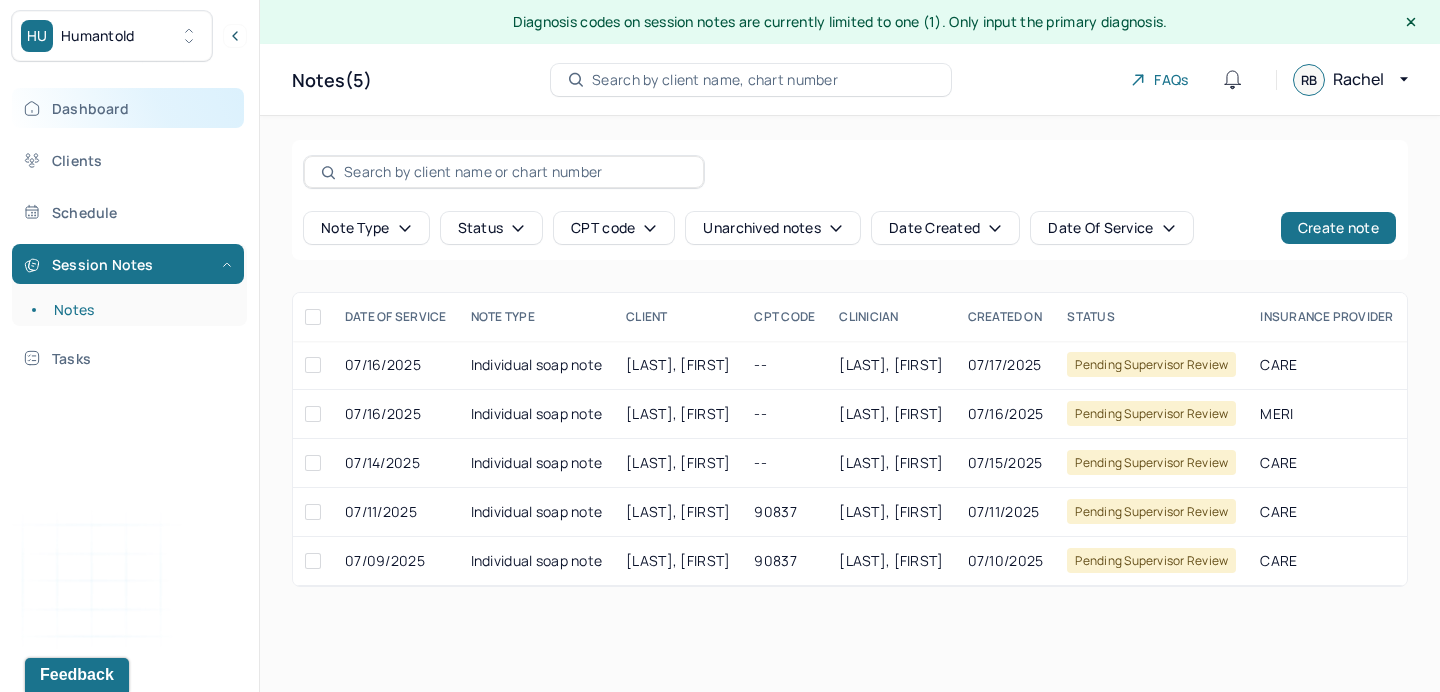 click on "Dashboard" at bounding box center (128, 108) 